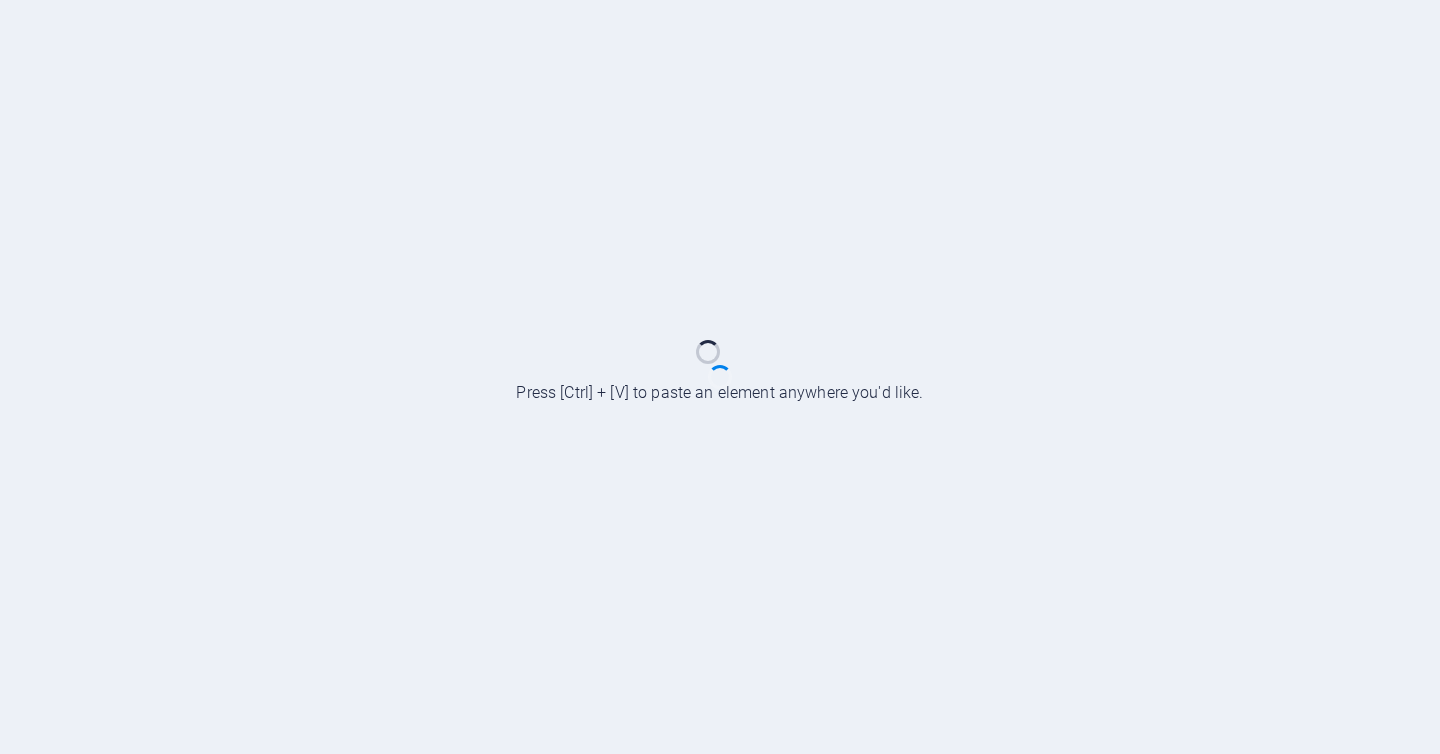 scroll, scrollTop: 0, scrollLeft: 0, axis: both 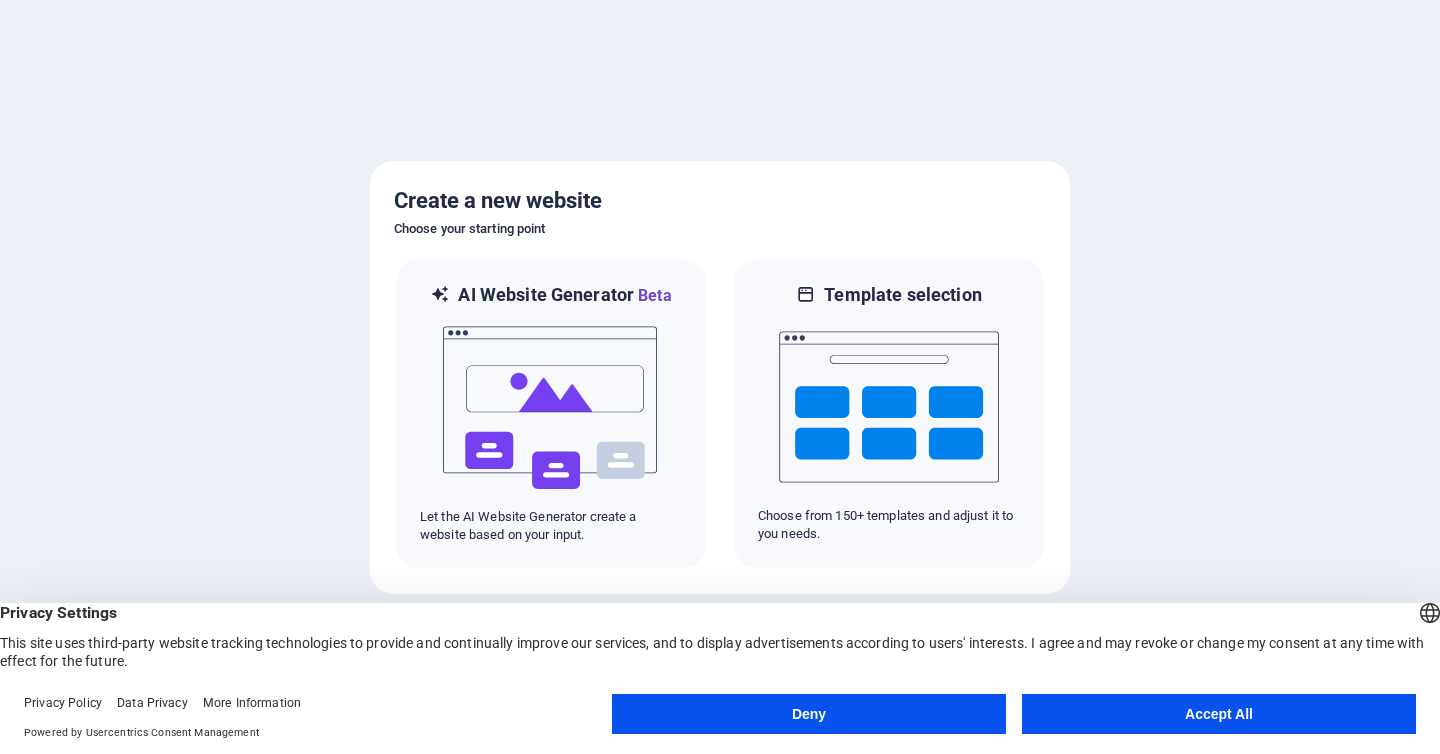 click on "Accept All" at bounding box center [1219, 714] 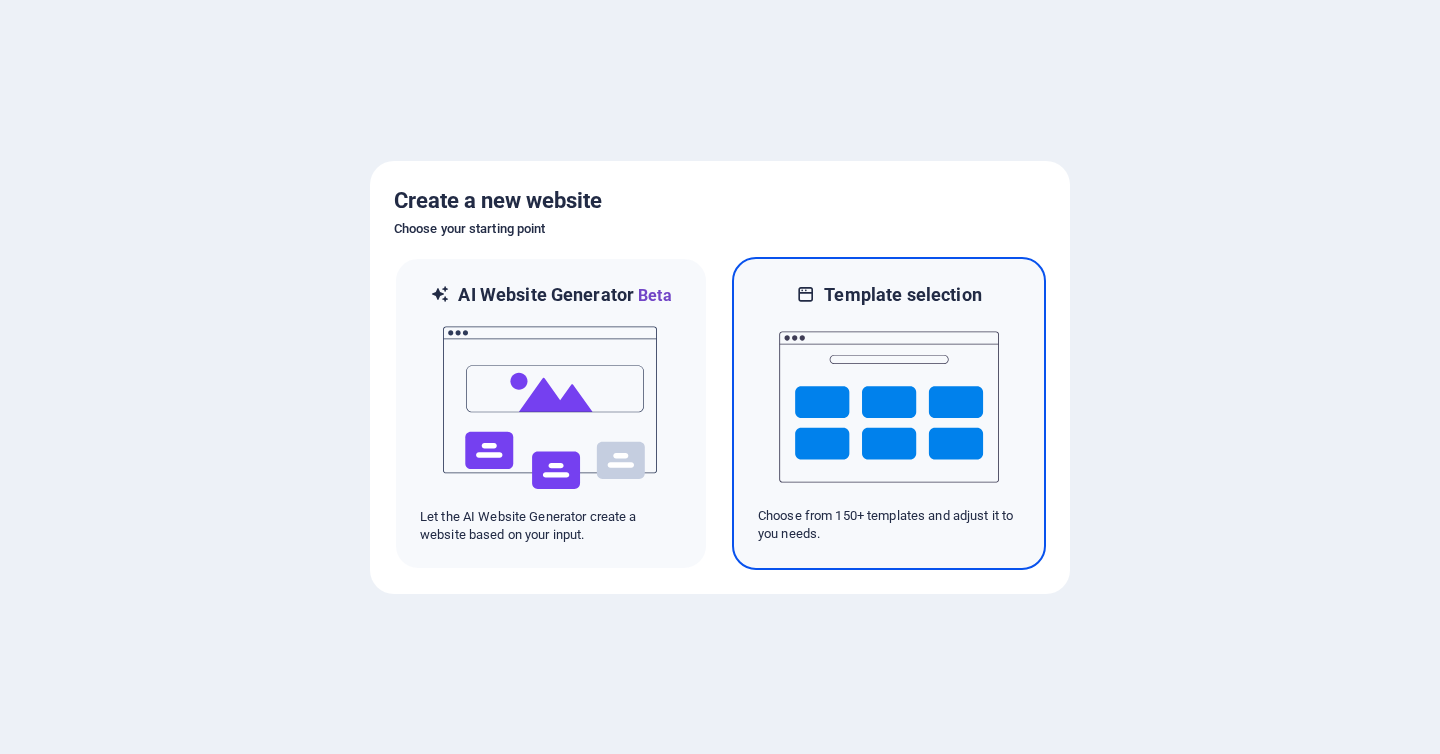 click at bounding box center [889, 407] 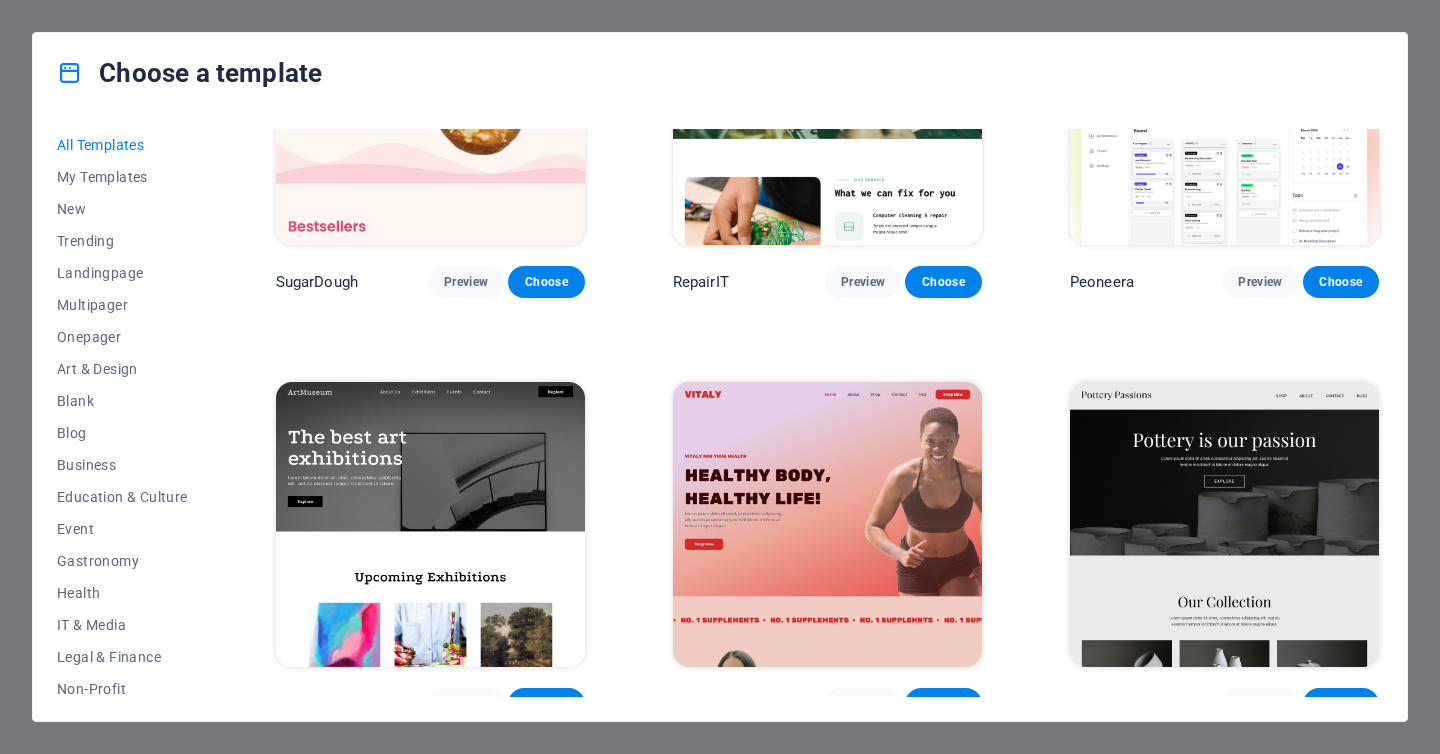 scroll, scrollTop: 214, scrollLeft: 0, axis: vertical 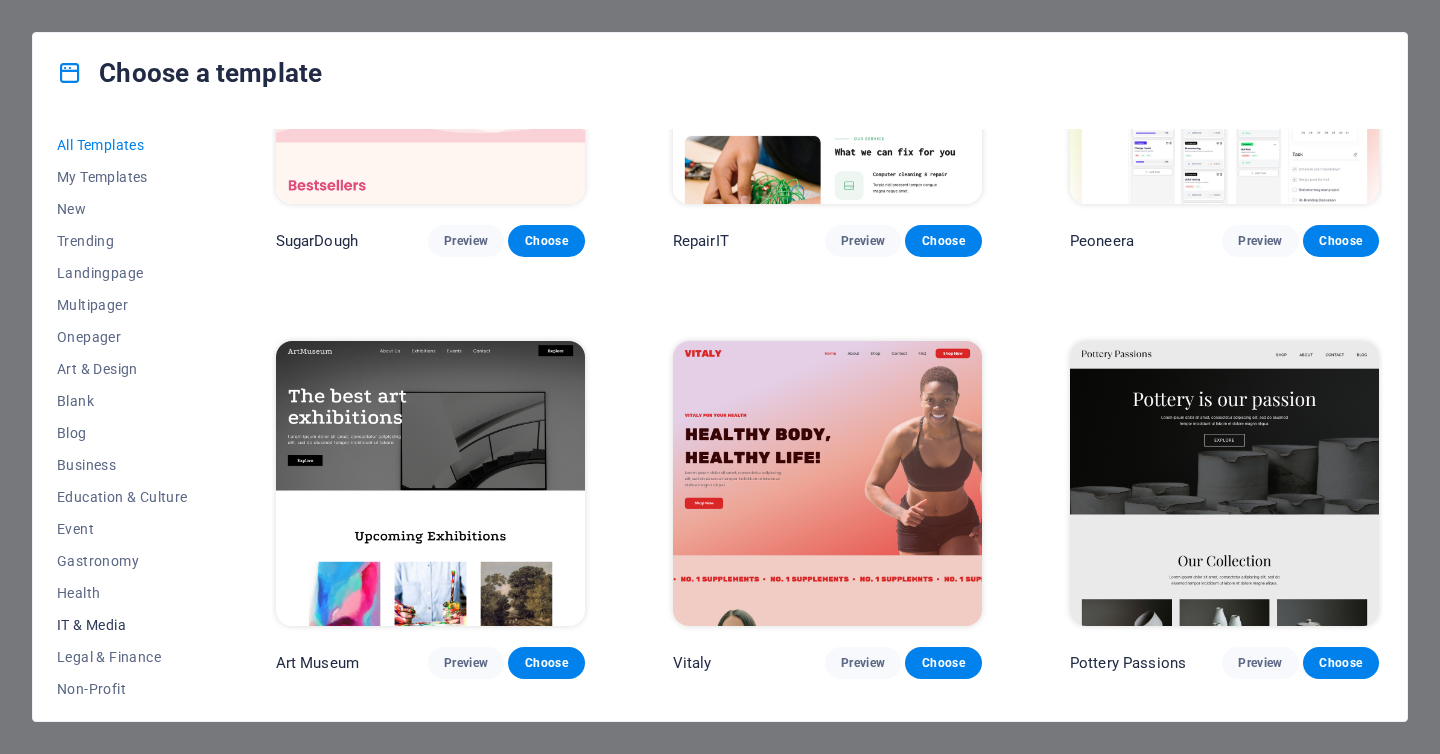 click on "IT & Media" at bounding box center [122, 625] 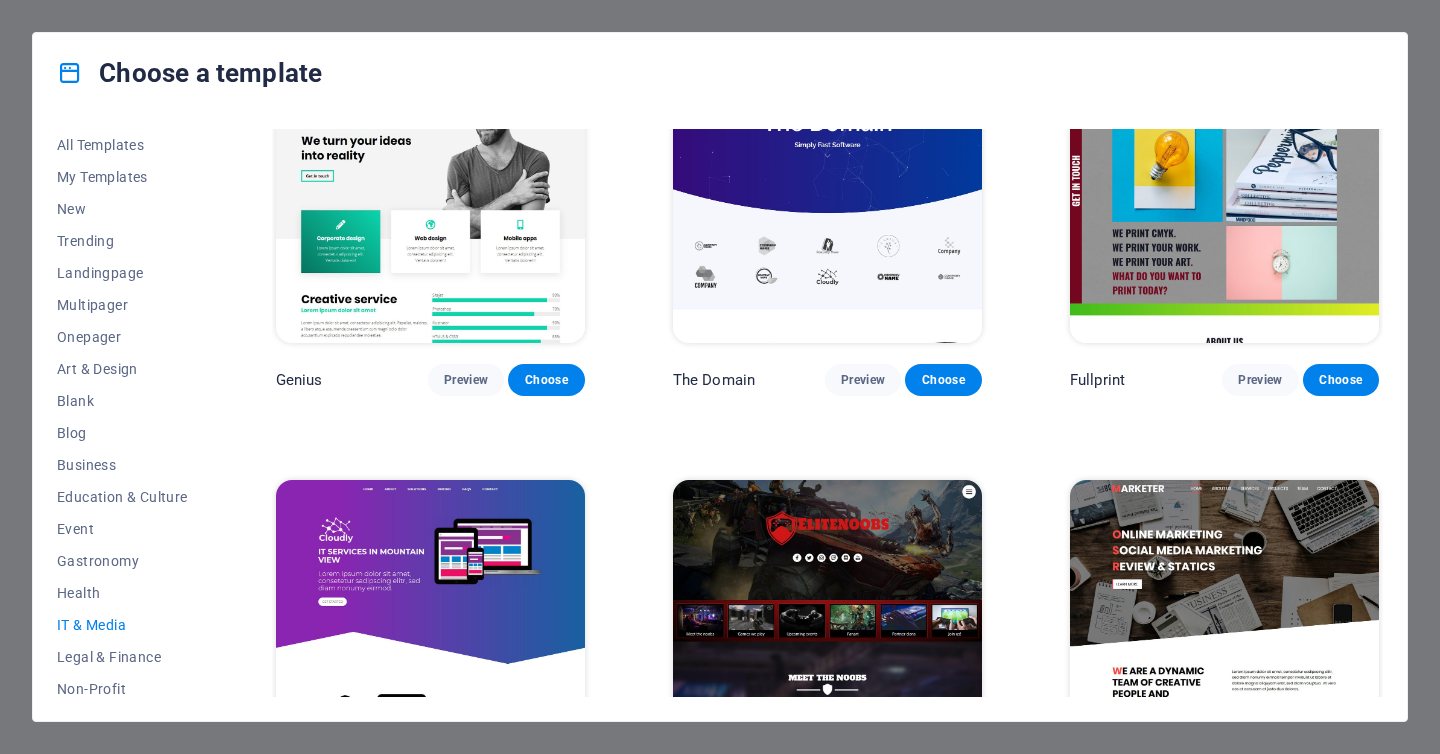 scroll, scrollTop: 1028, scrollLeft: 0, axis: vertical 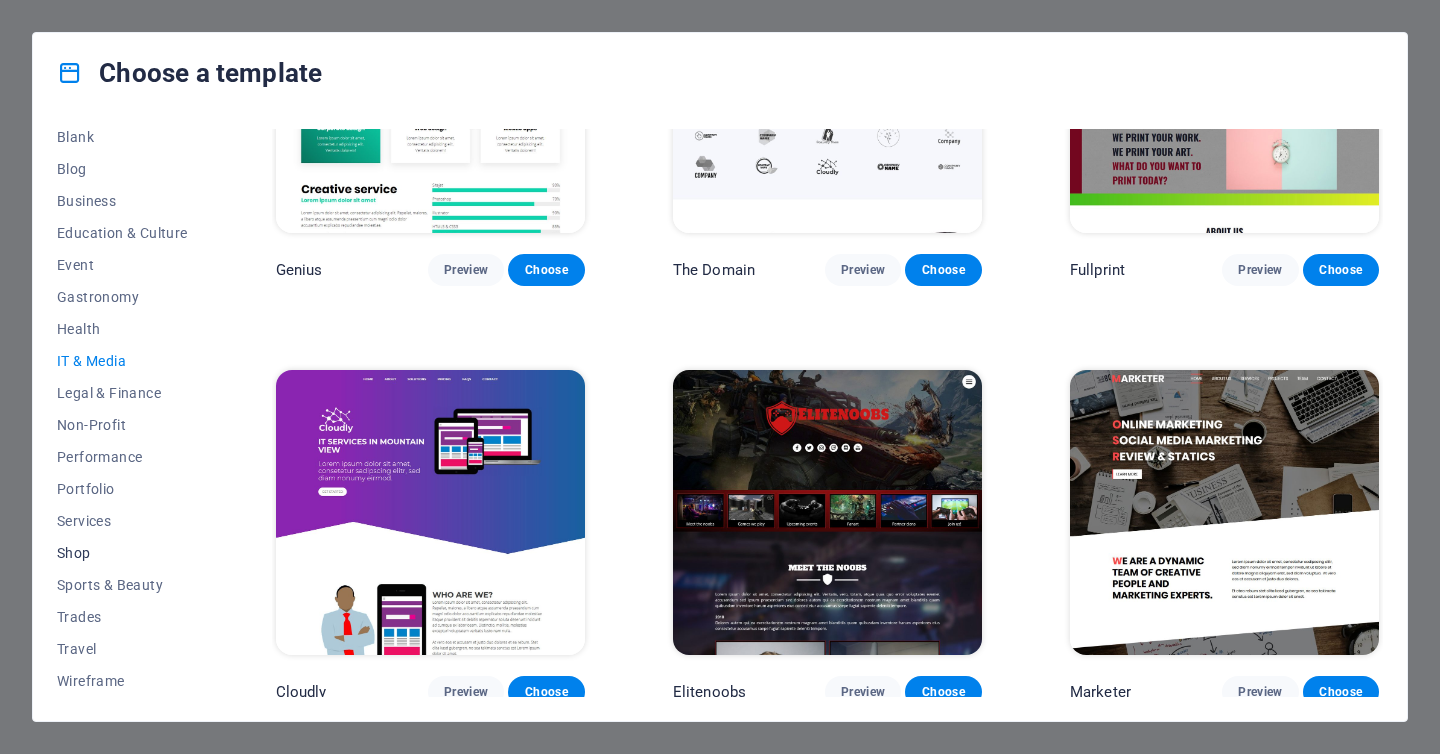 click on "Shop" at bounding box center (122, 553) 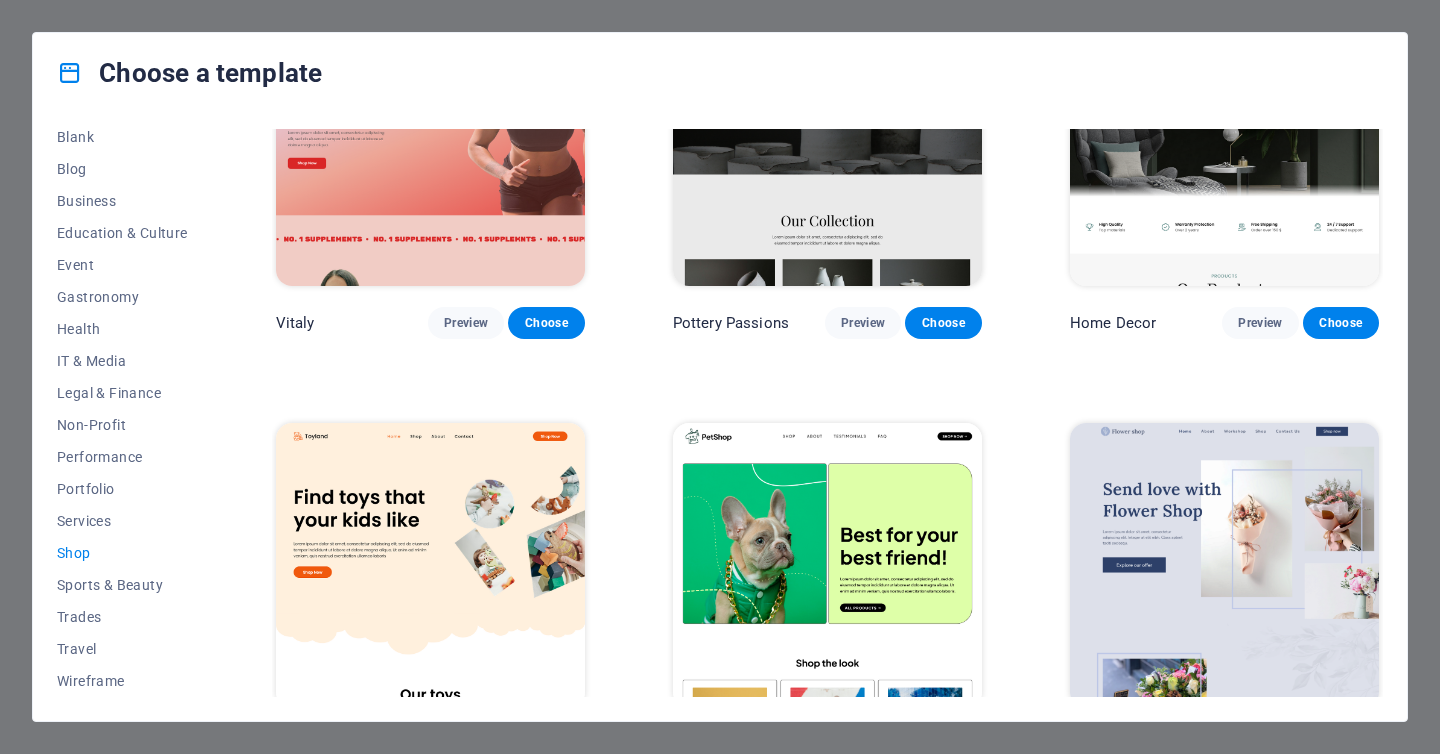 scroll, scrollTop: 269, scrollLeft: 0, axis: vertical 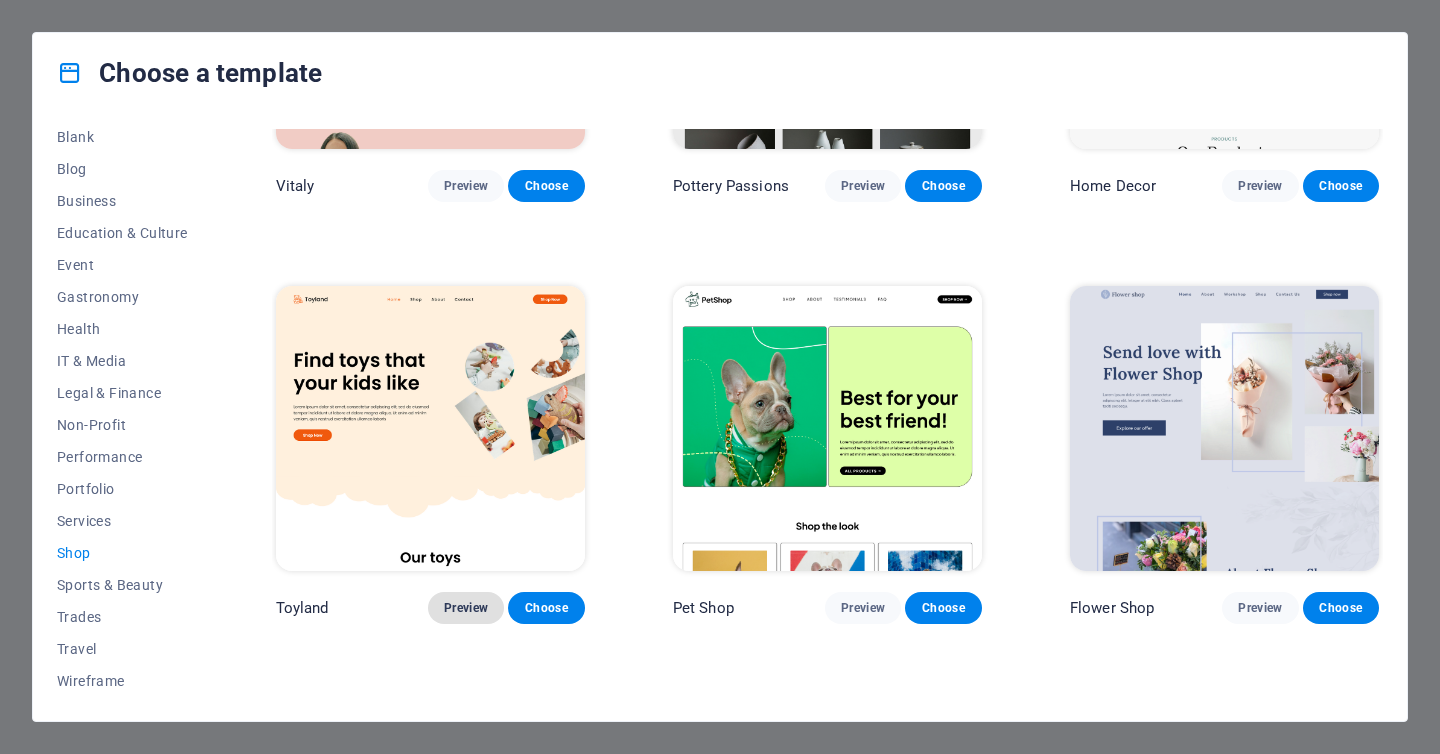 click on "Preview" at bounding box center [466, 608] 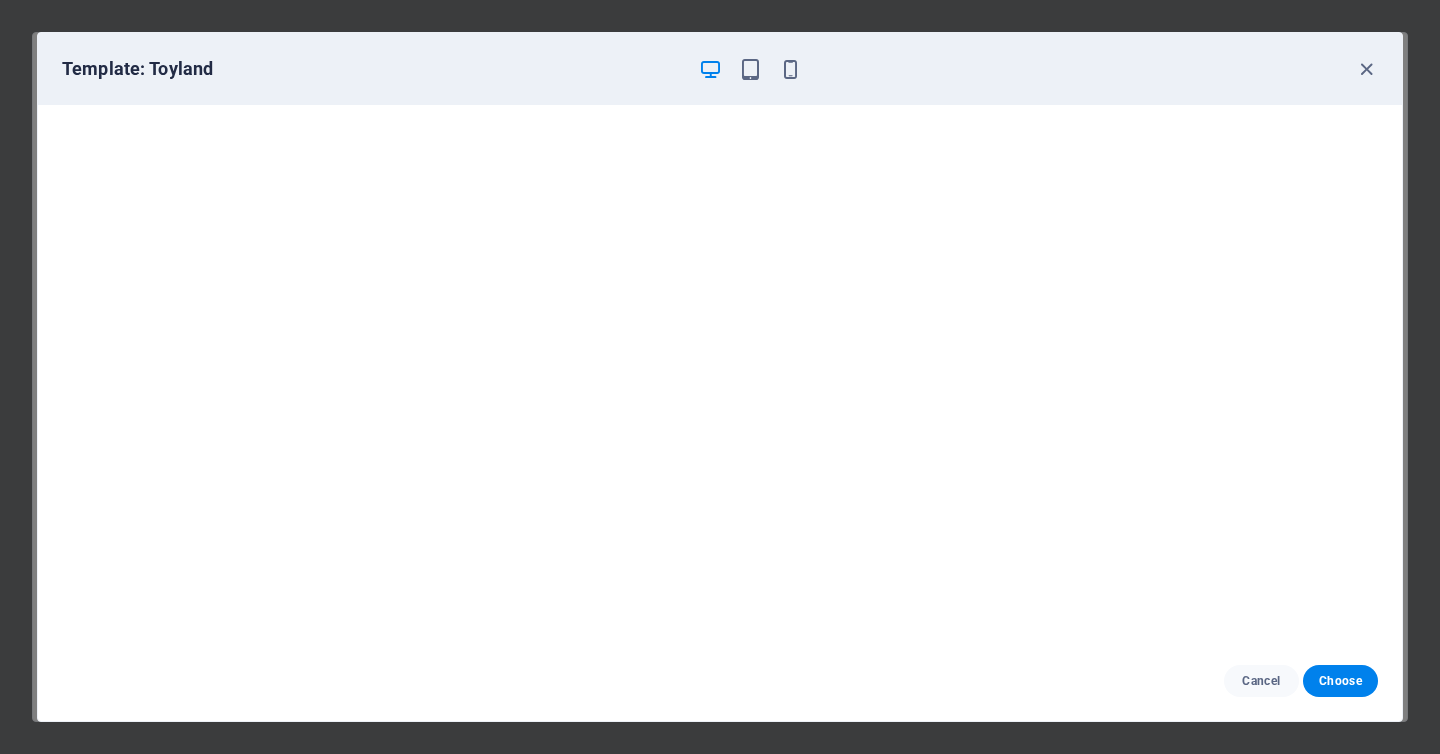 scroll, scrollTop: 0, scrollLeft: 0, axis: both 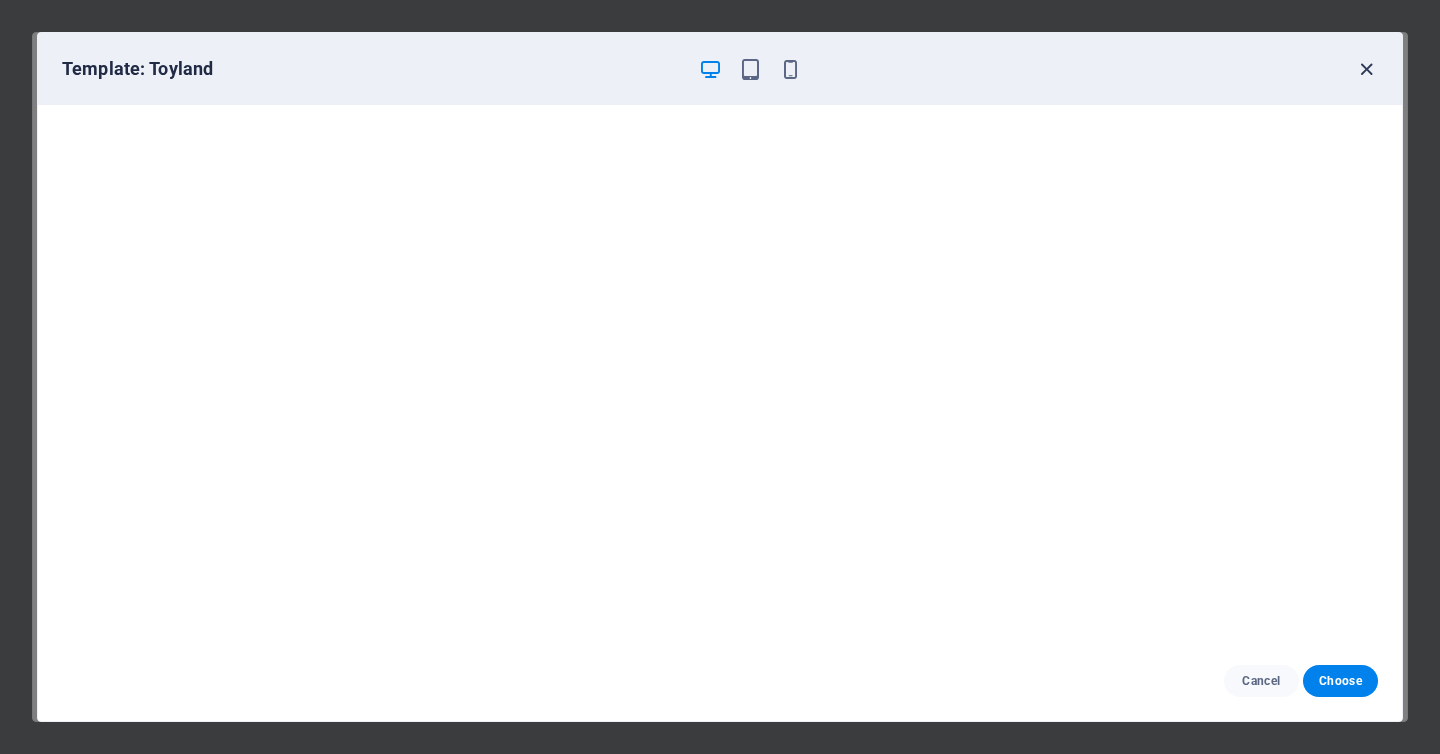 click at bounding box center (1366, 69) 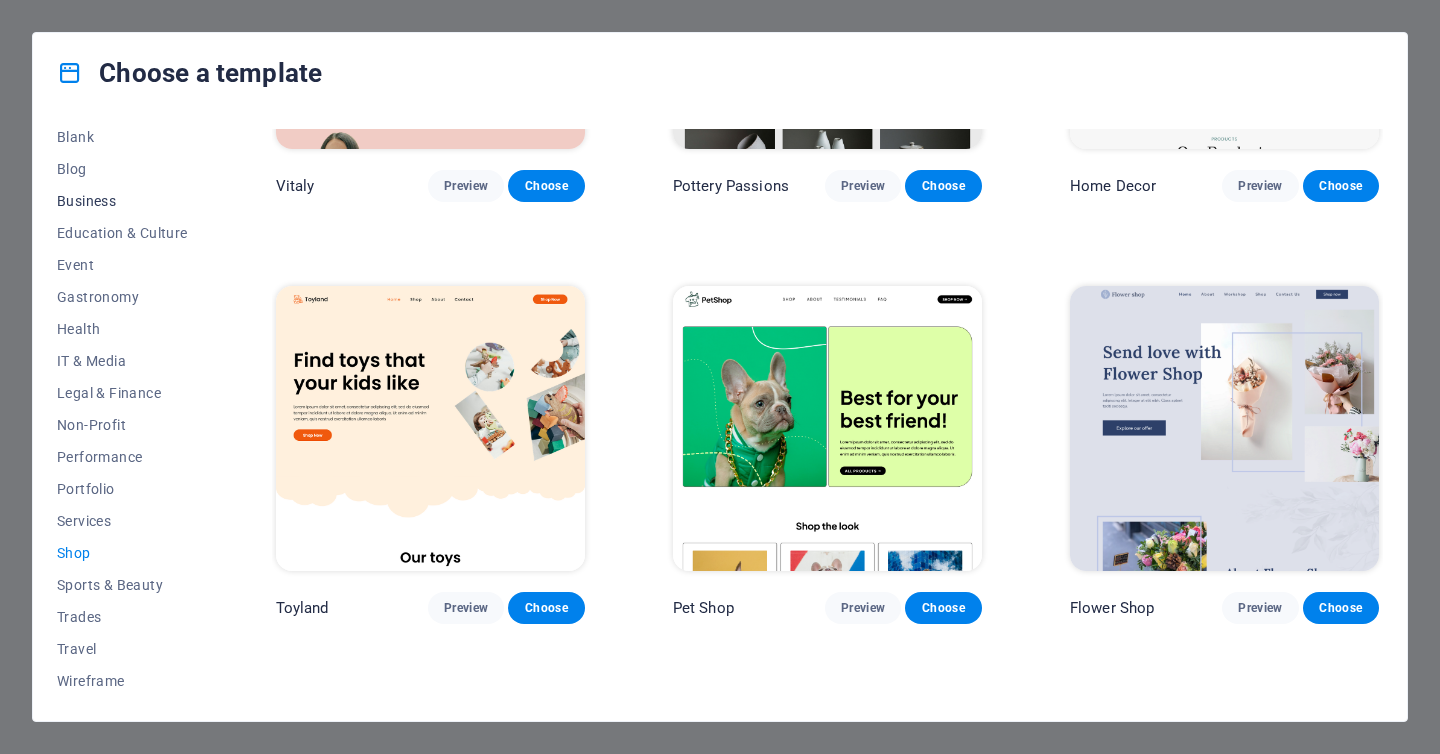 click on "Business" at bounding box center [122, 201] 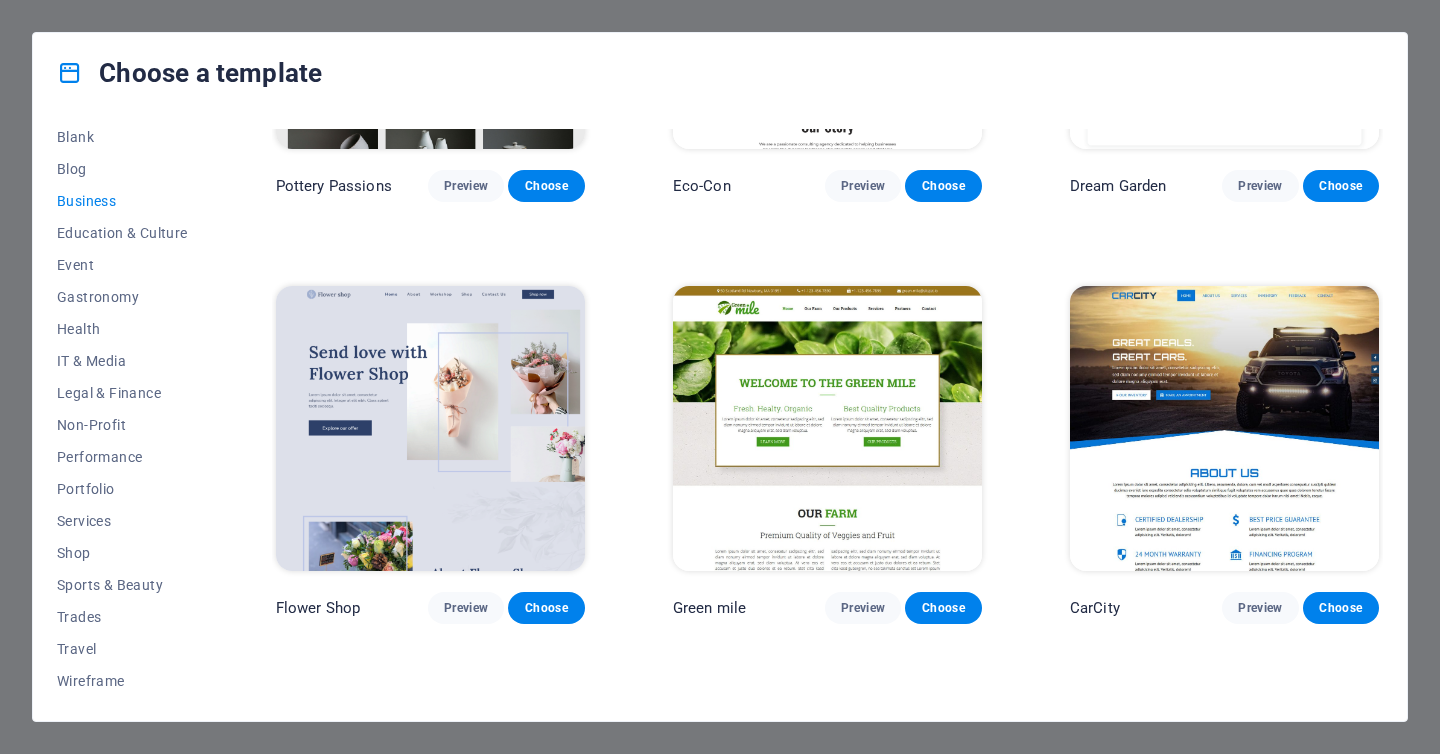 click at bounding box center [430, 428] 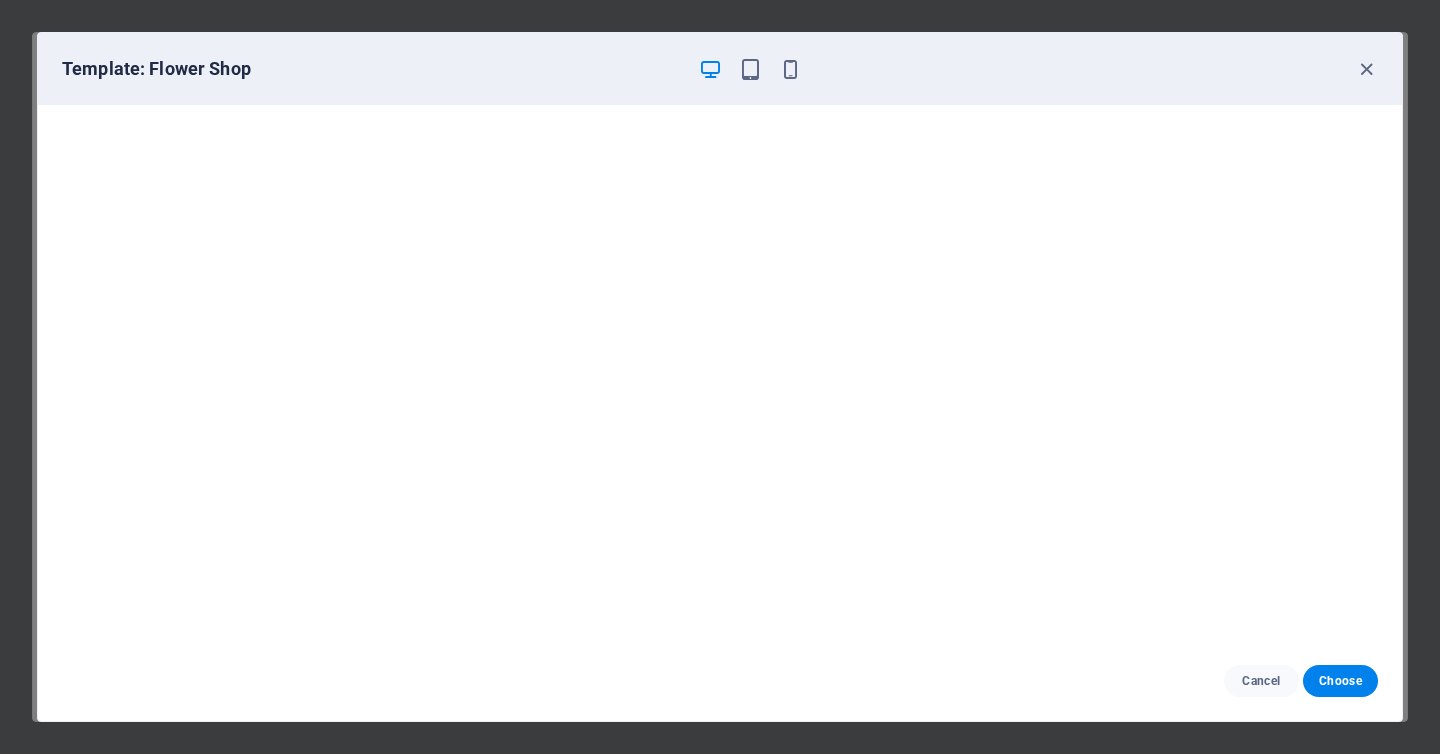 scroll, scrollTop: 4, scrollLeft: 0, axis: vertical 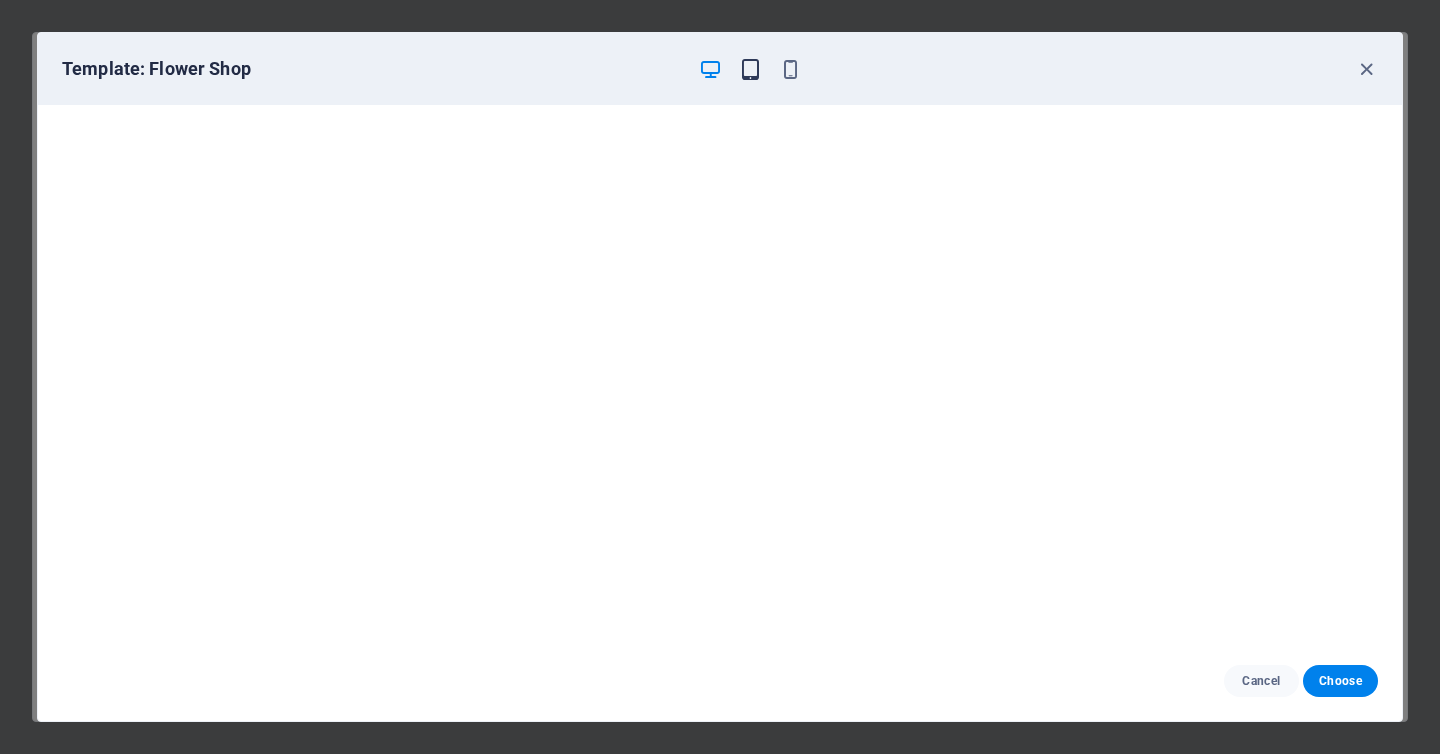 click at bounding box center [750, 69] 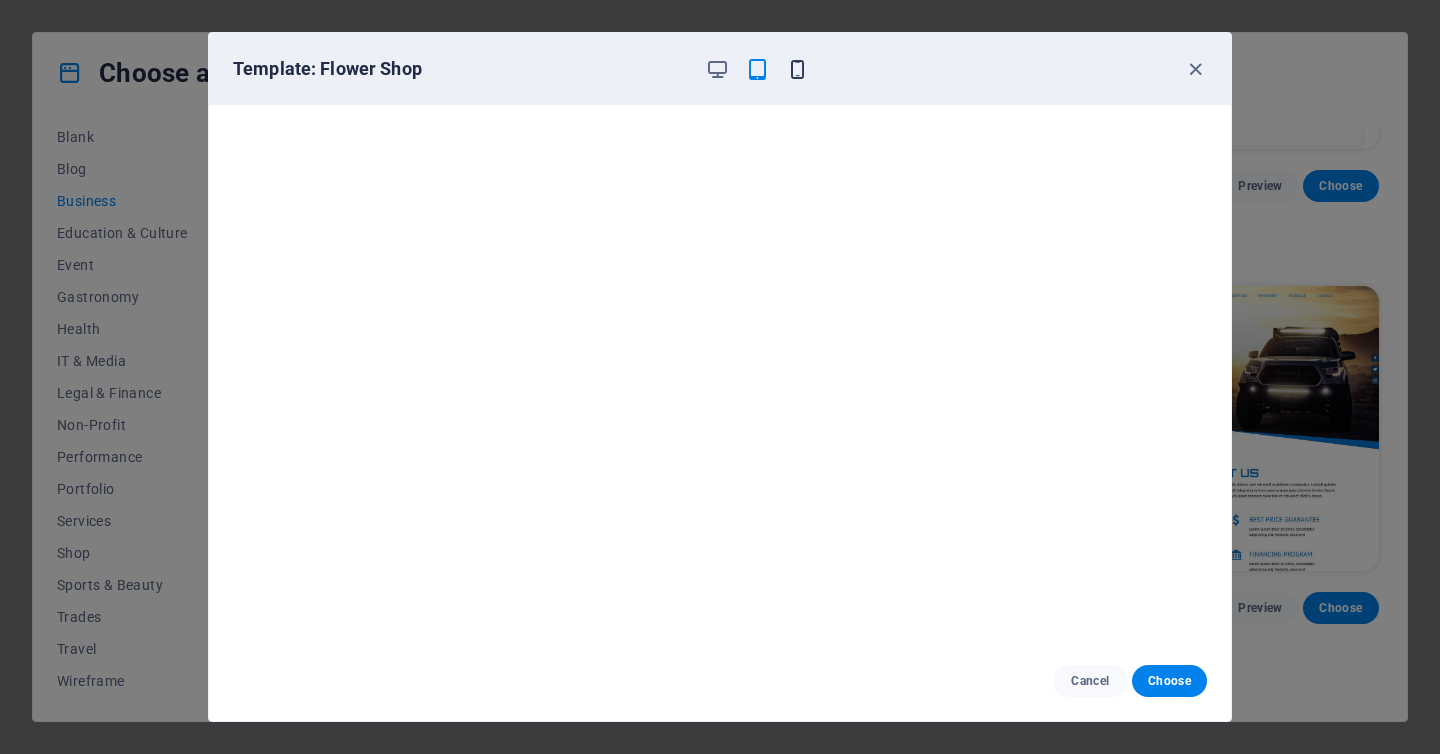 click at bounding box center (797, 69) 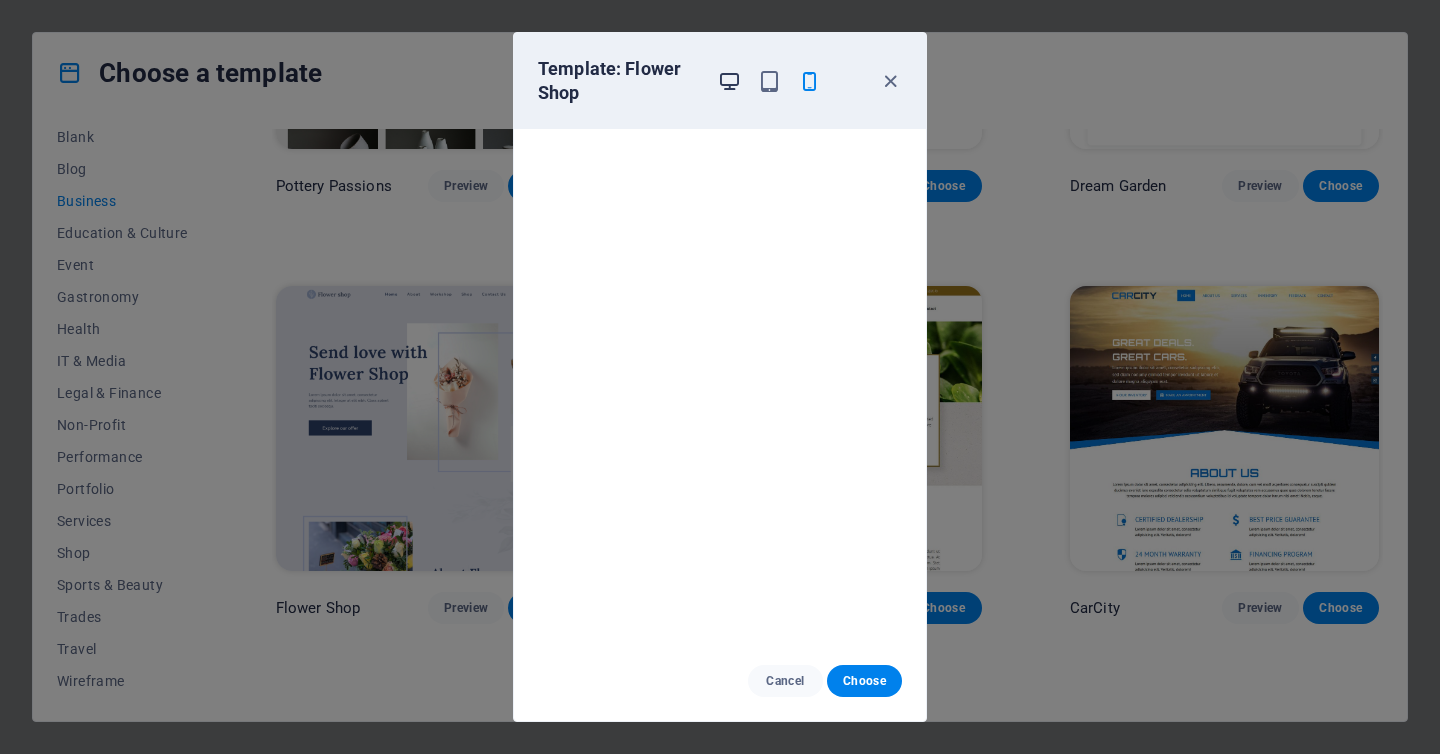 click at bounding box center [729, 81] 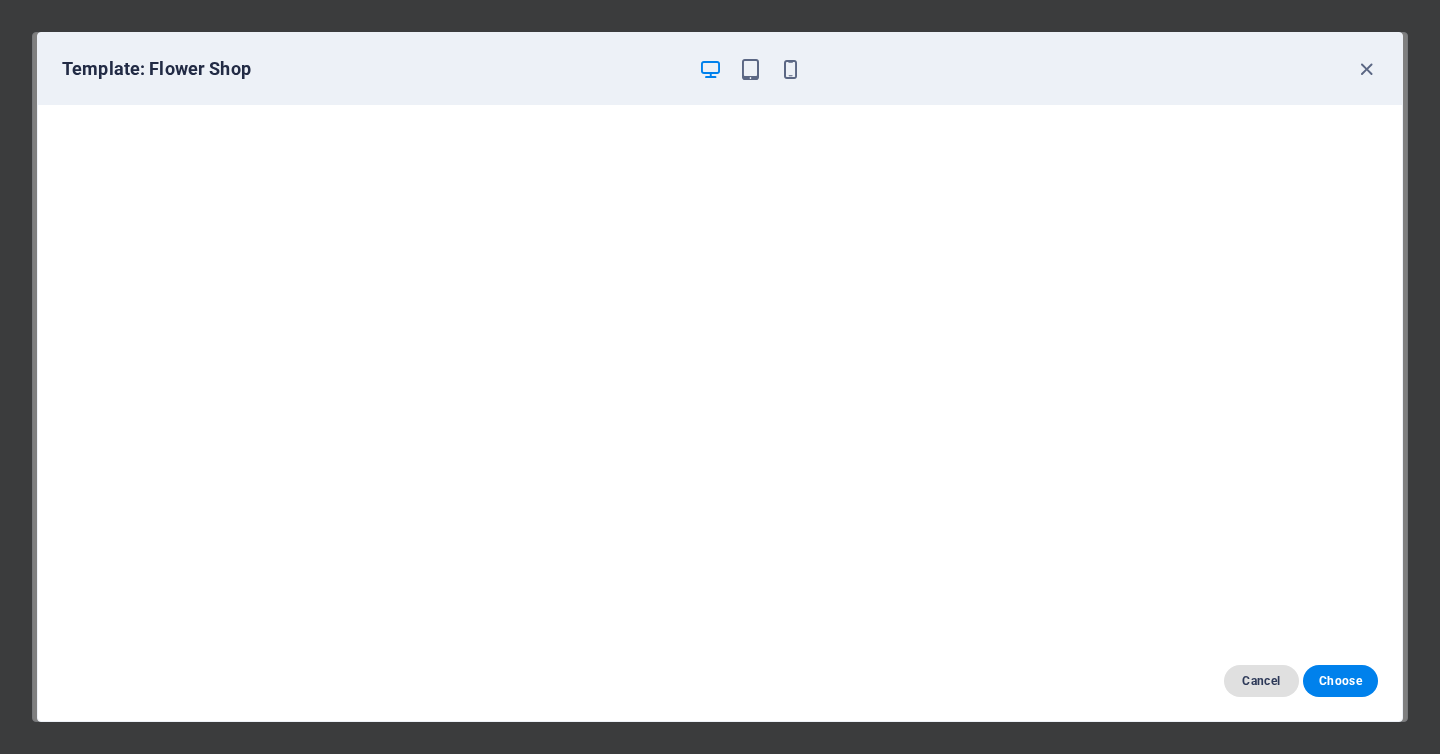click on "Cancel" at bounding box center [1261, 681] 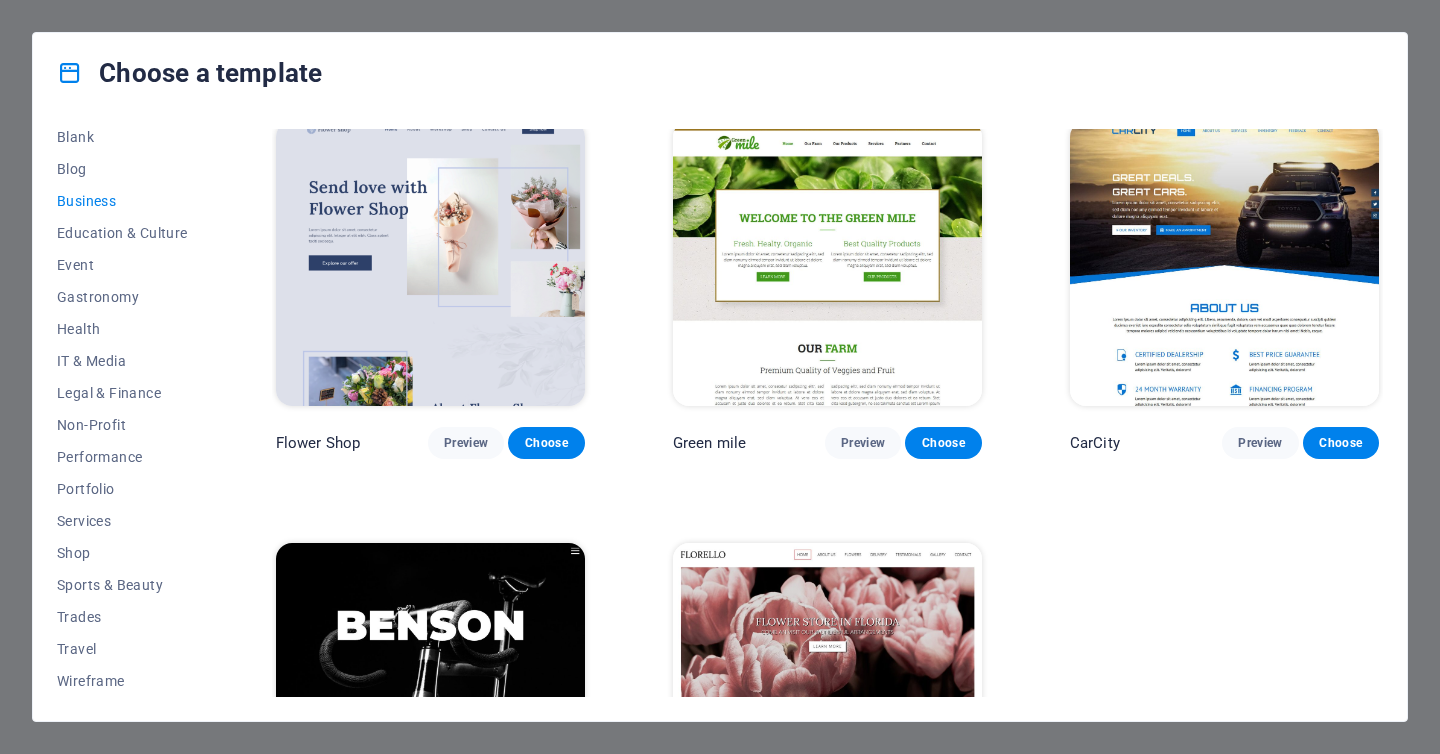 scroll, scrollTop: 609, scrollLeft: 0, axis: vertical 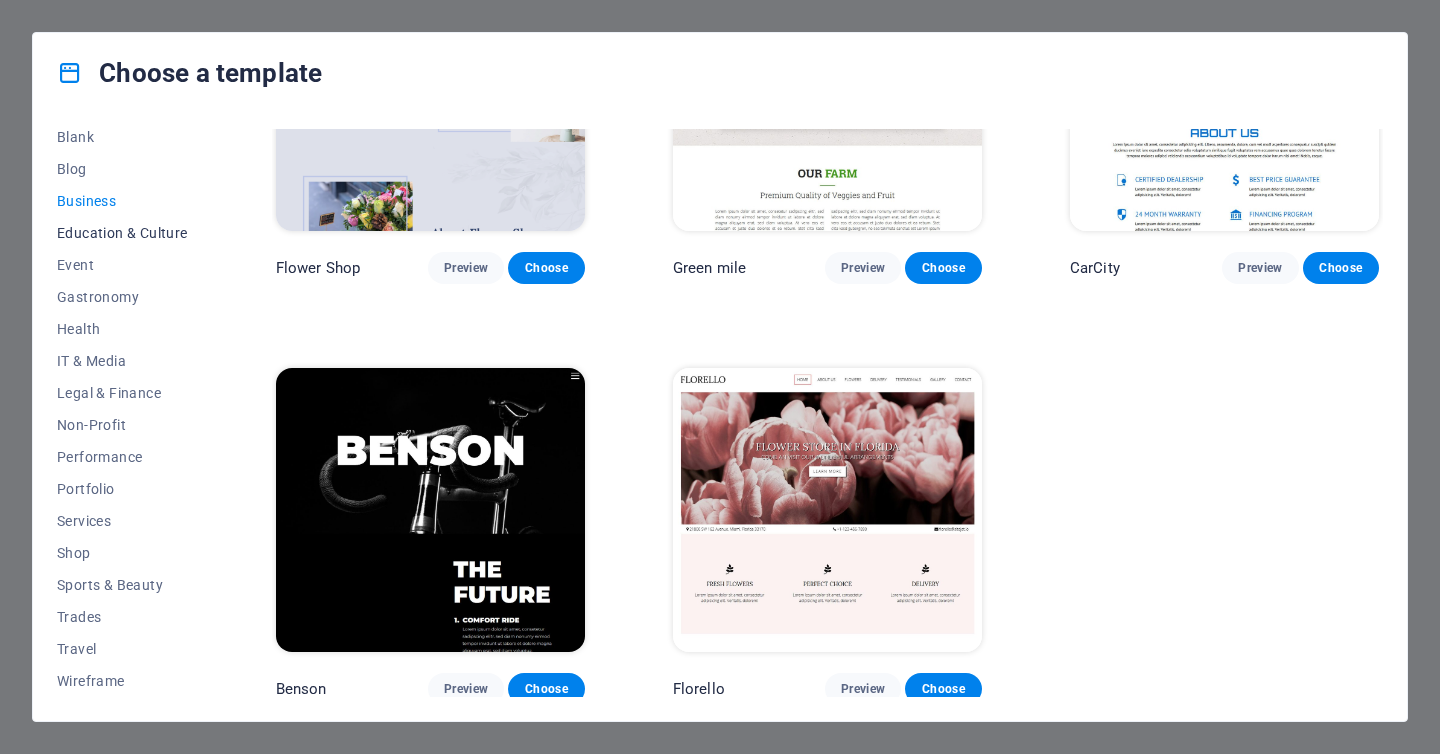 click on "Education & Culture" at bounding box center (122, 233) 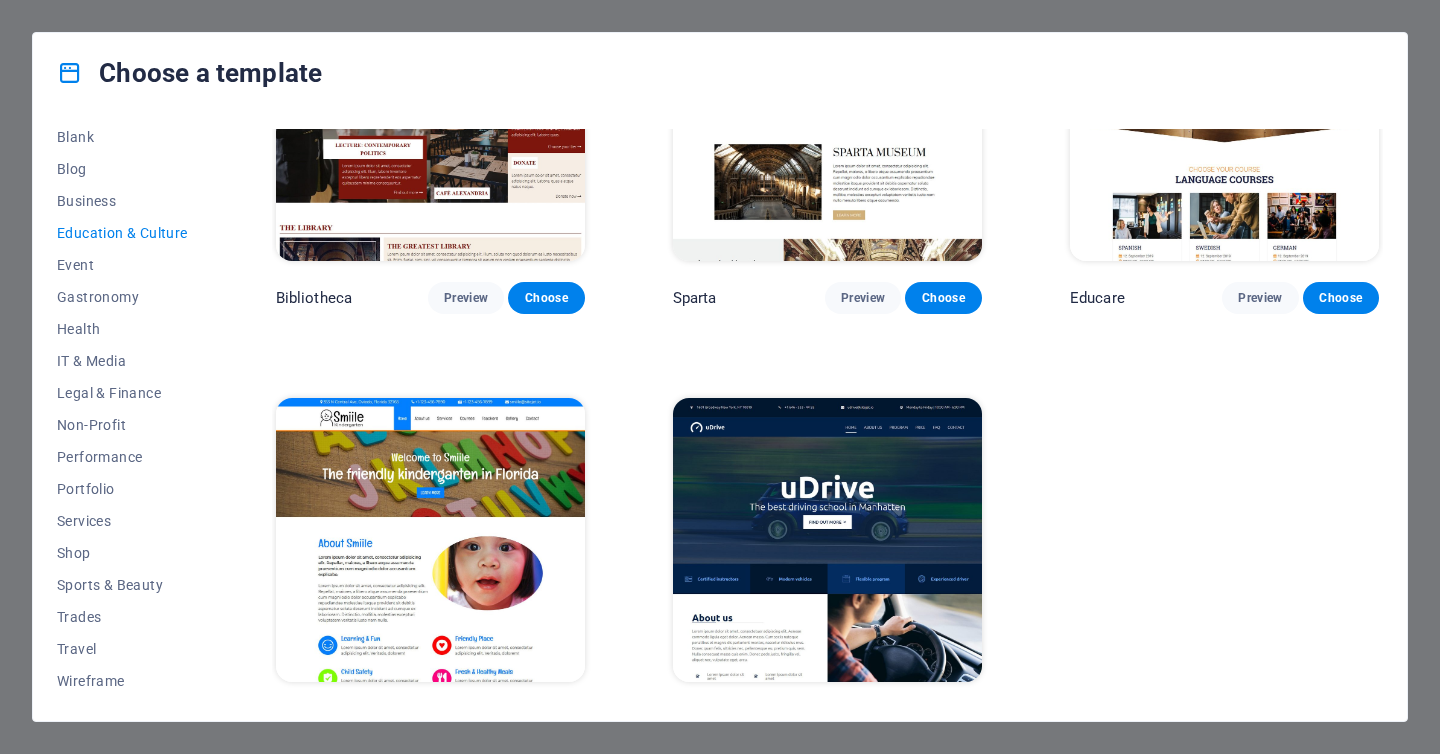 scroll, scrollTop: 609, scrollLeft: 0, axis: vertical 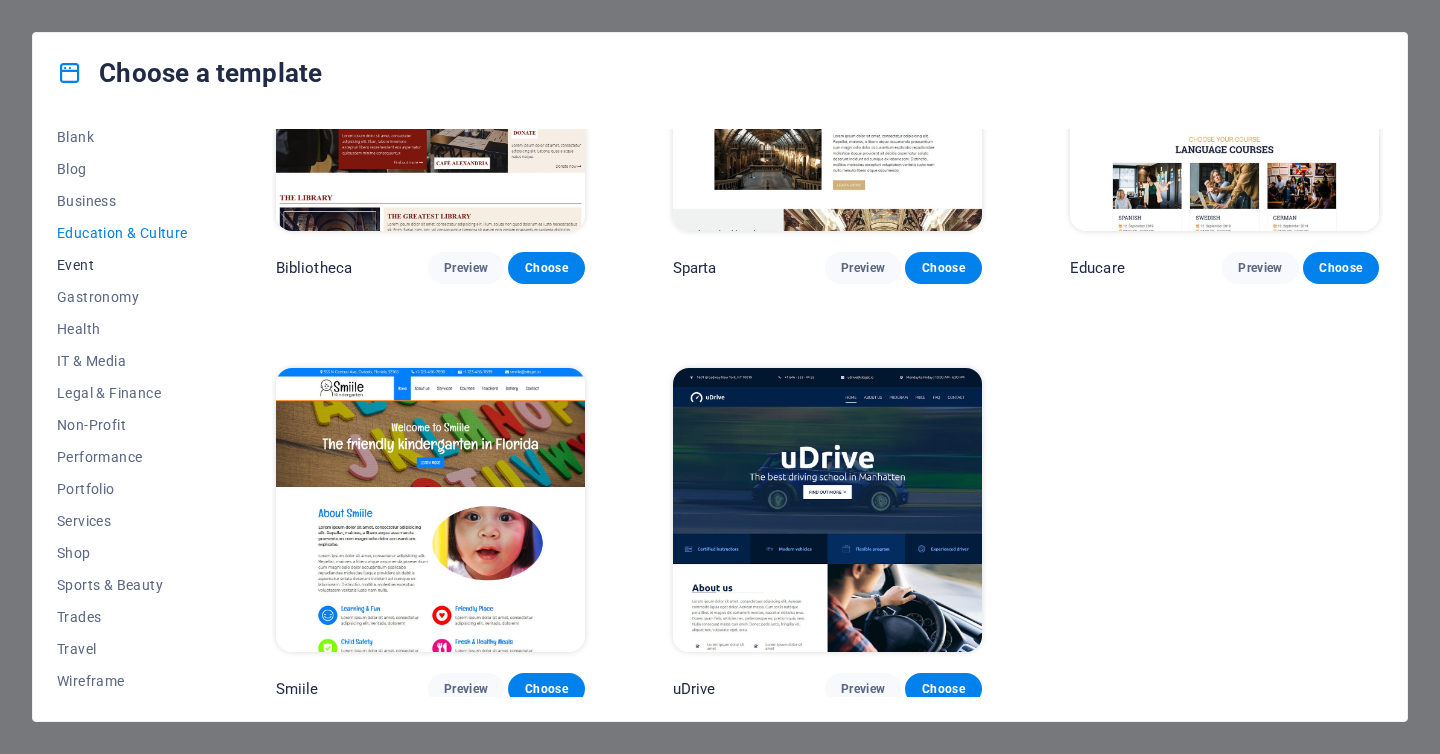 click on "Event" at bounding box center (122, 265) 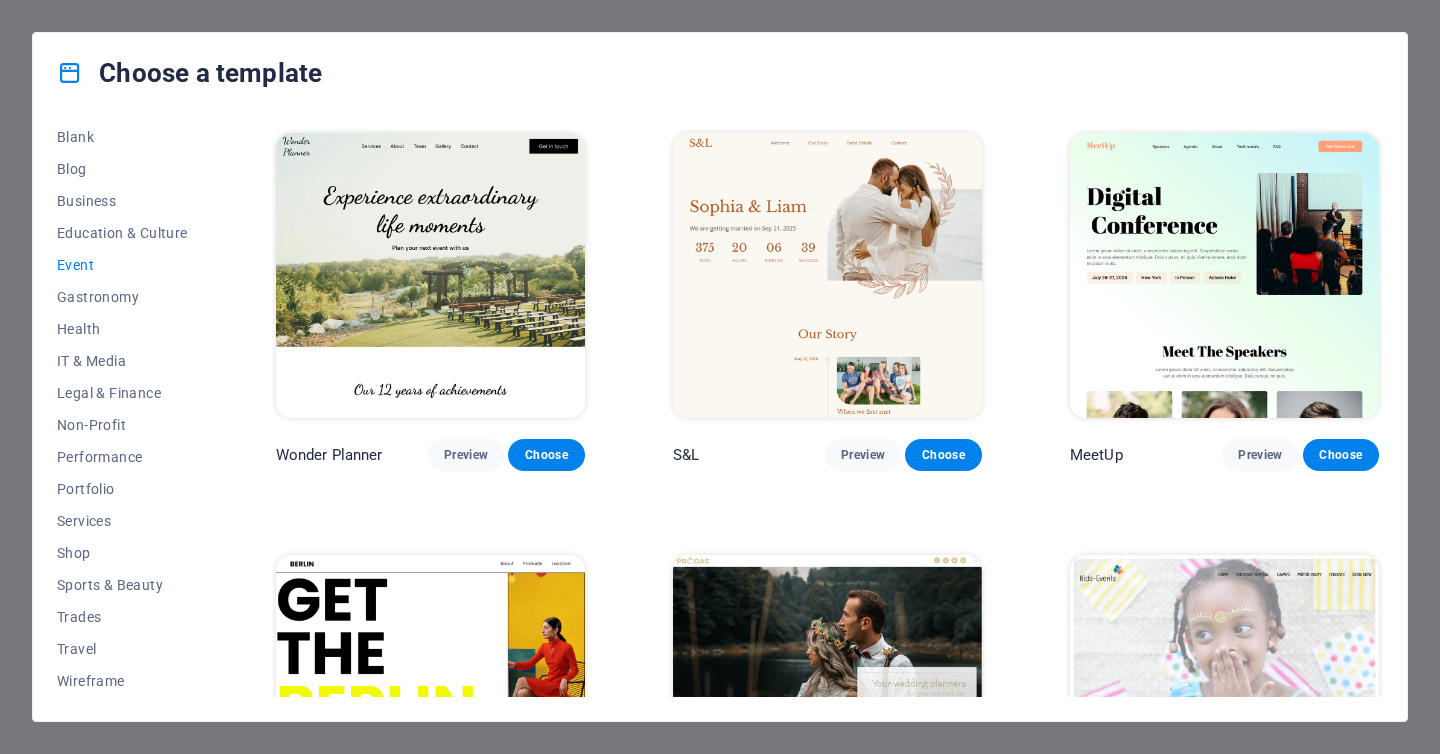 scroll, scrollTop: 609, scrollLeft: 0, axis: vertical 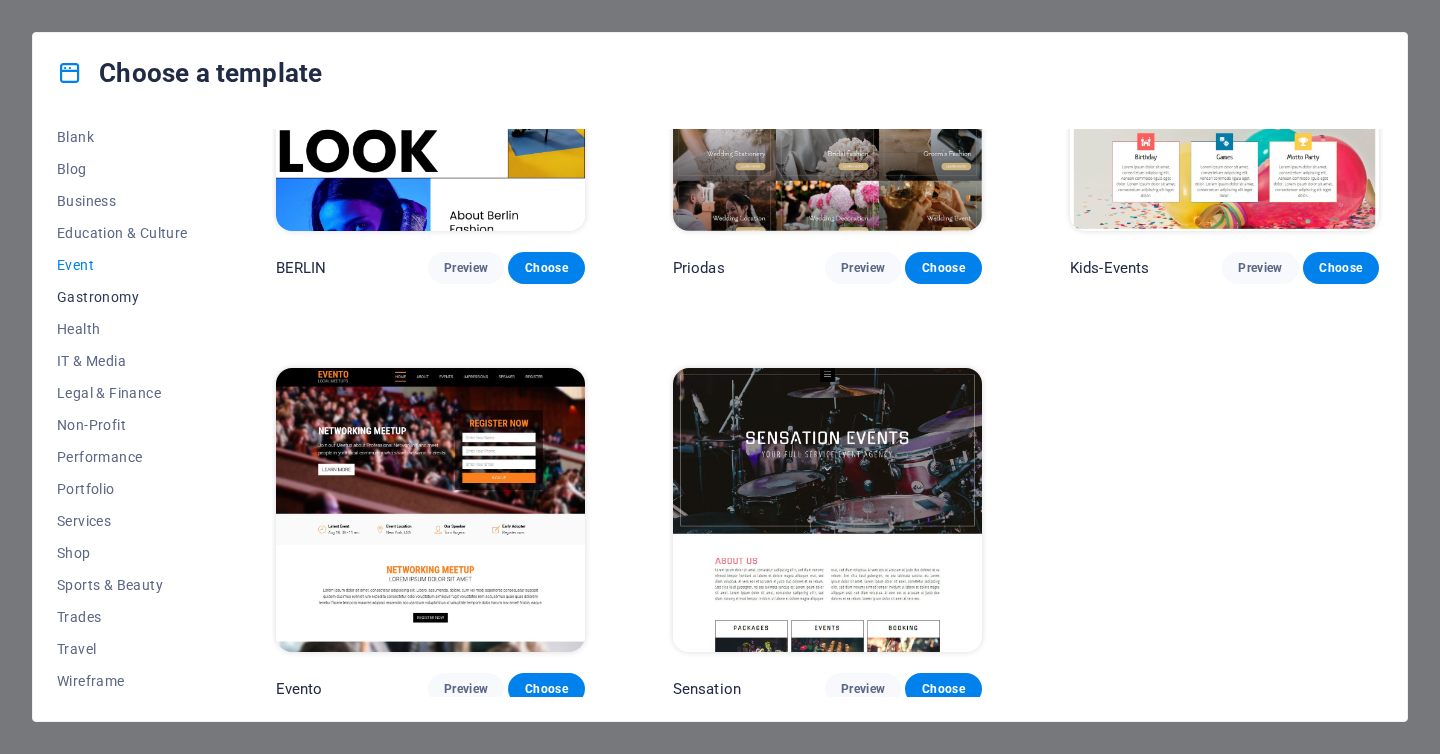 click on "Gastronomy" at bounding box center [122, 297] 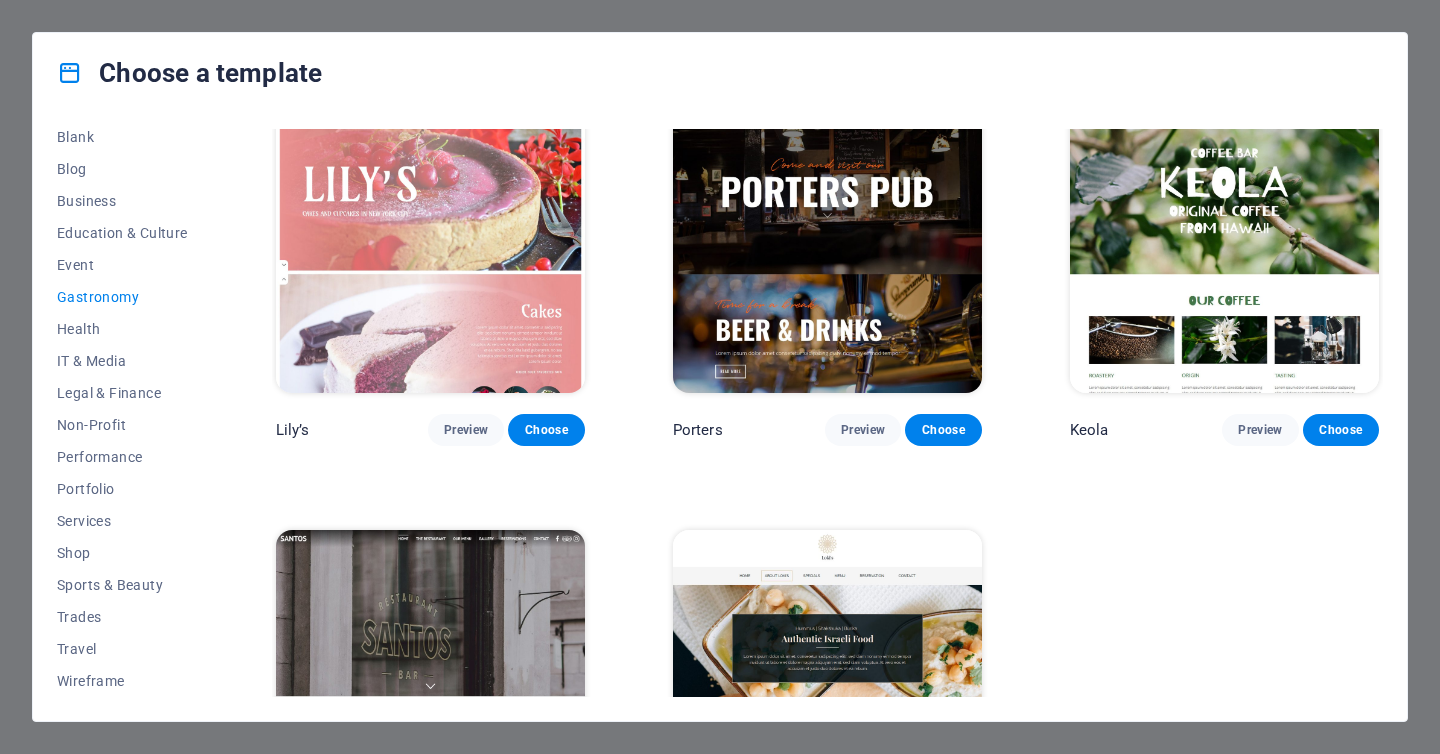 scroll, scrollTop: 1866, scrollLeft: 0, axis: vertical 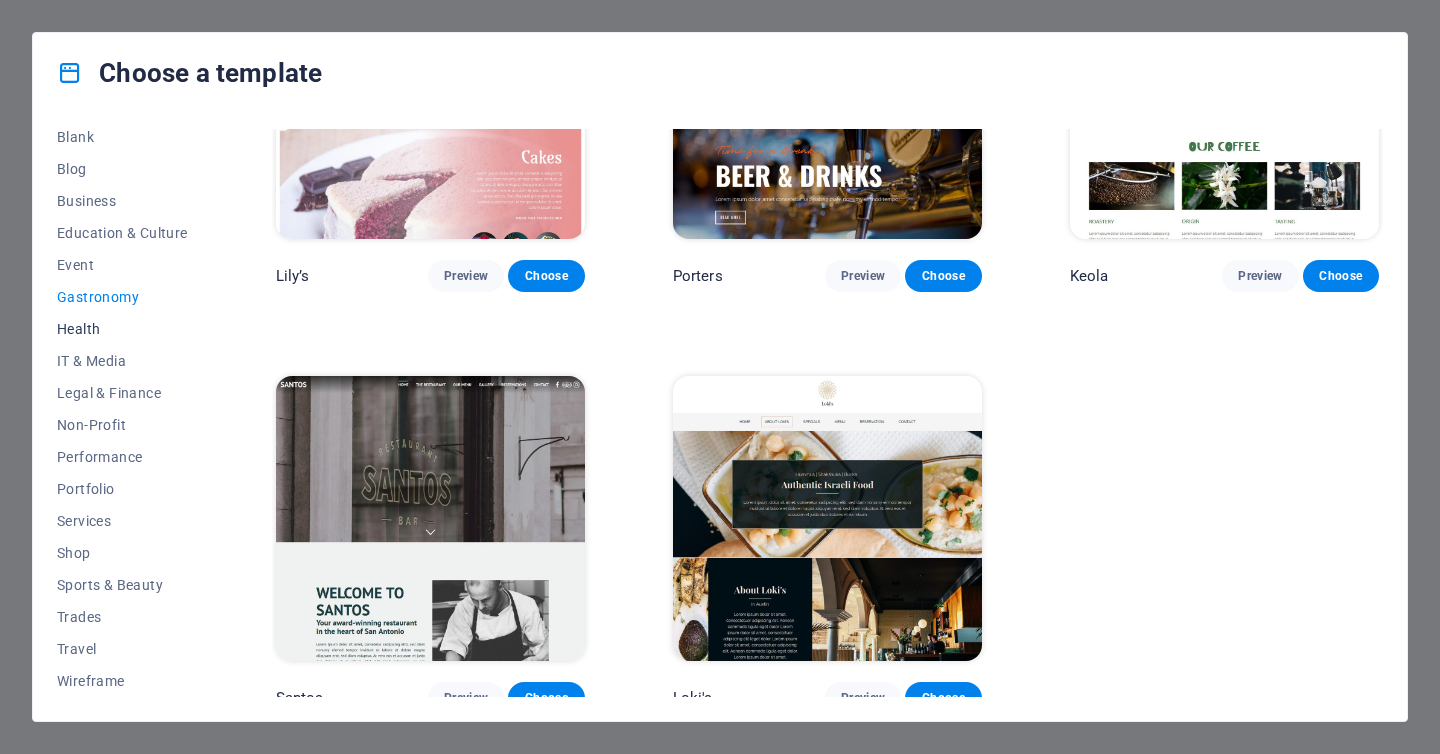 click on "Health" at bounding box center [122, 329] 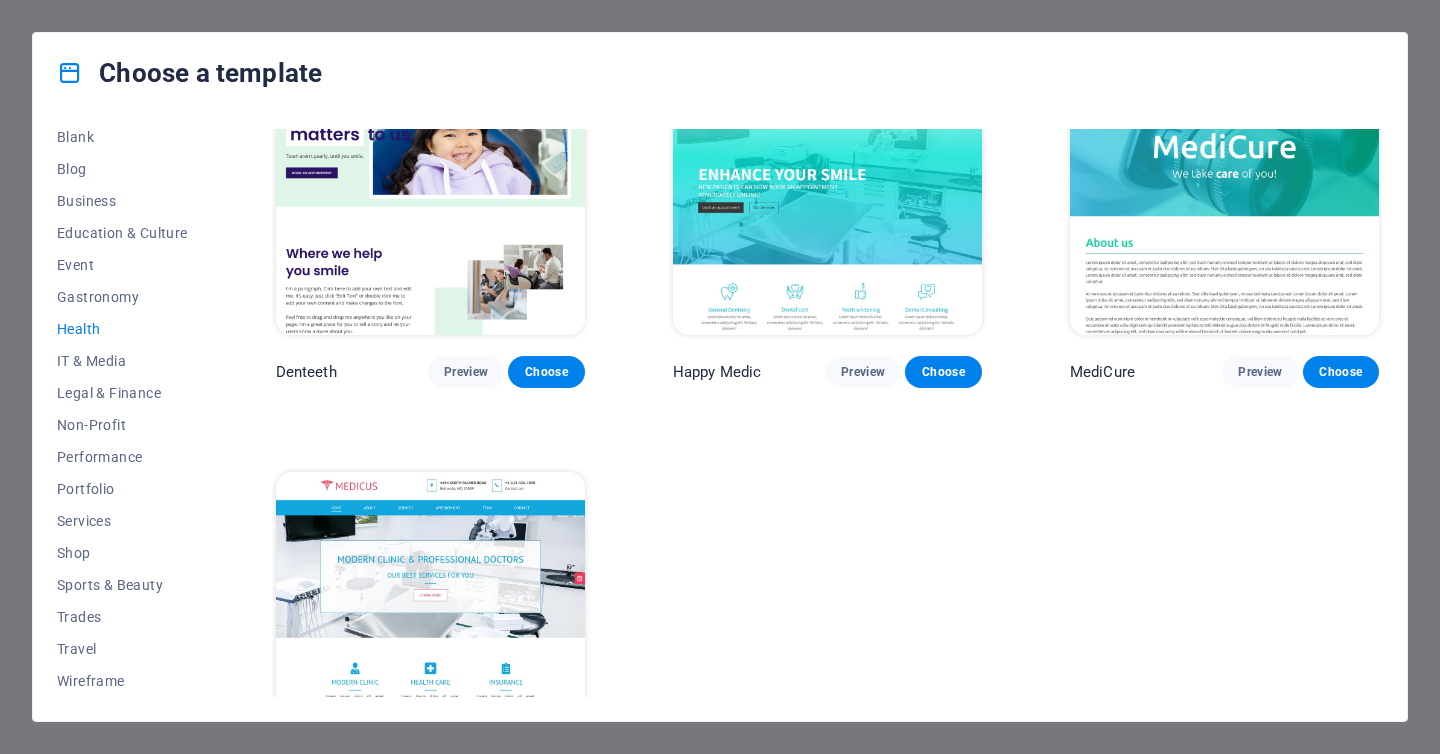 scroll, scrollTop: 609, scrollLeft: 0, axis: vertical 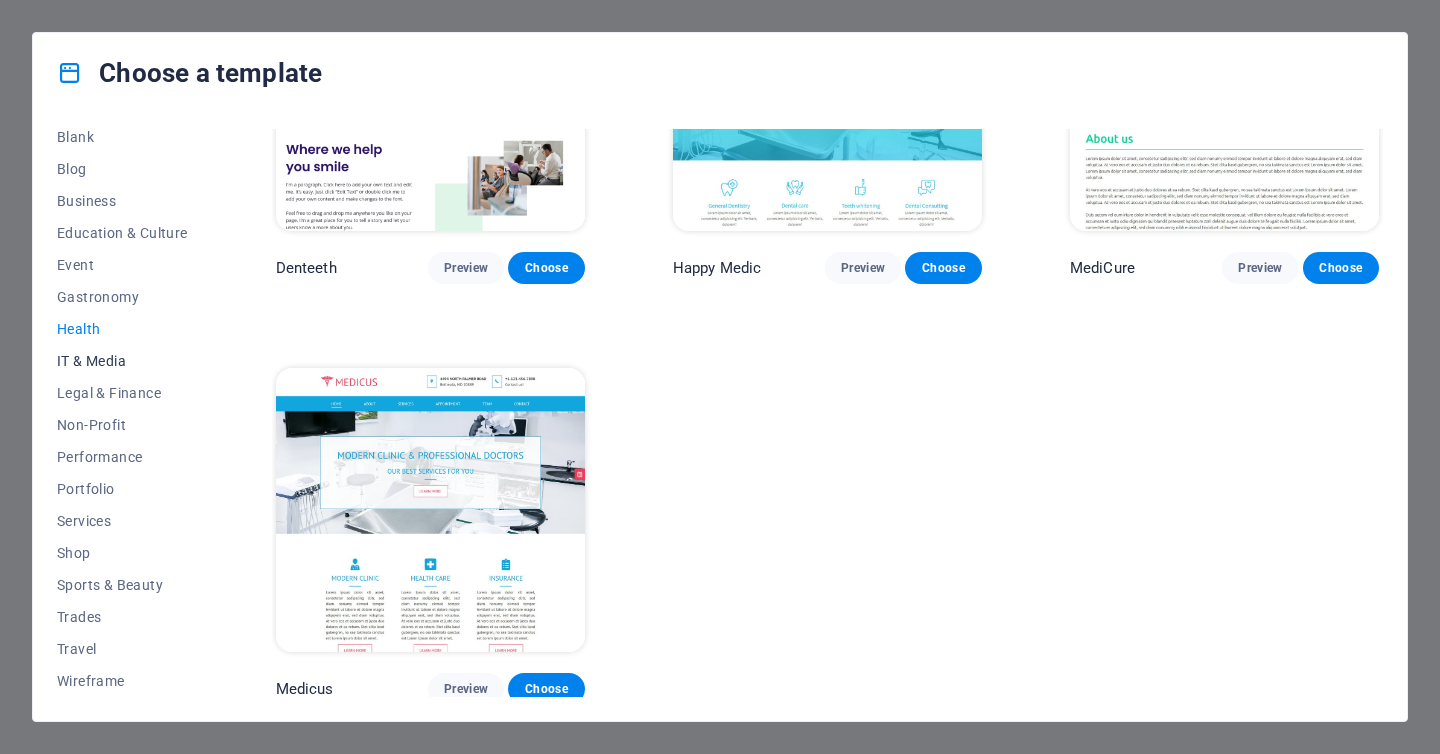 click on "IT & Media" at bounding box center [122, 361] 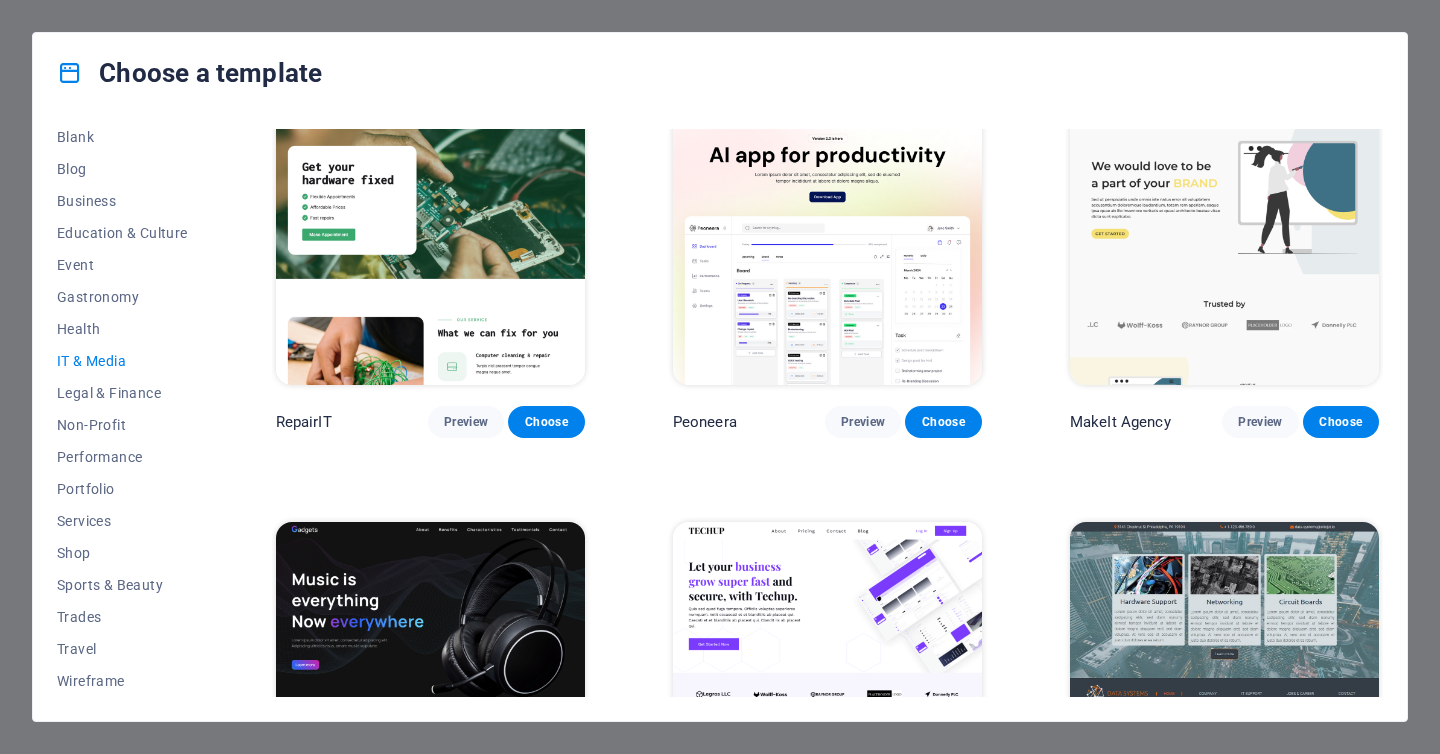 scroll, scrollTop: 0, scrollLeft: 0, axis: both 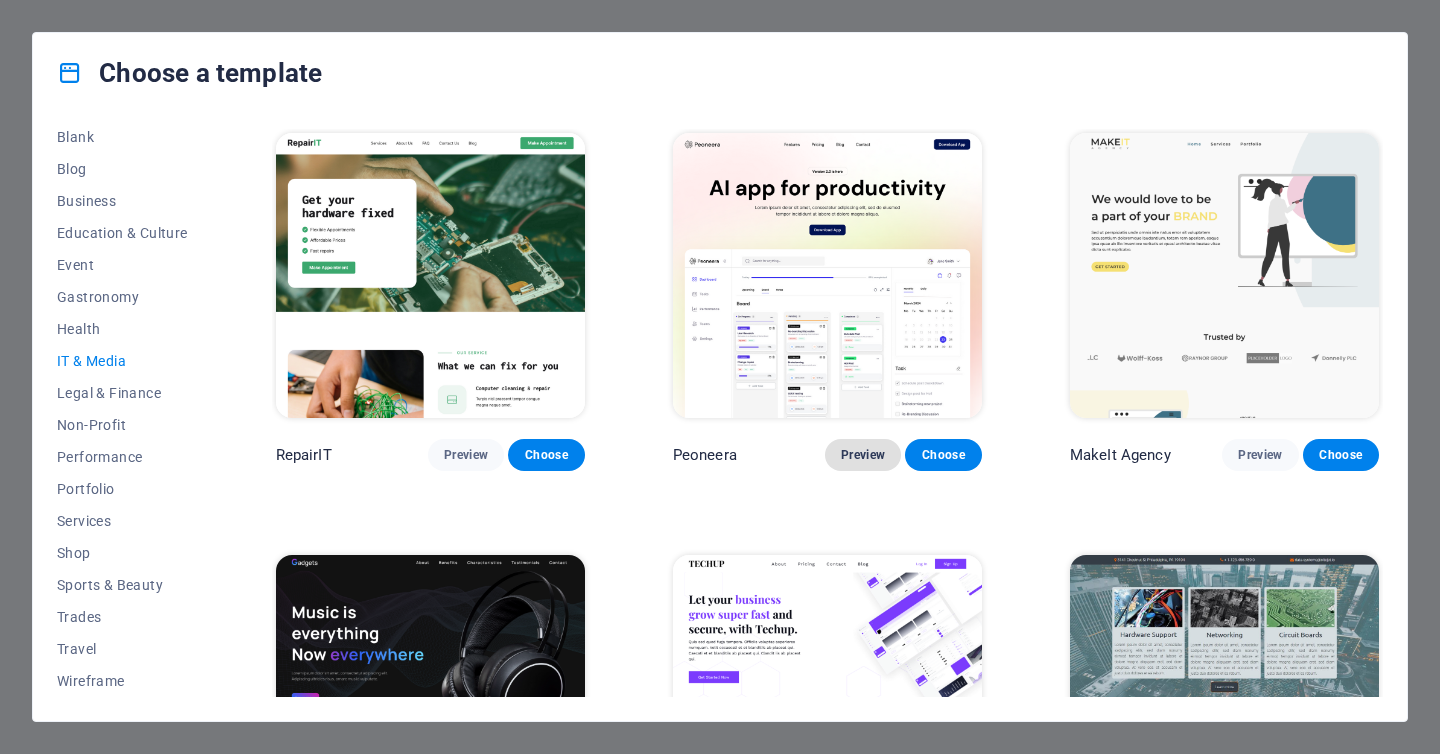 click on "Preview" at bounding box center (863, 455) 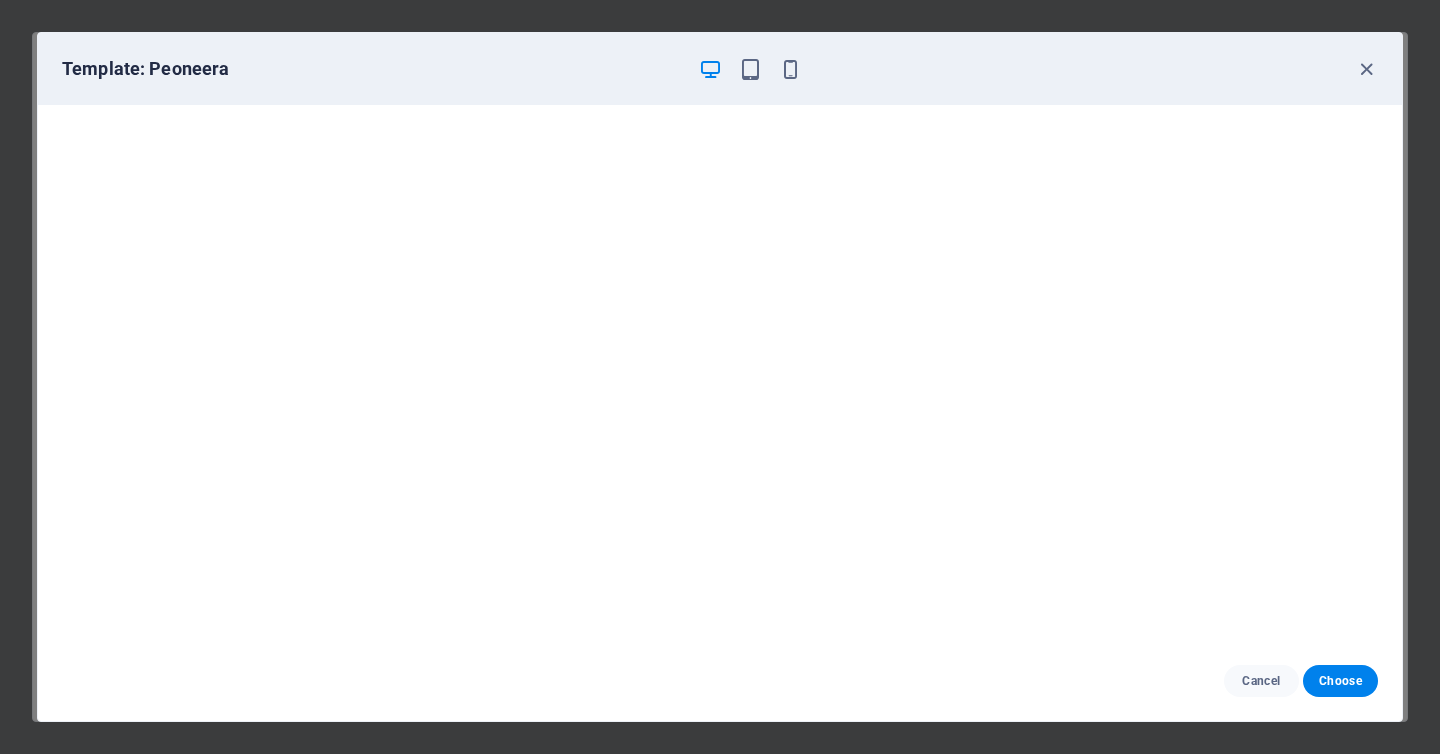 scroll, scrollTop: 4, scrollLeft: 0, axis: vertical 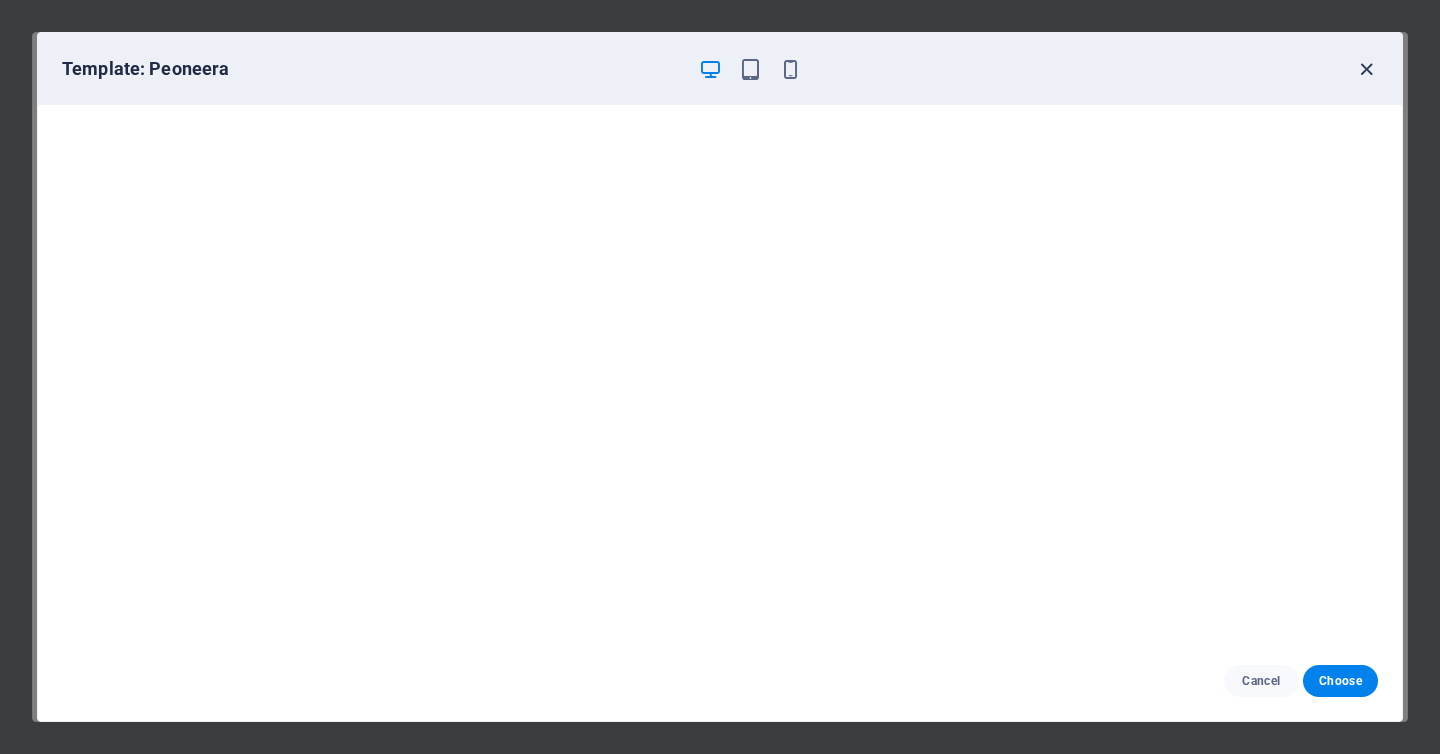 click at bounding box center [1366, 69] 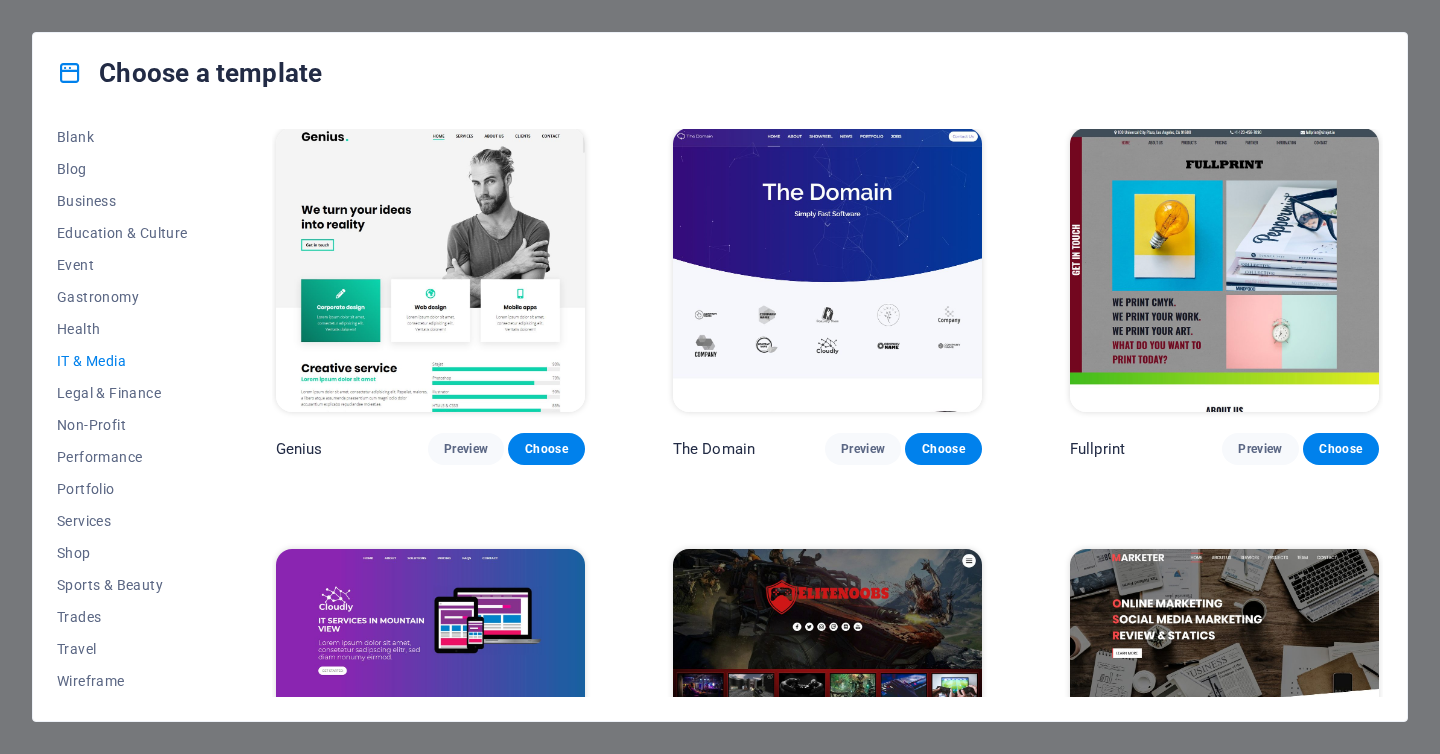 scroll, scrollTop: 1028, scrollLeft: 0, axis: vertical 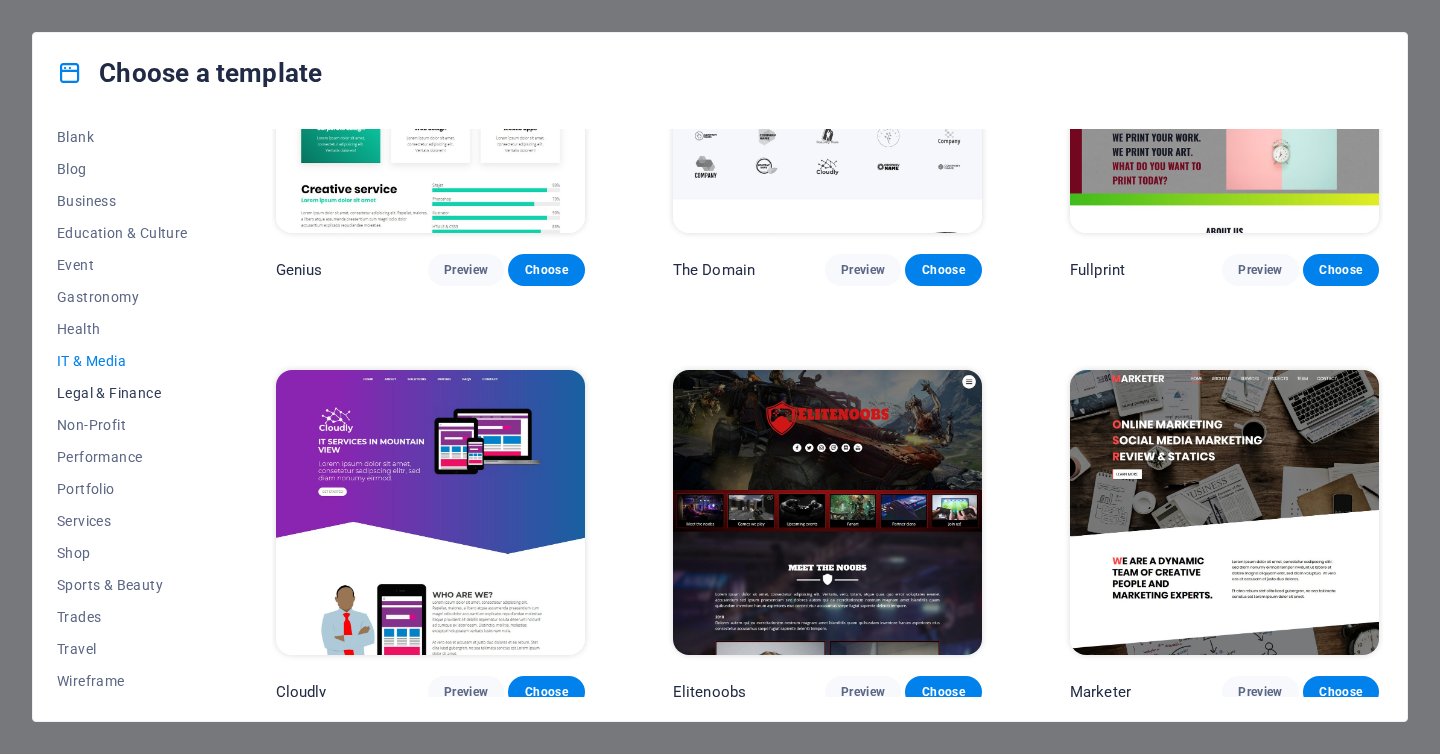 click on "Legal & Finance" at bounding box center (122, 393) 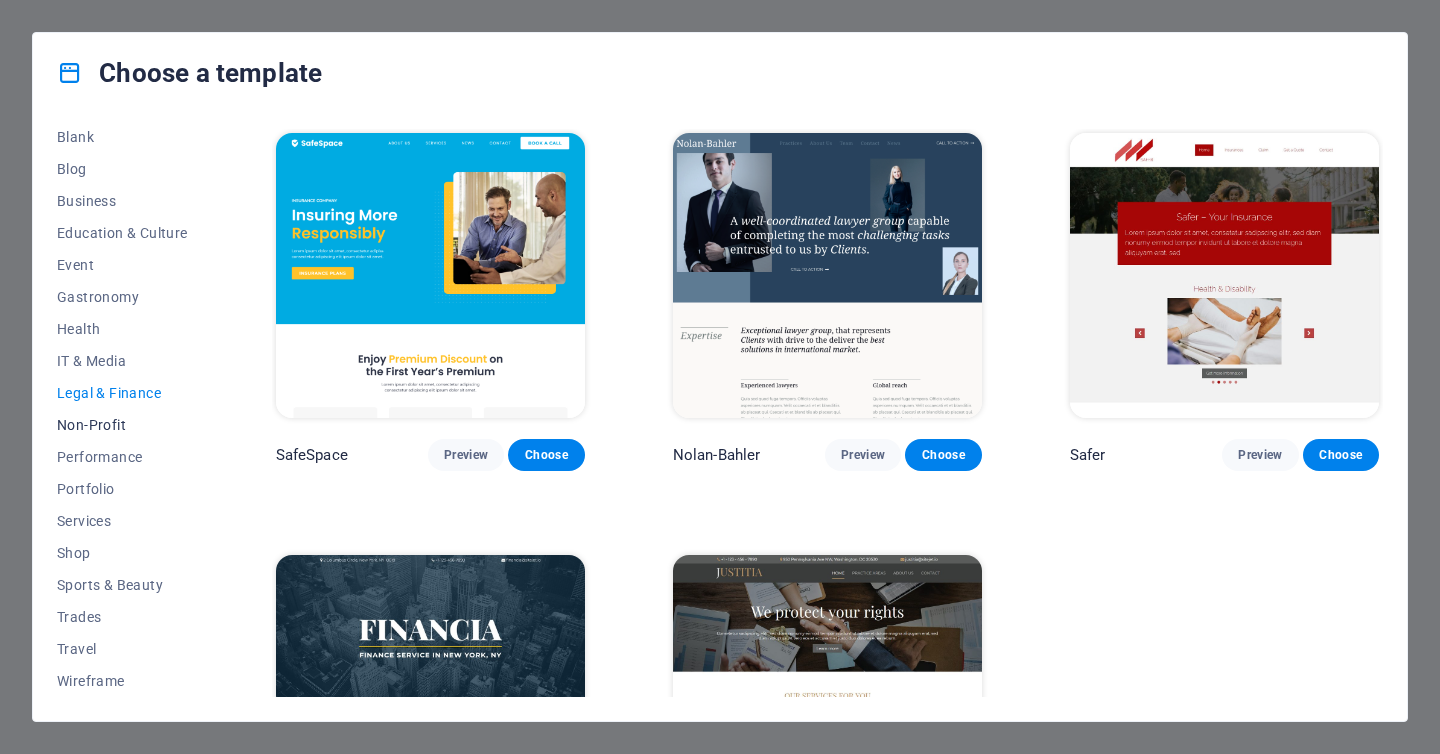 click on "Non-Profit" at bounding box center [122, 425] 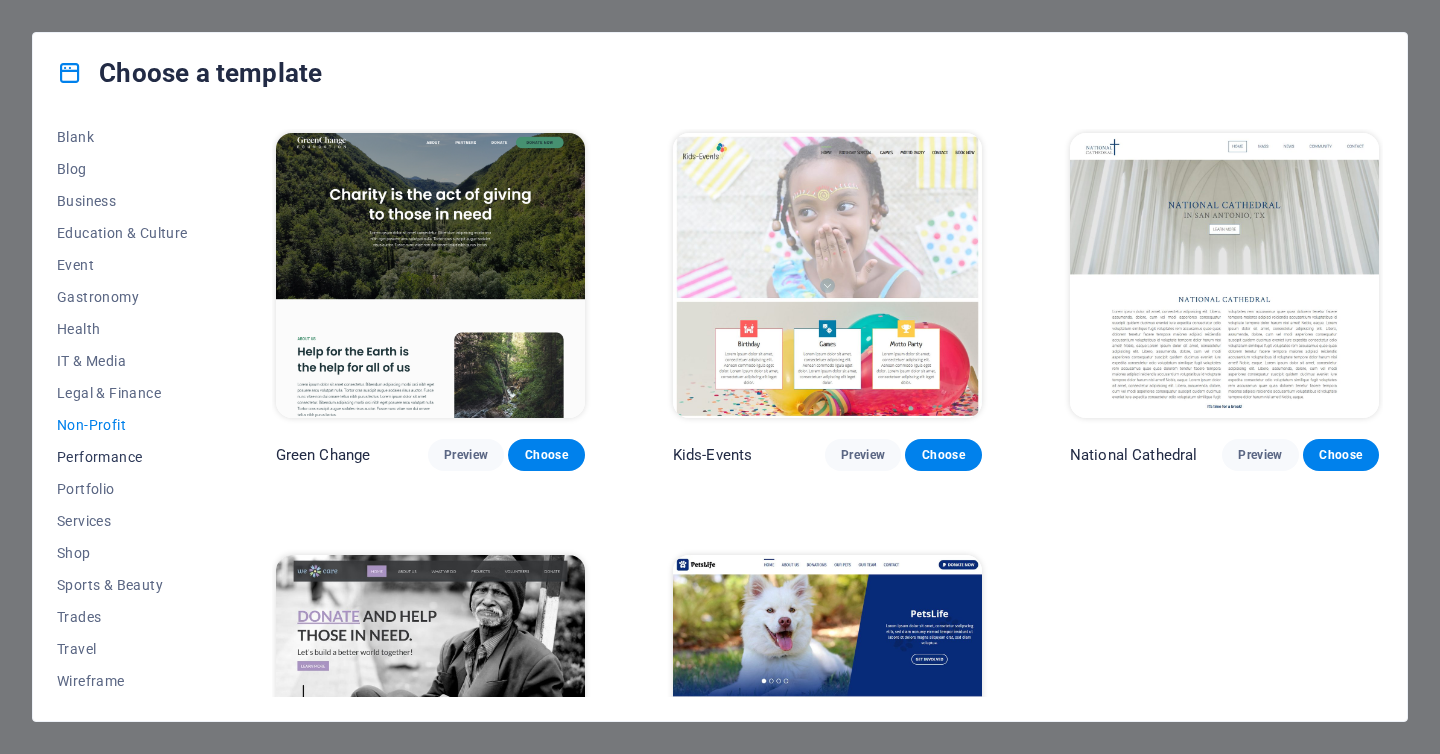 click on "Performance" at bounding box center [122, 457] 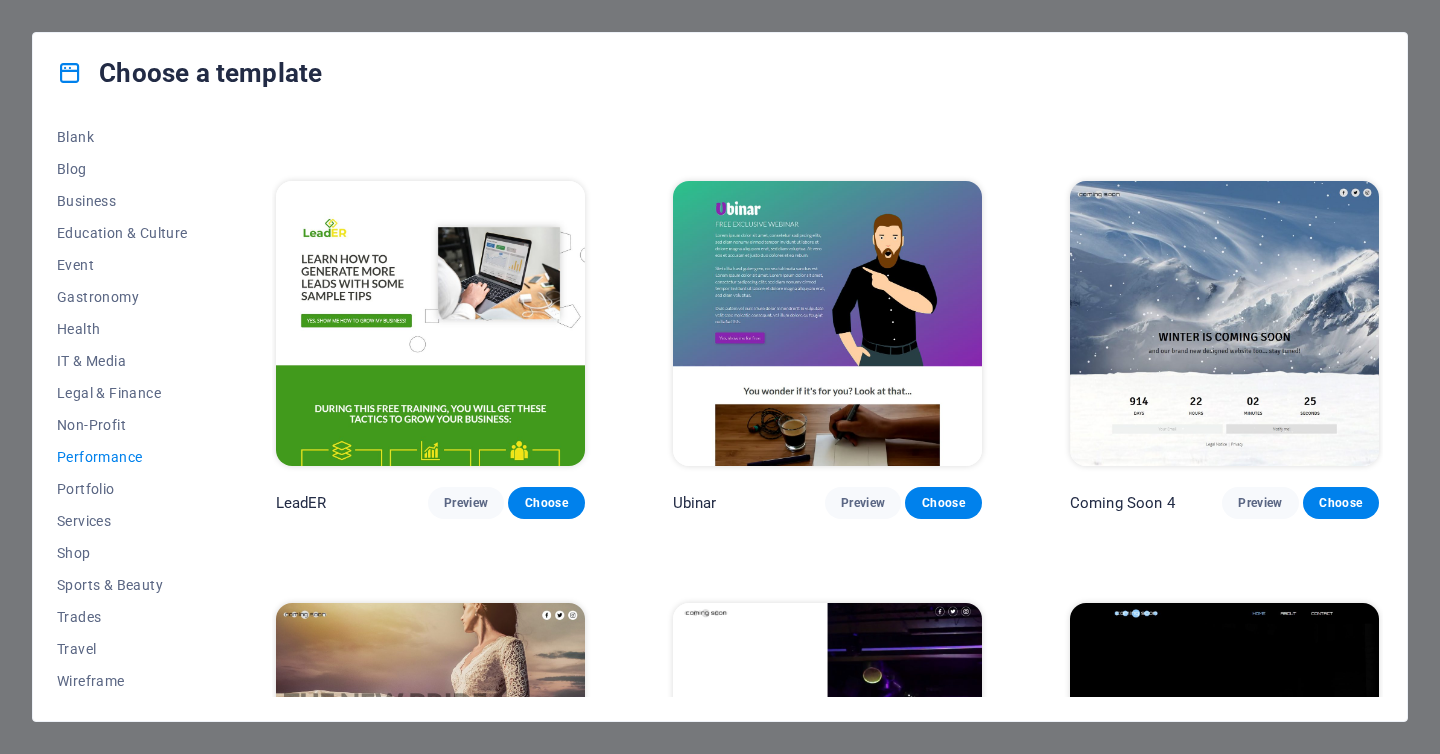scroll, scrollTop: 1866, scrollLeft: 0, axis: vertical 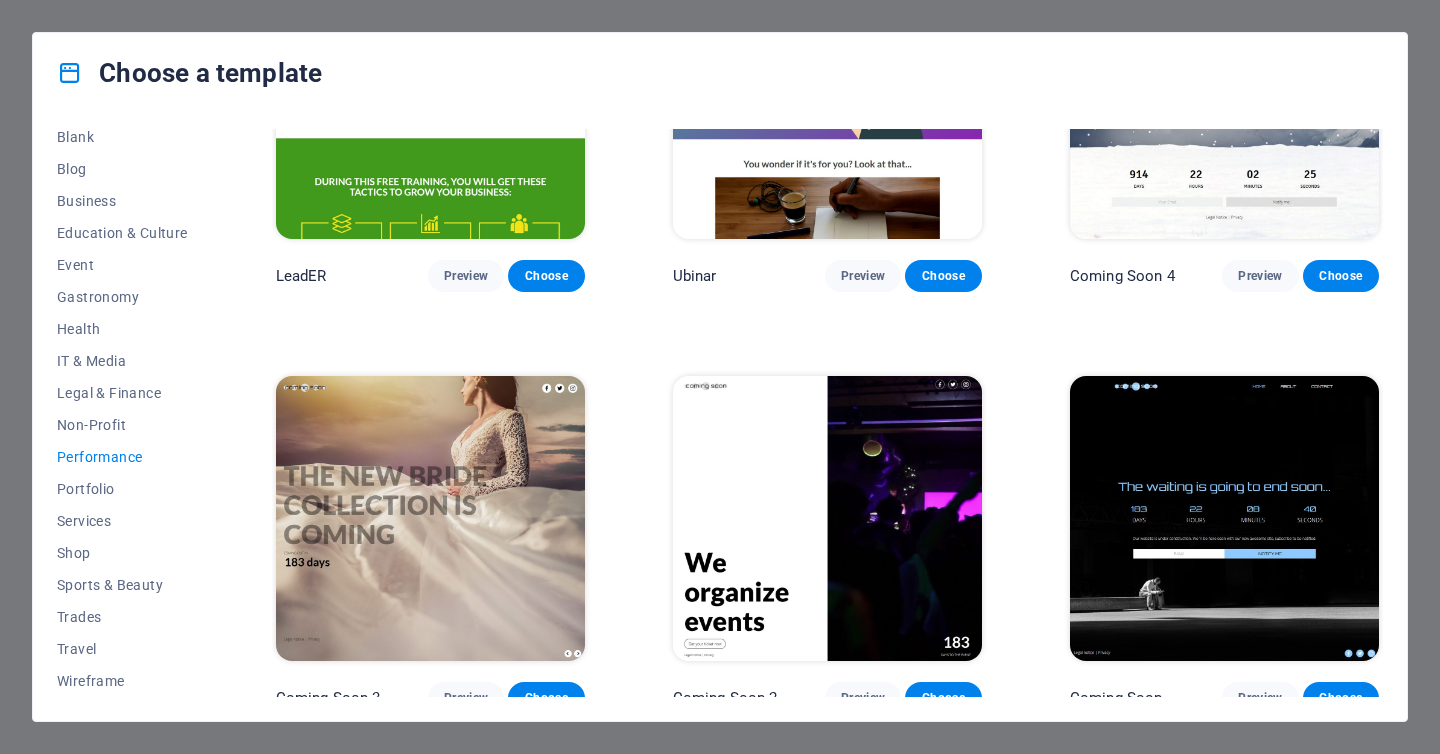 click at bounding box center [1224, 518] 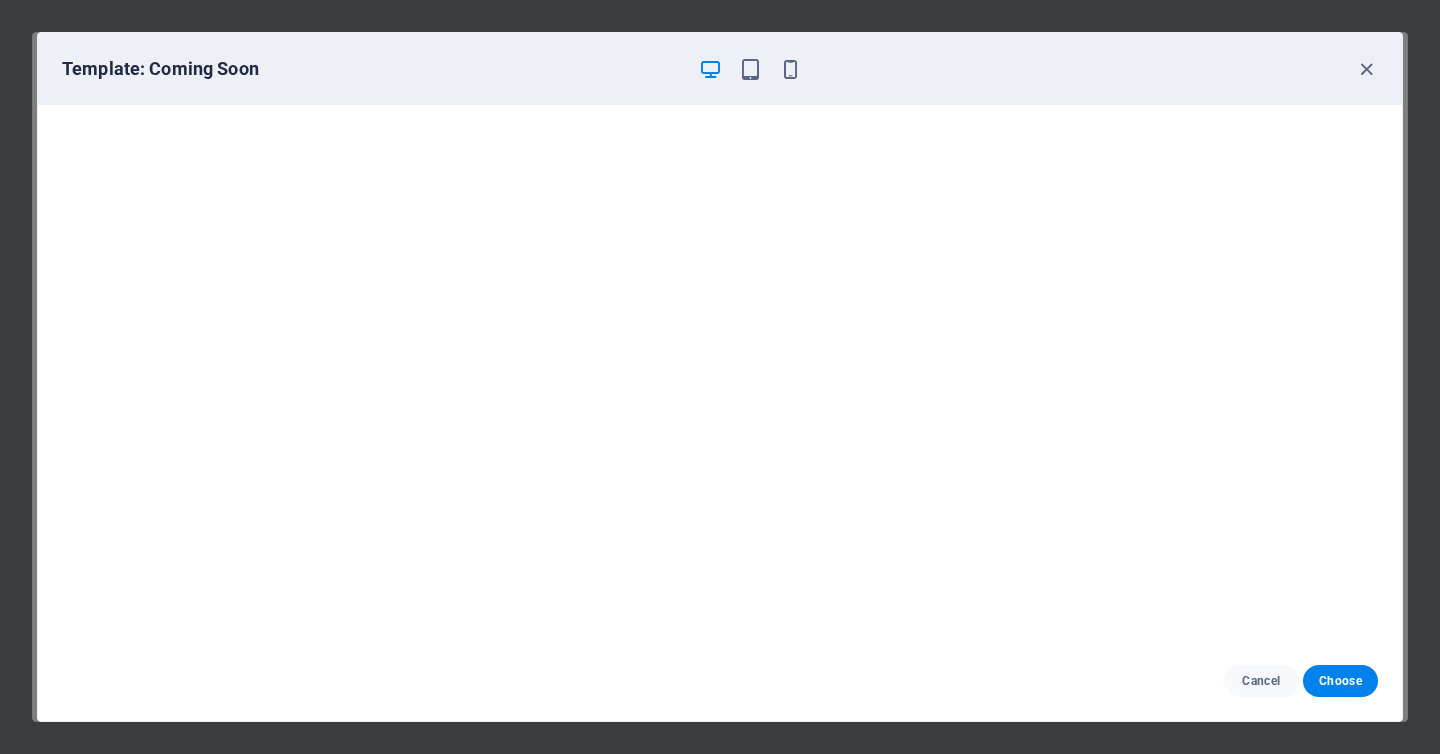 scroll, scrollTop: 4, scrollLeft: 0, axis: vertical 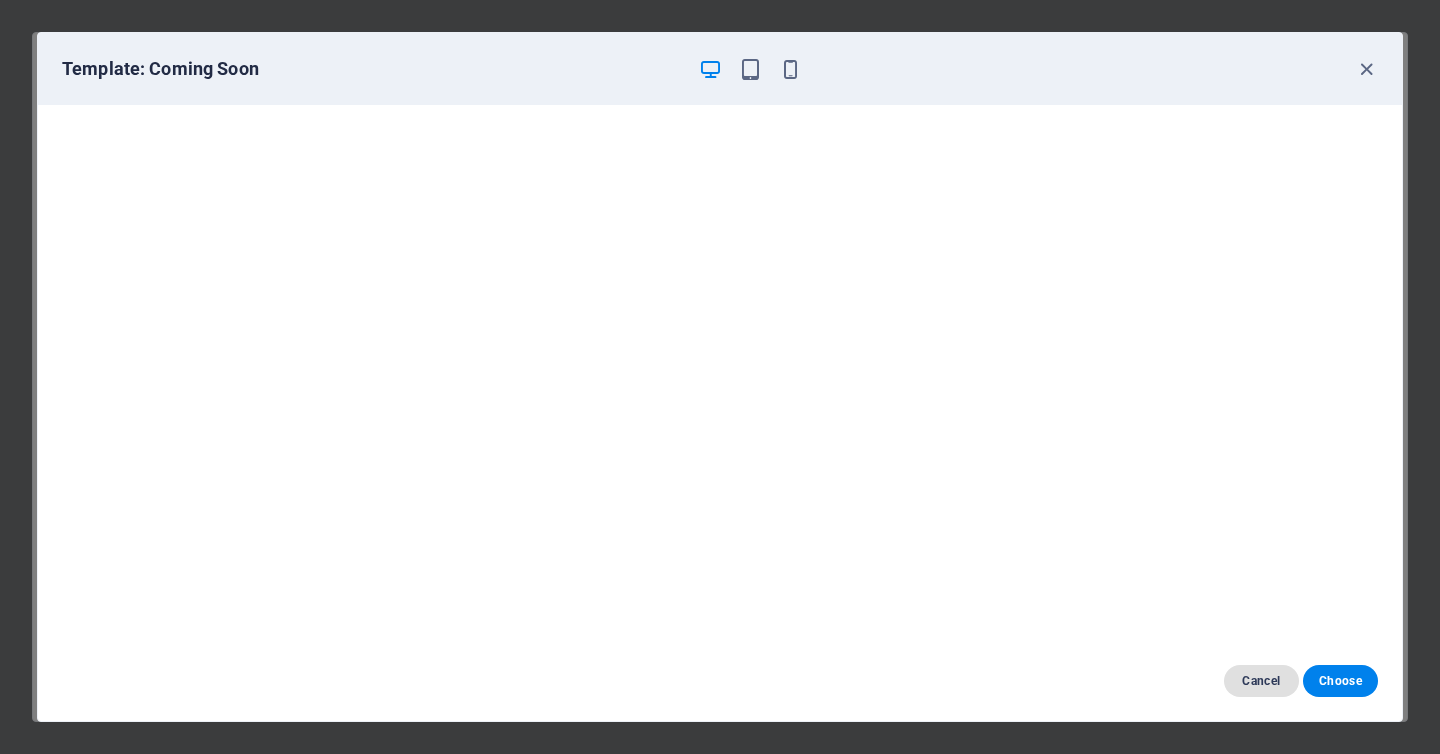 click on "Cancel" at bounding box center [1261, 681] 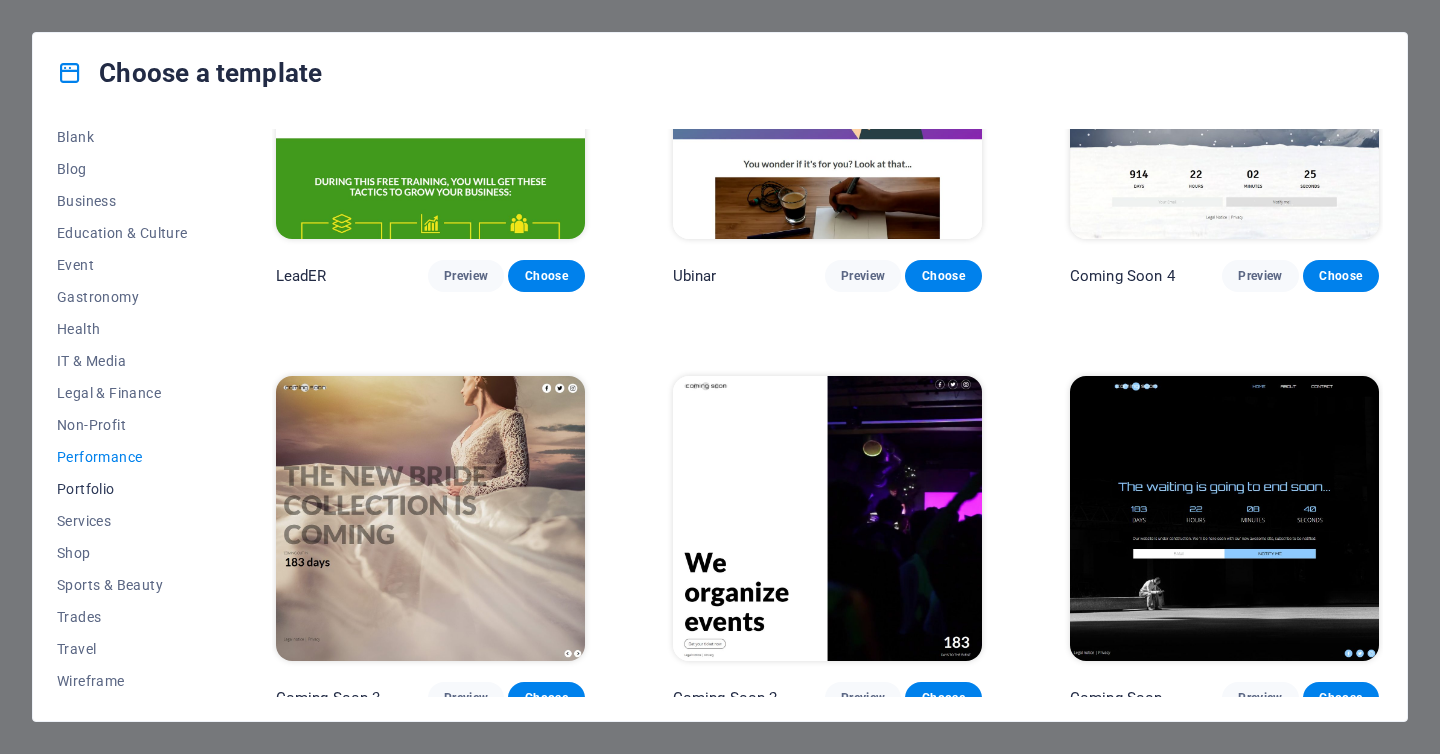 click on "Portfolio" at bounding box center (122, 489) 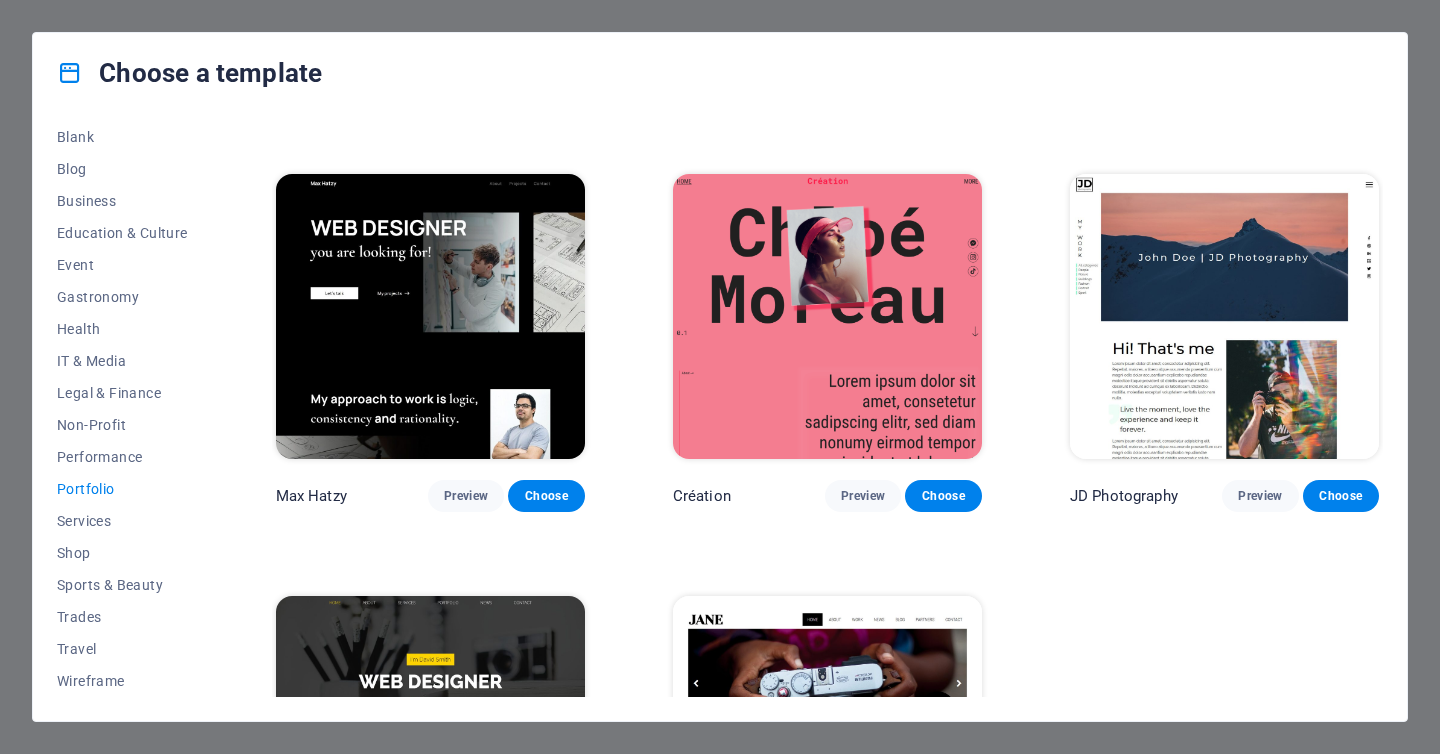 scroll, scrollTop: 378, scrollLeft: 0, axis: vertical 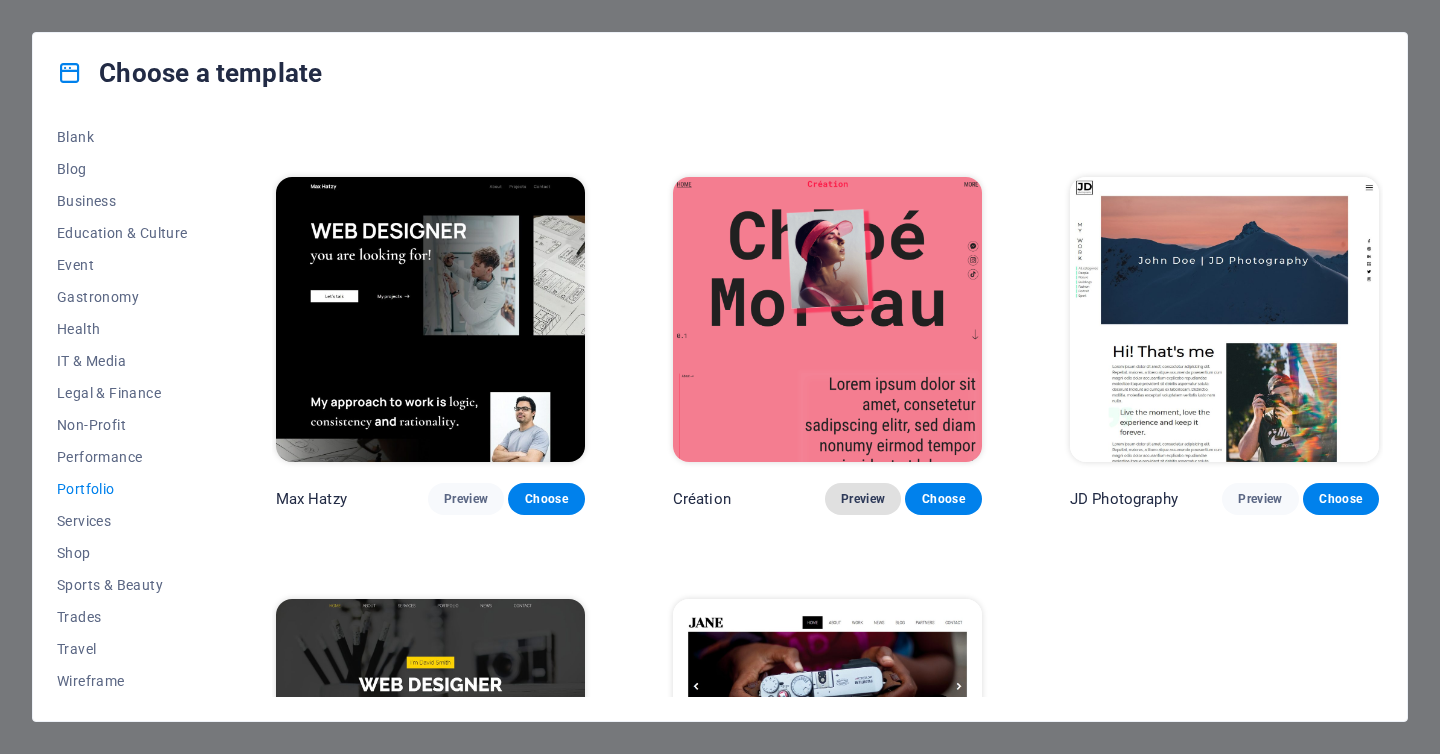 click on "Preview" at bounding box center (863, 499) 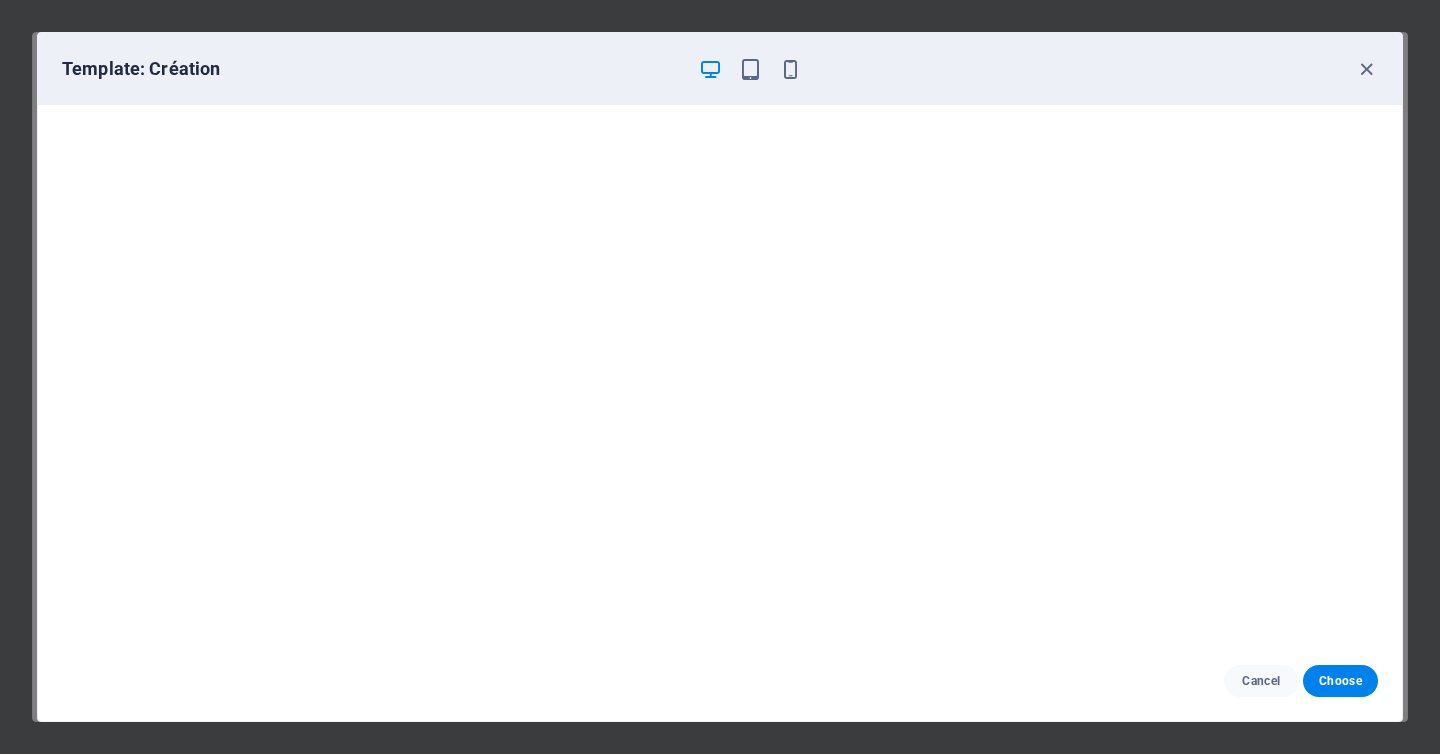scroll, scrollTop: 4, scrollLeft: 0, axis: vertical 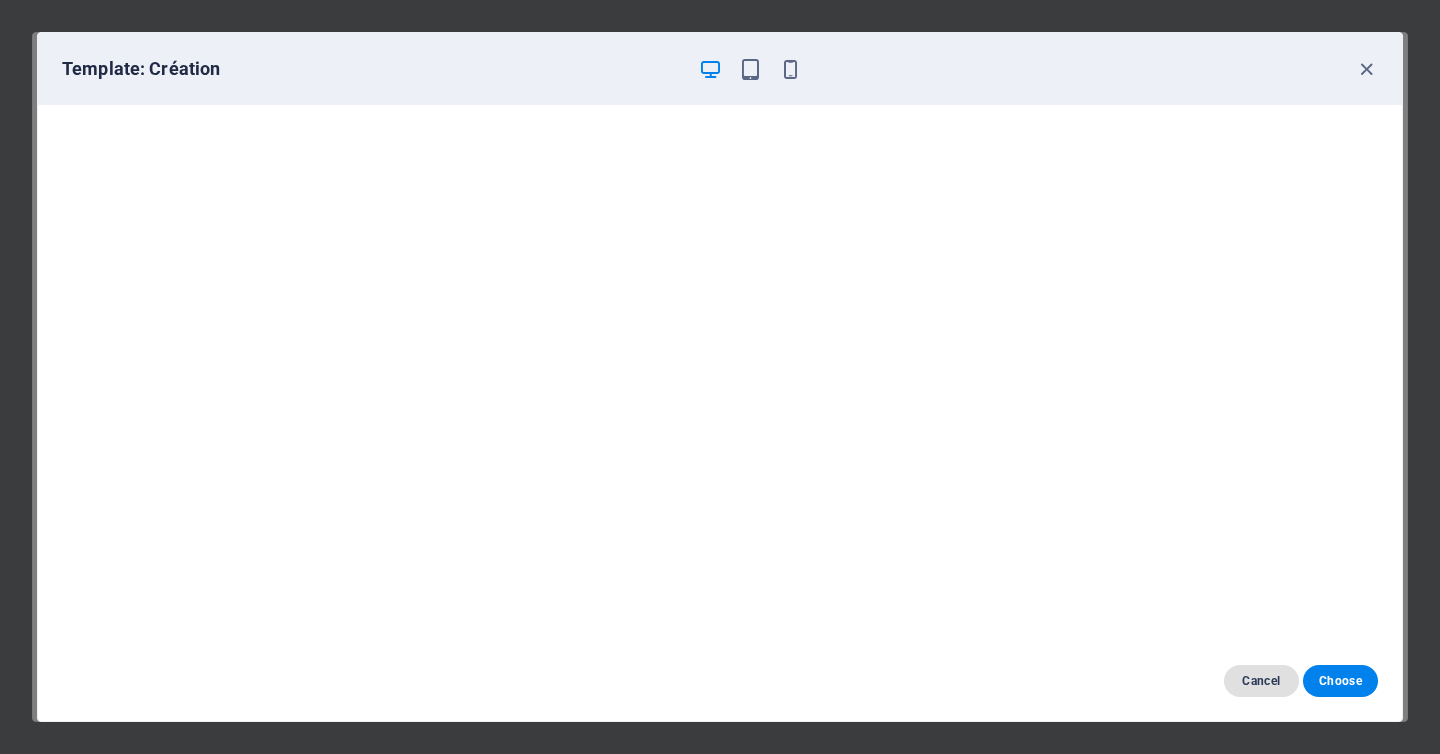 click on "Cancel" at bounding box center (1261, 681) 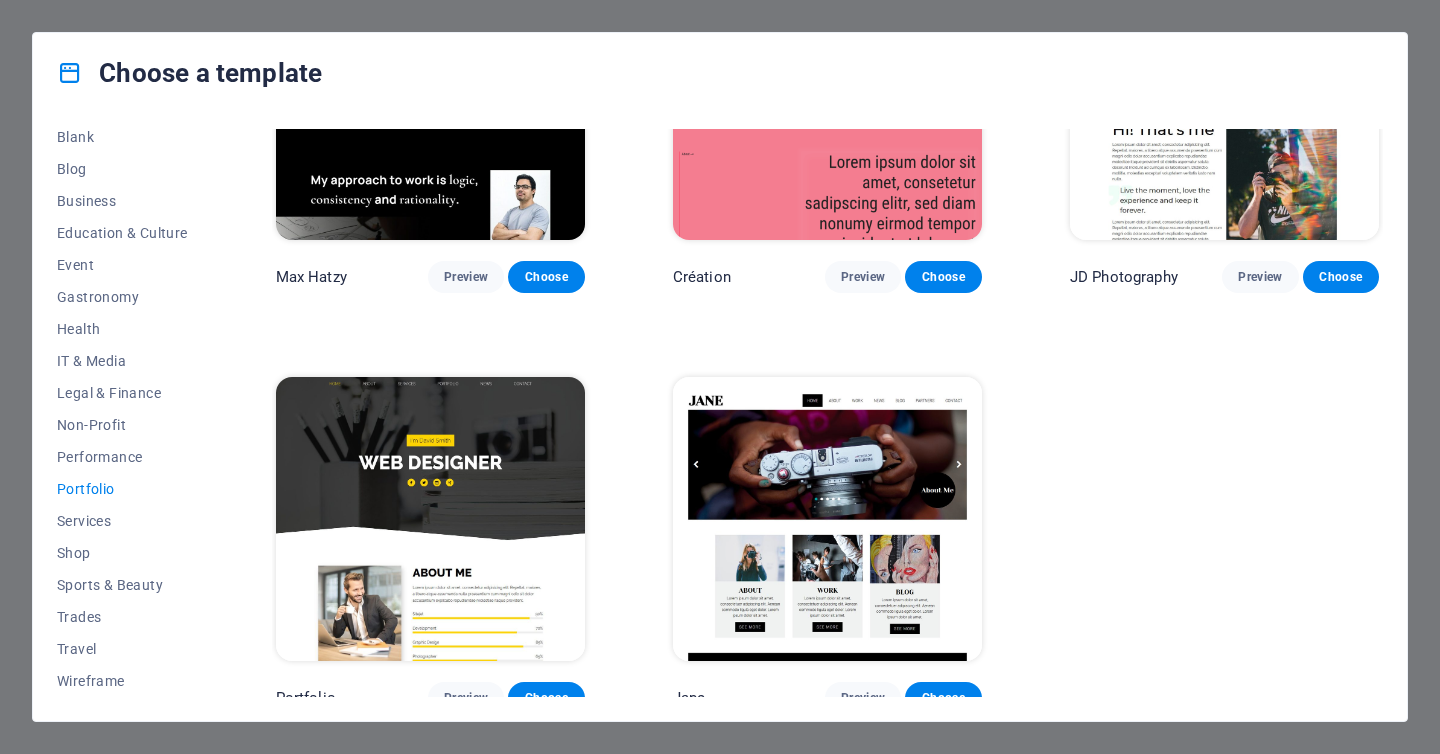 scroll, scrollTop: 609, scrollLeft: 0, axis: vertical 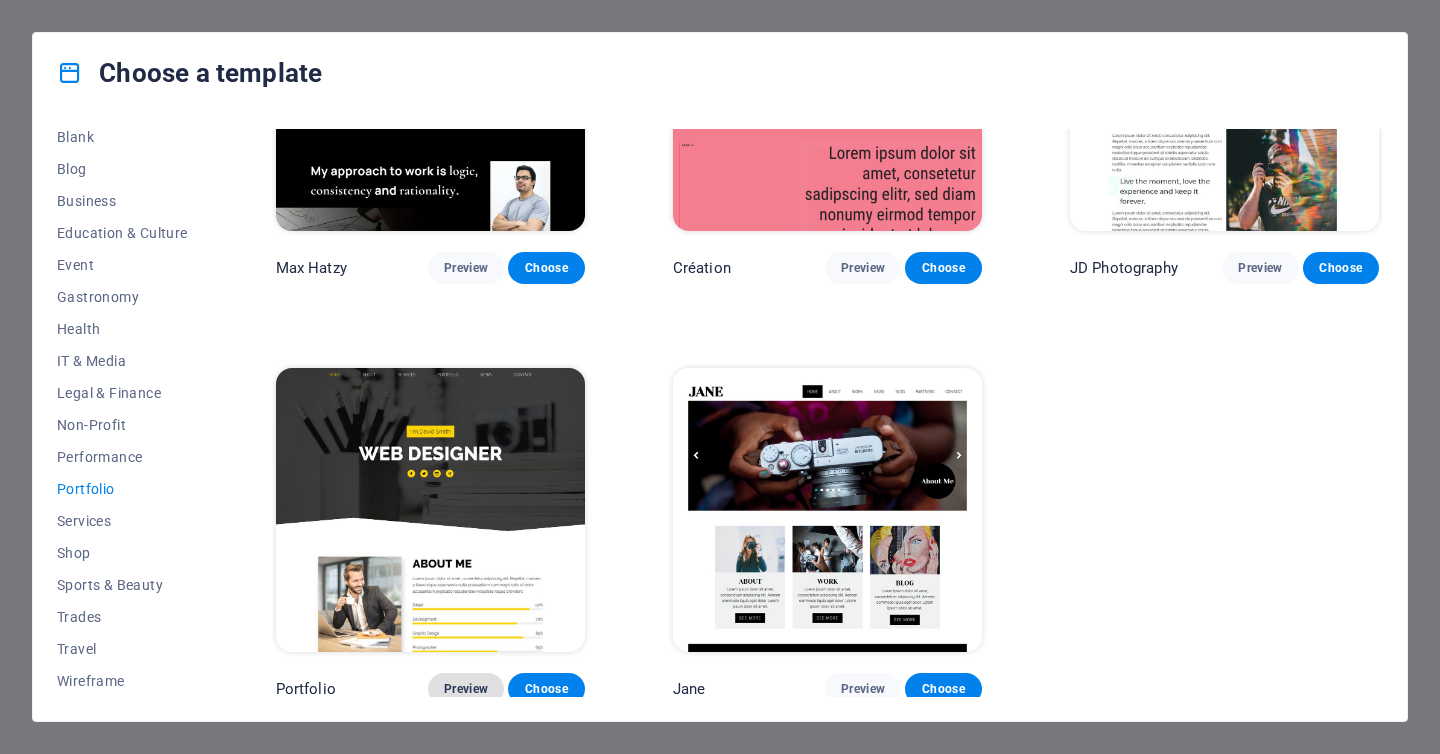 click on "Preview" at bounding box center (466, 689) 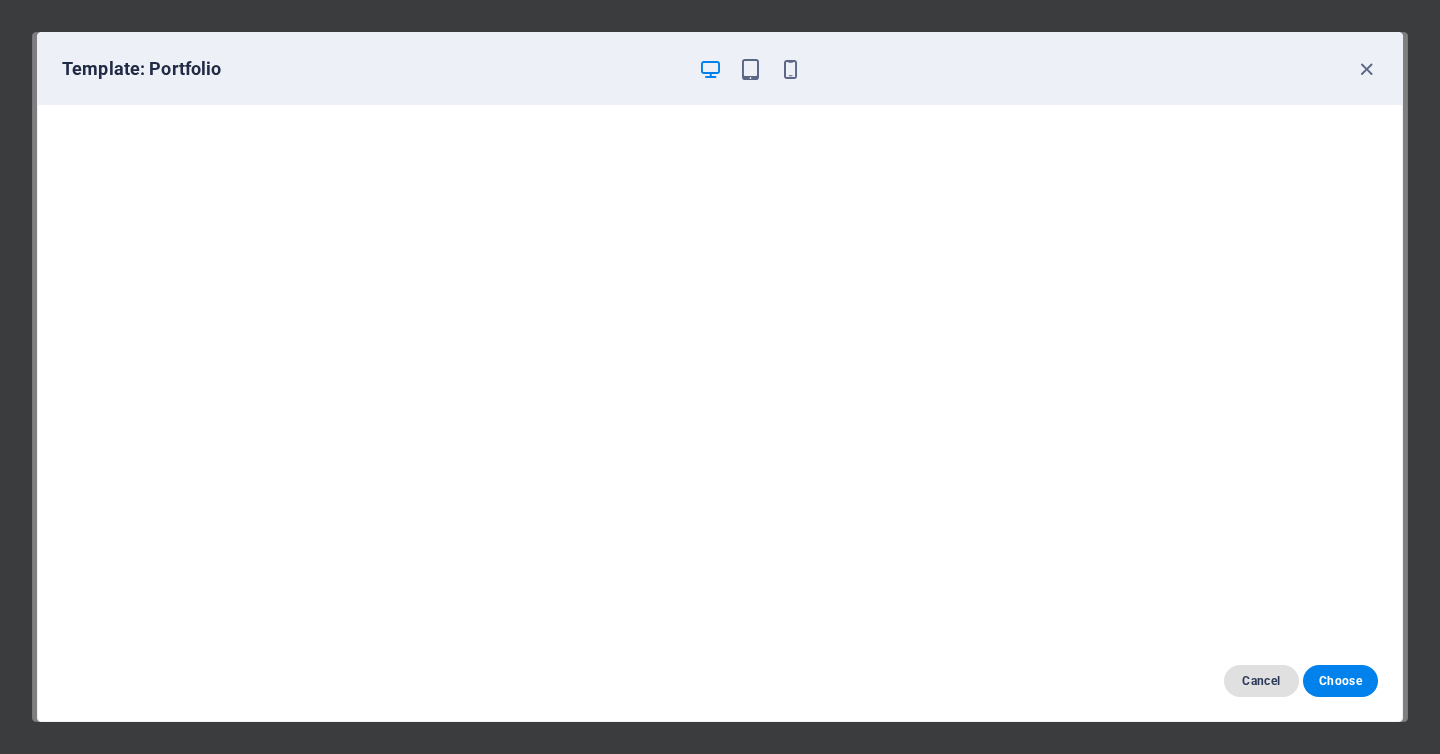 click on "Cancel" at bounding box center (1261, 681) 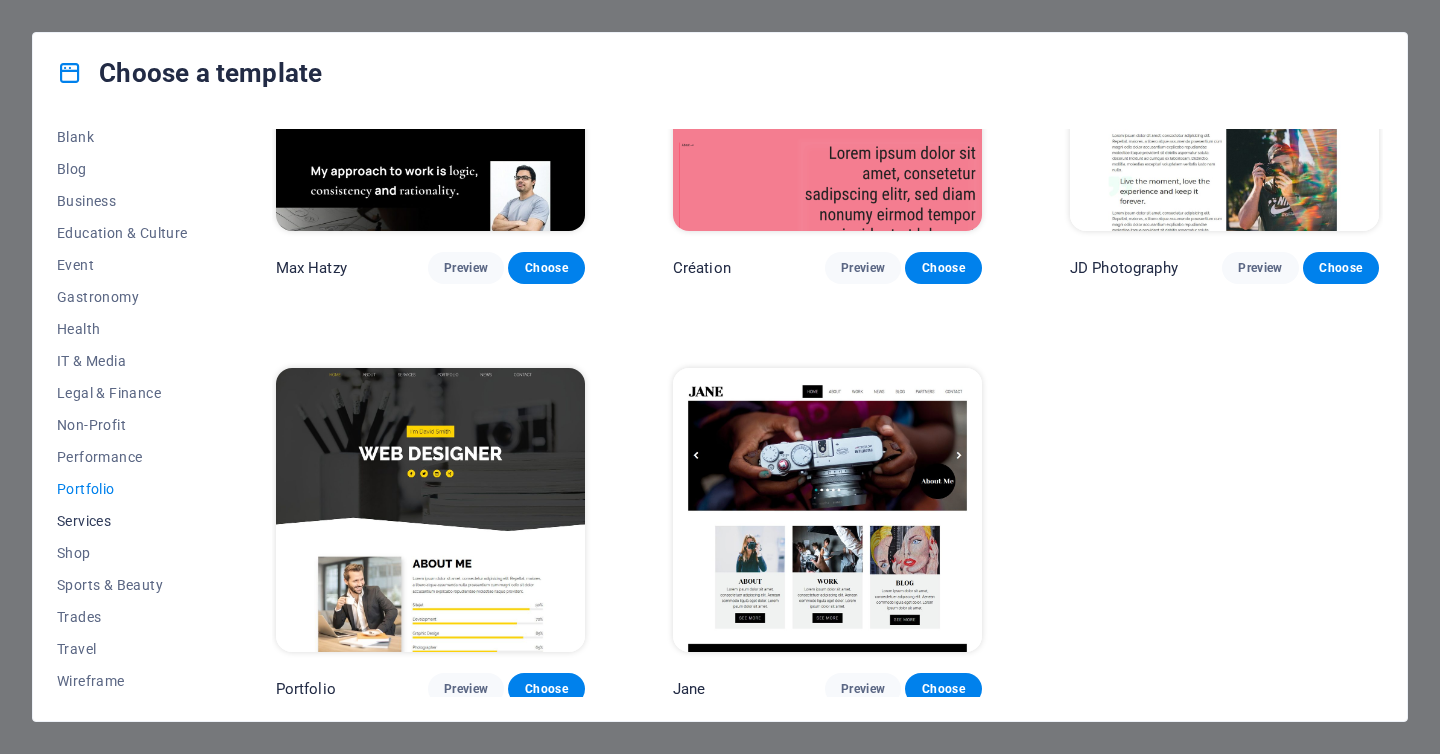 click on "Services" at bounding box center (122, 521) 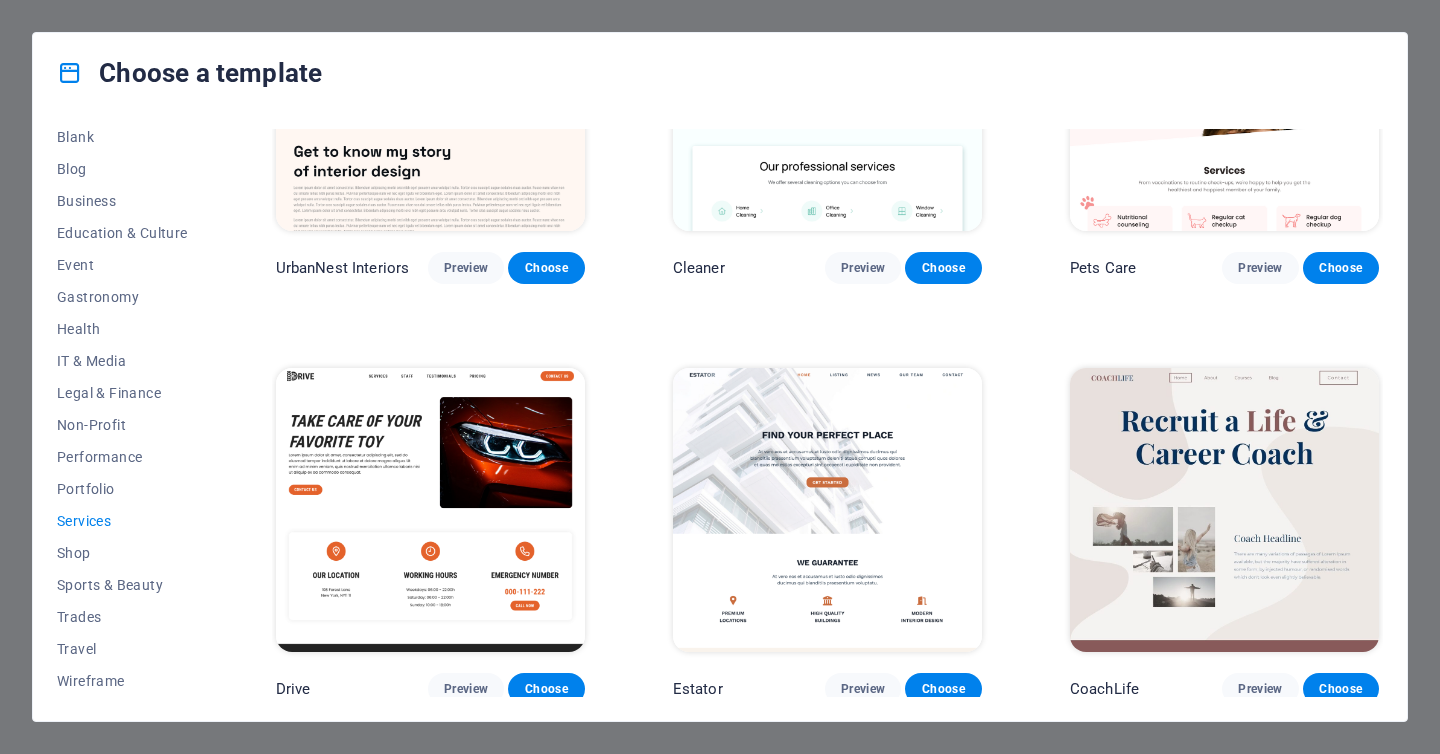 scroll, scrollTop: 0, scrollLeft: 0, axis: both 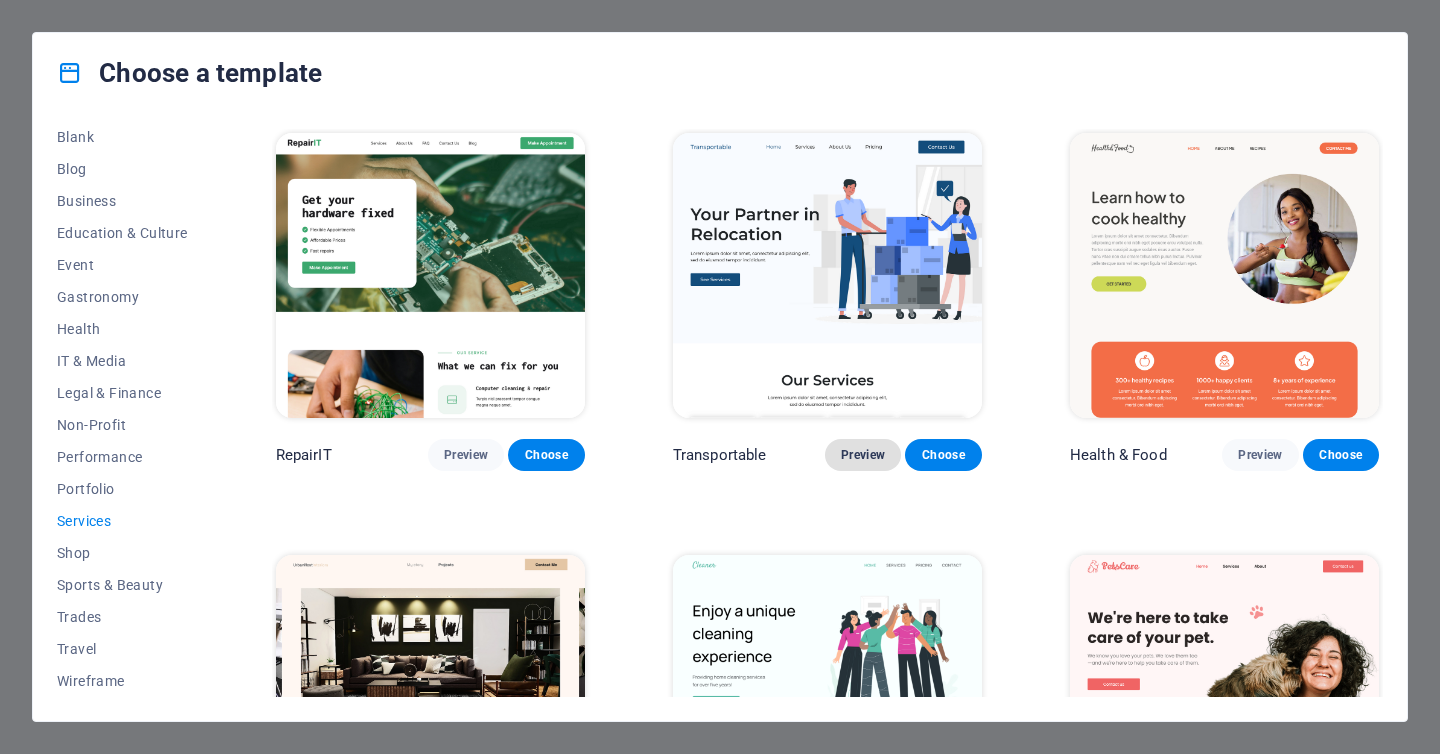 click on "Preview" at bounding box center (863, 455) 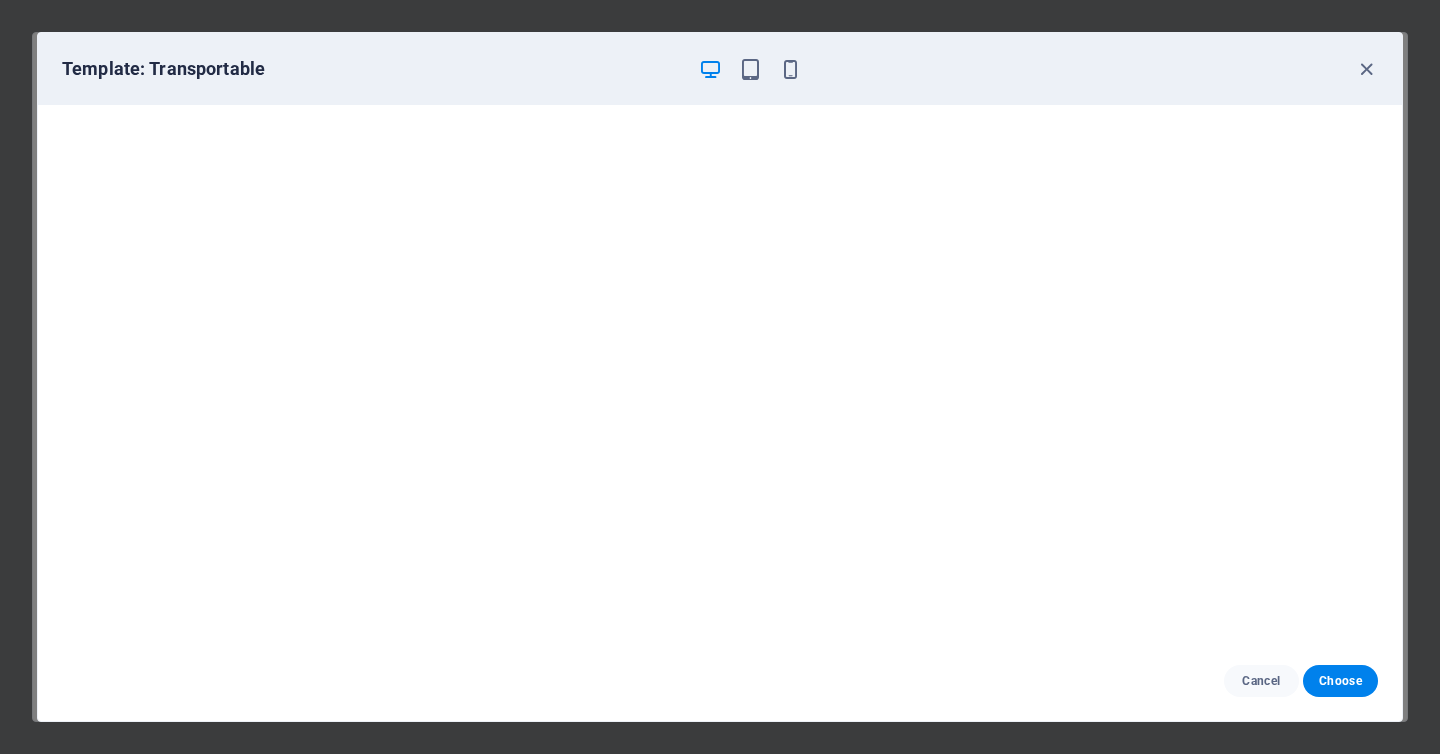 scroll, scrollTop: 4, scrollLeft: 0, axis: vertical 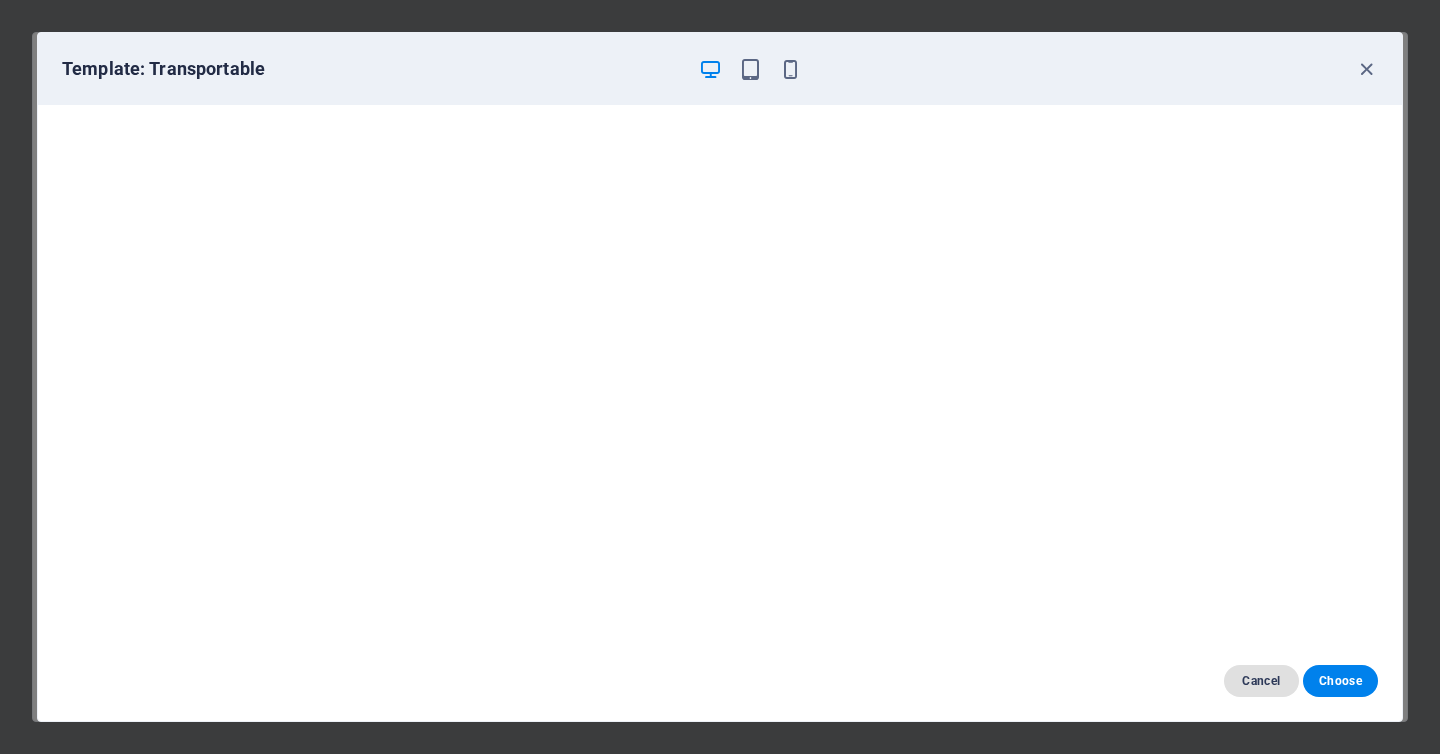 click on "Cancel" at bounding box center (1261, 681) 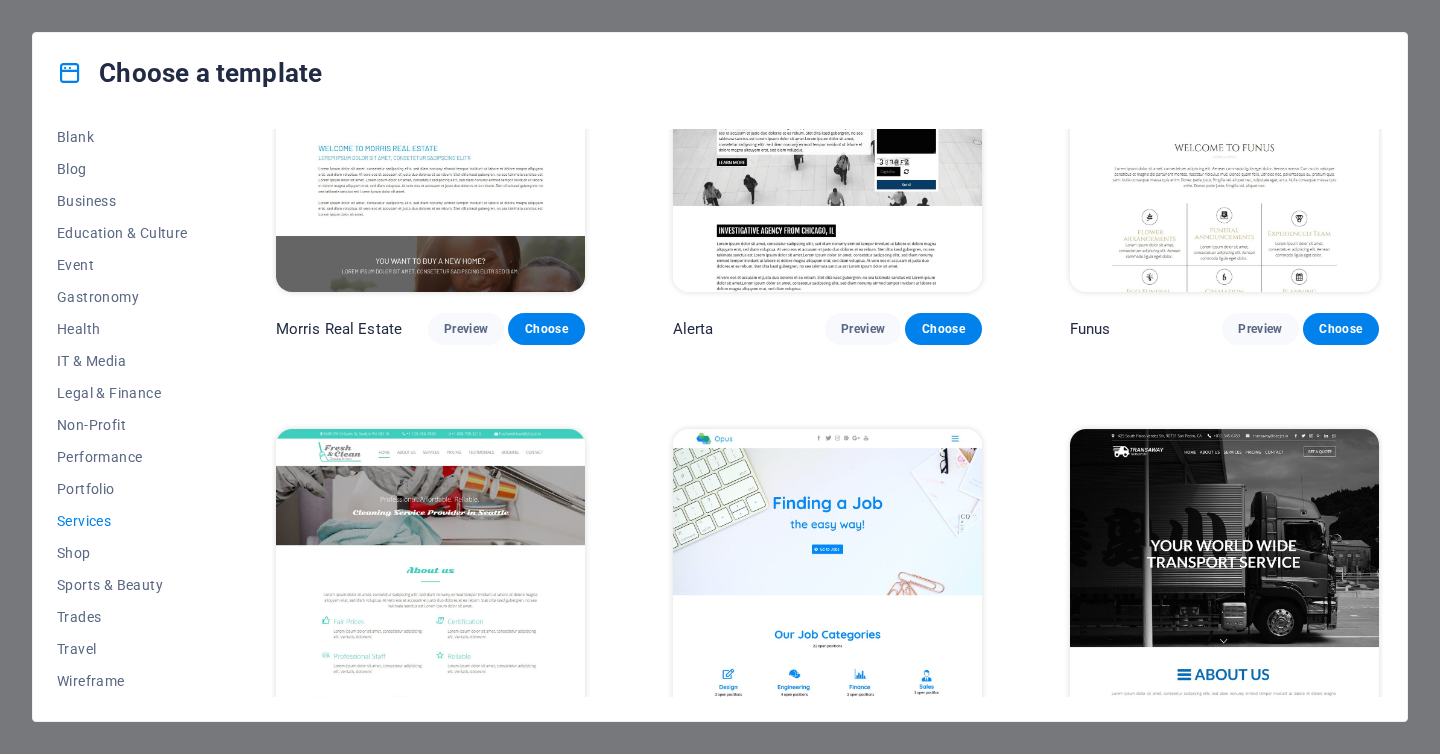 scroll, scrollTop: 1927, scrollLeft: 0, axis: vertical 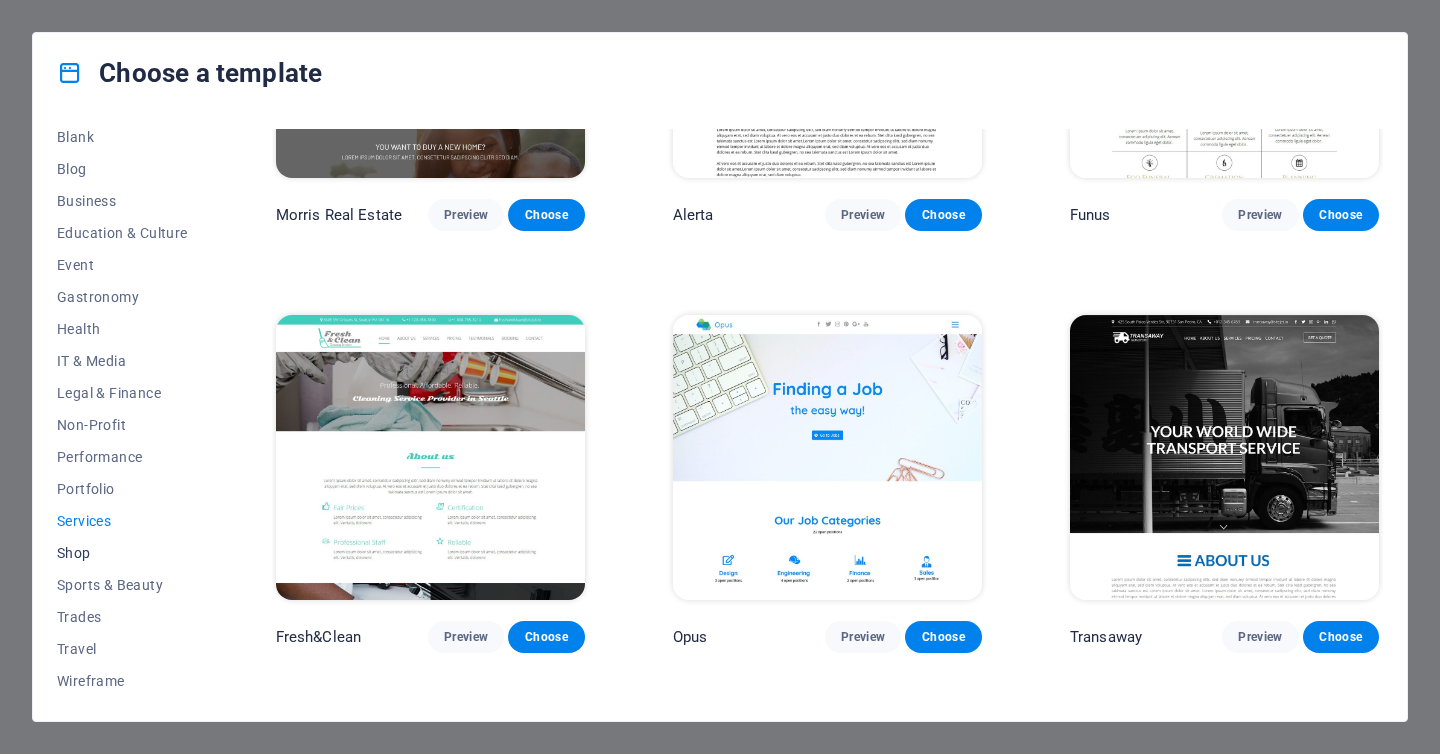 click on "Shop" at bounding box center (122, 553) 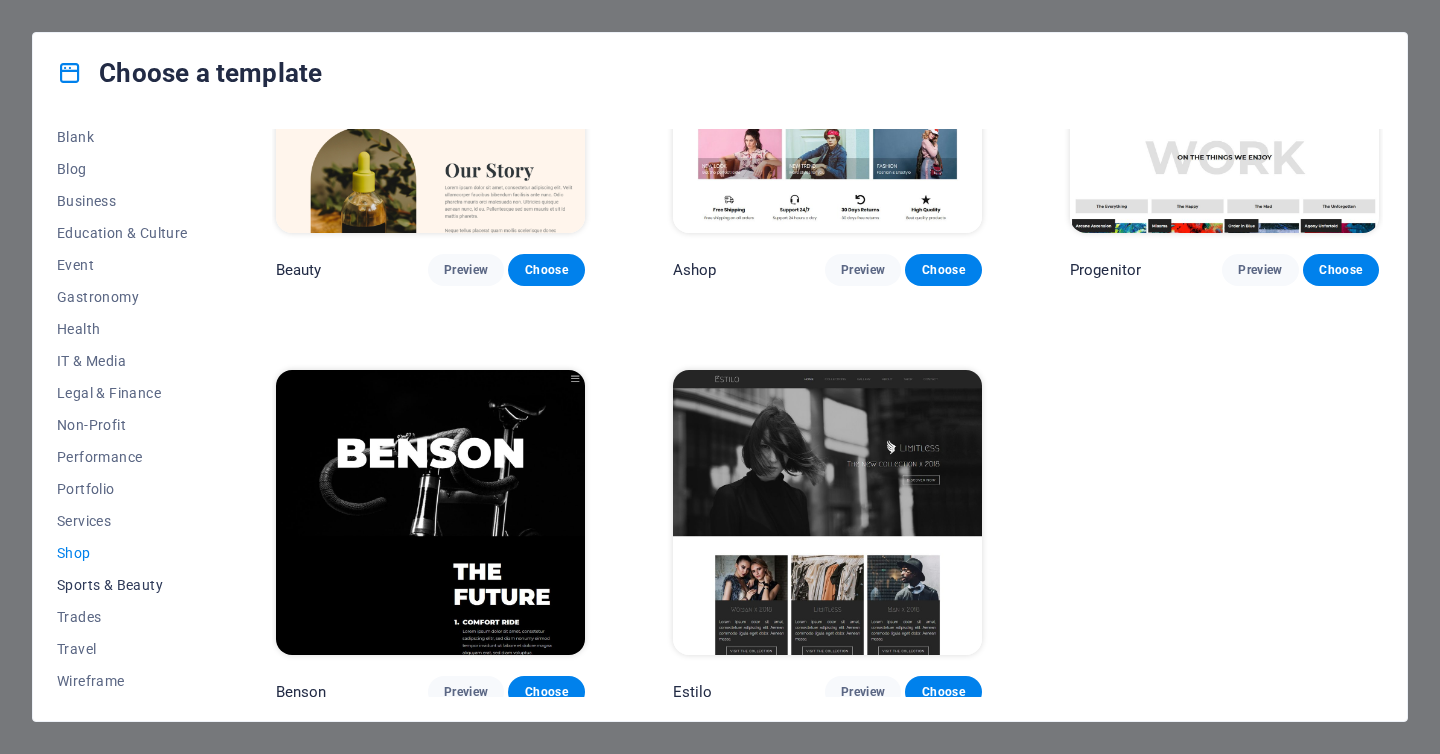 click on "Sports & Beauty" at bounding box center [122, 585] 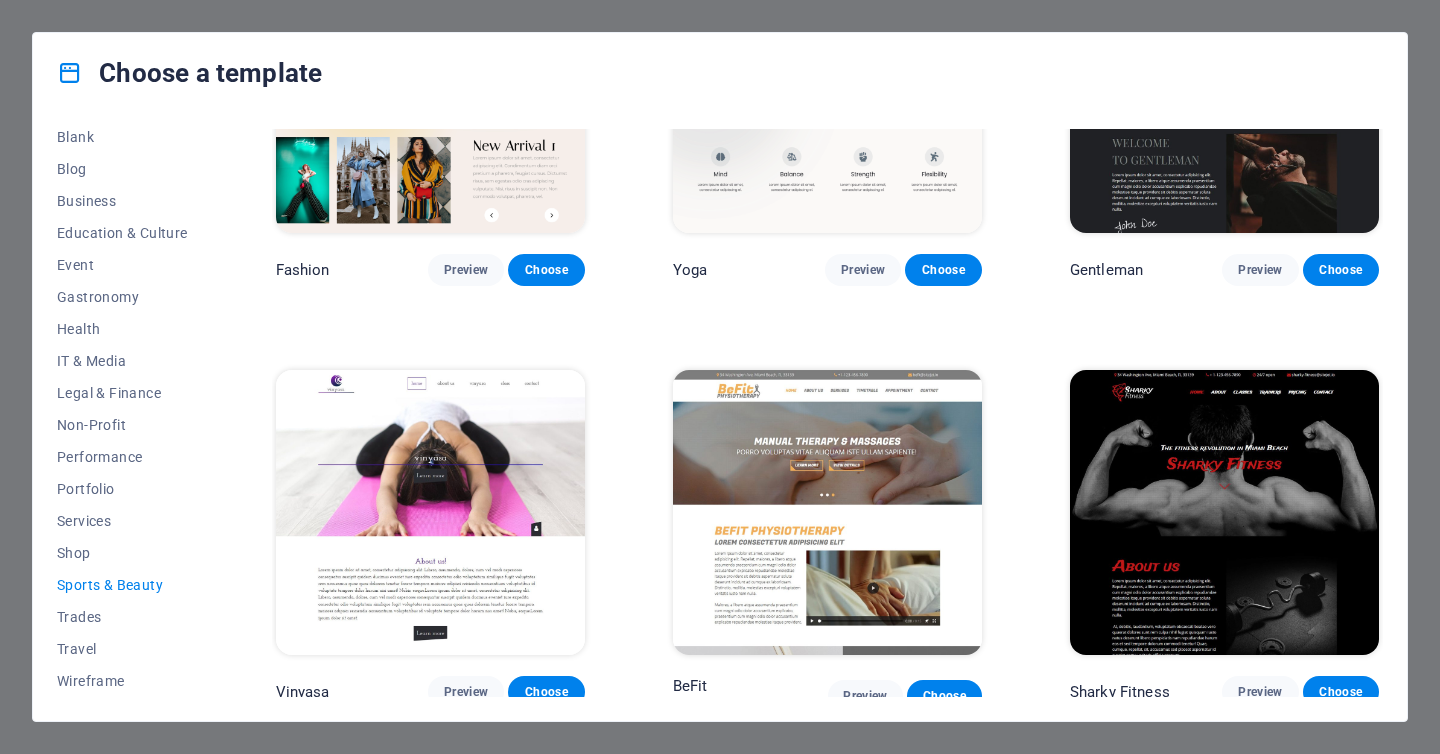 scroll, scrollTop: 1874, scrollLeft: 0, axis: vertical 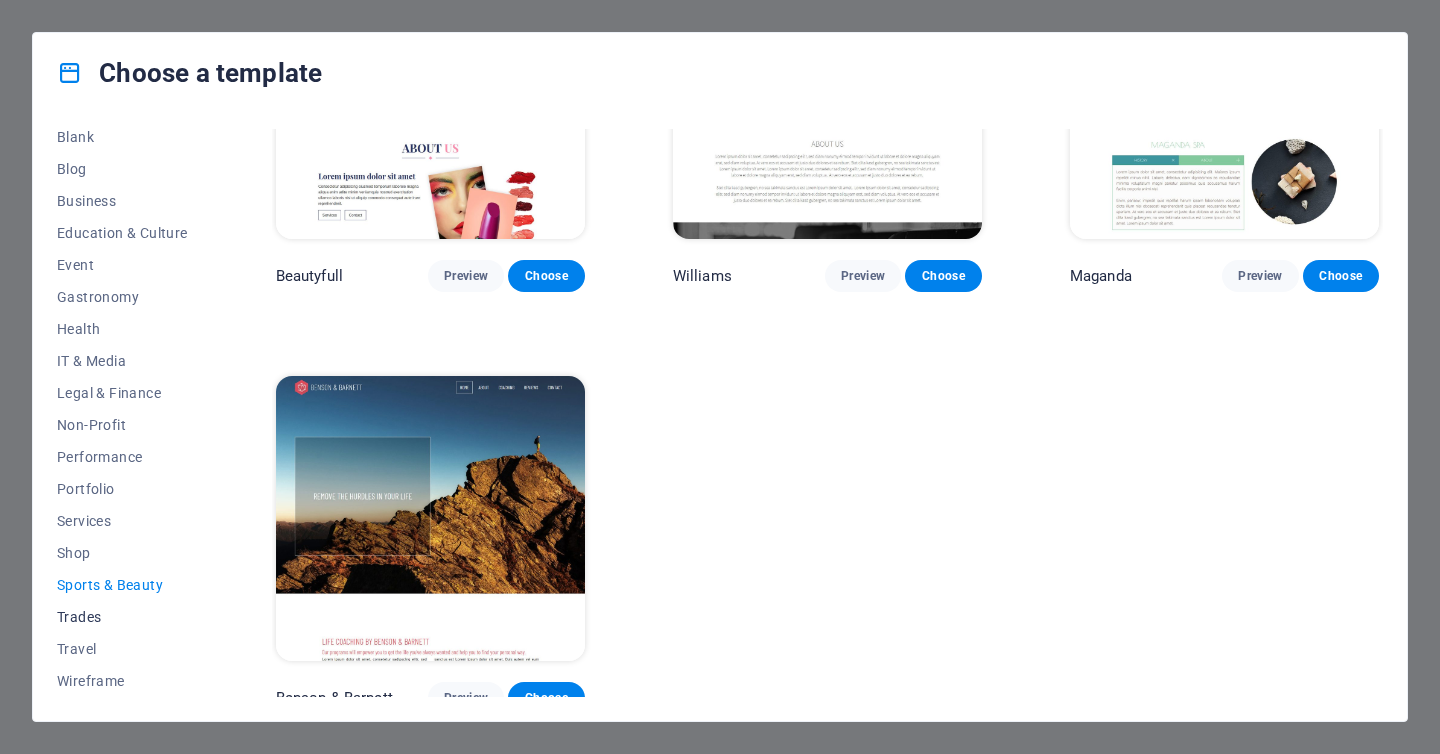 click on "Trades" at bounding box center (122, 617) 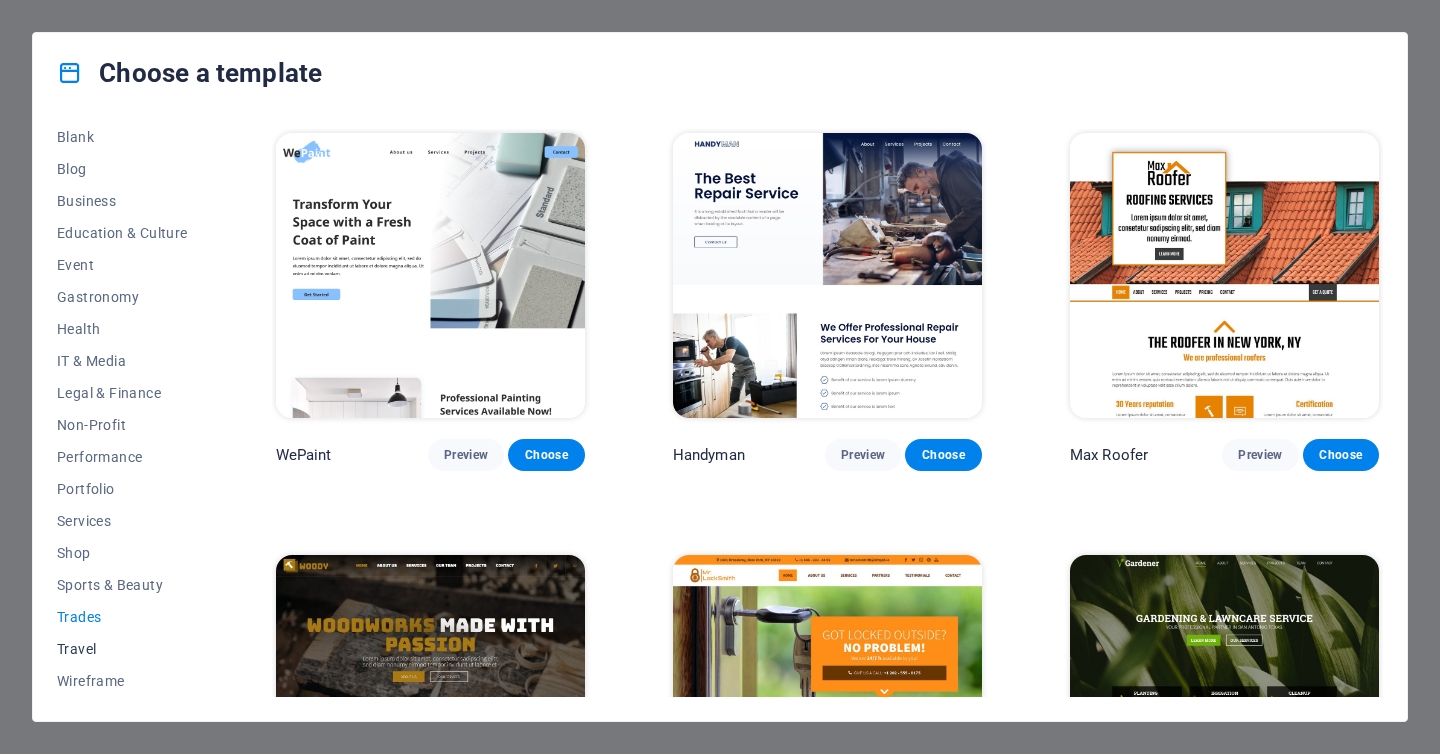 click on "Travel" at bounding box center (122, 649) 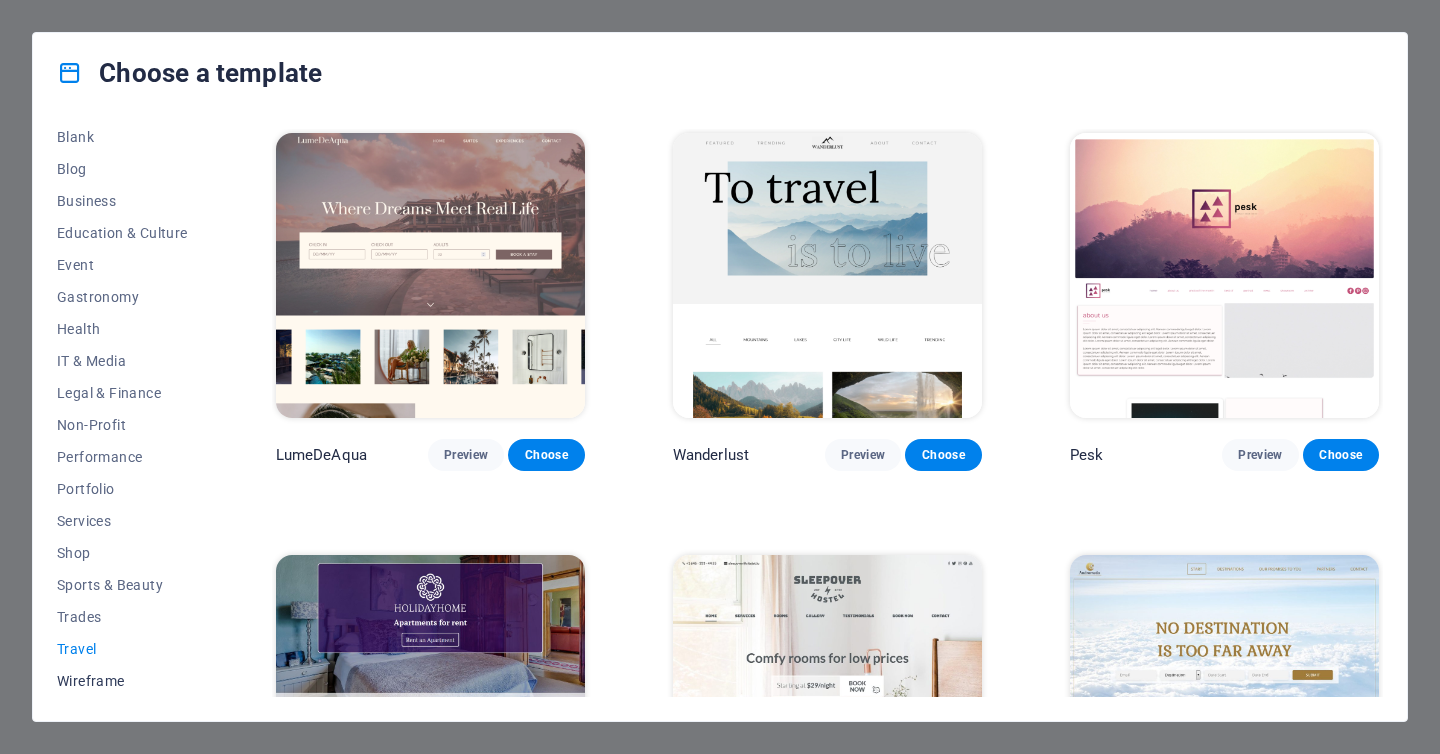 click on "Wireframe" at bounding box center [122, 681] 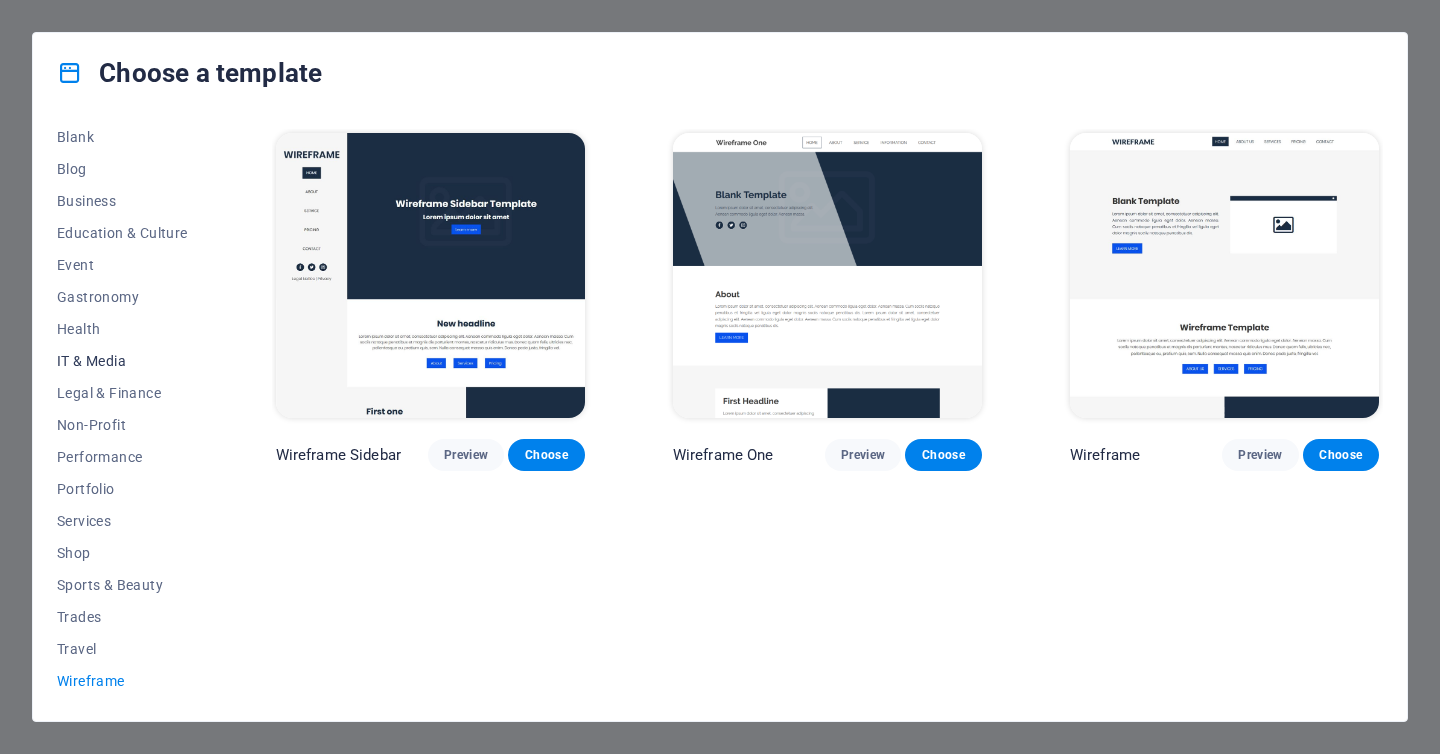 scroll, scrollTop: 0, scrollLeft: 0, axis: both 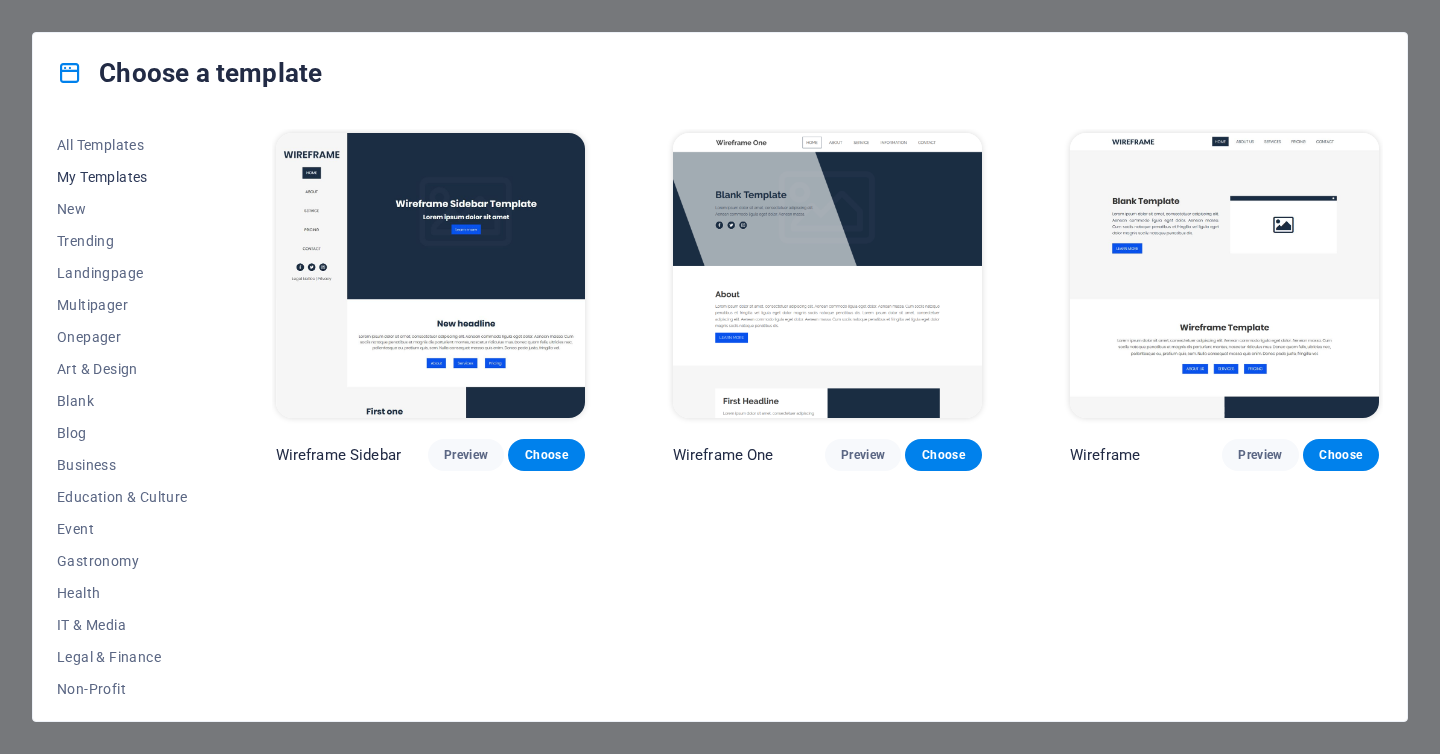 click on "My Templates" at bounding box center [122, 177] 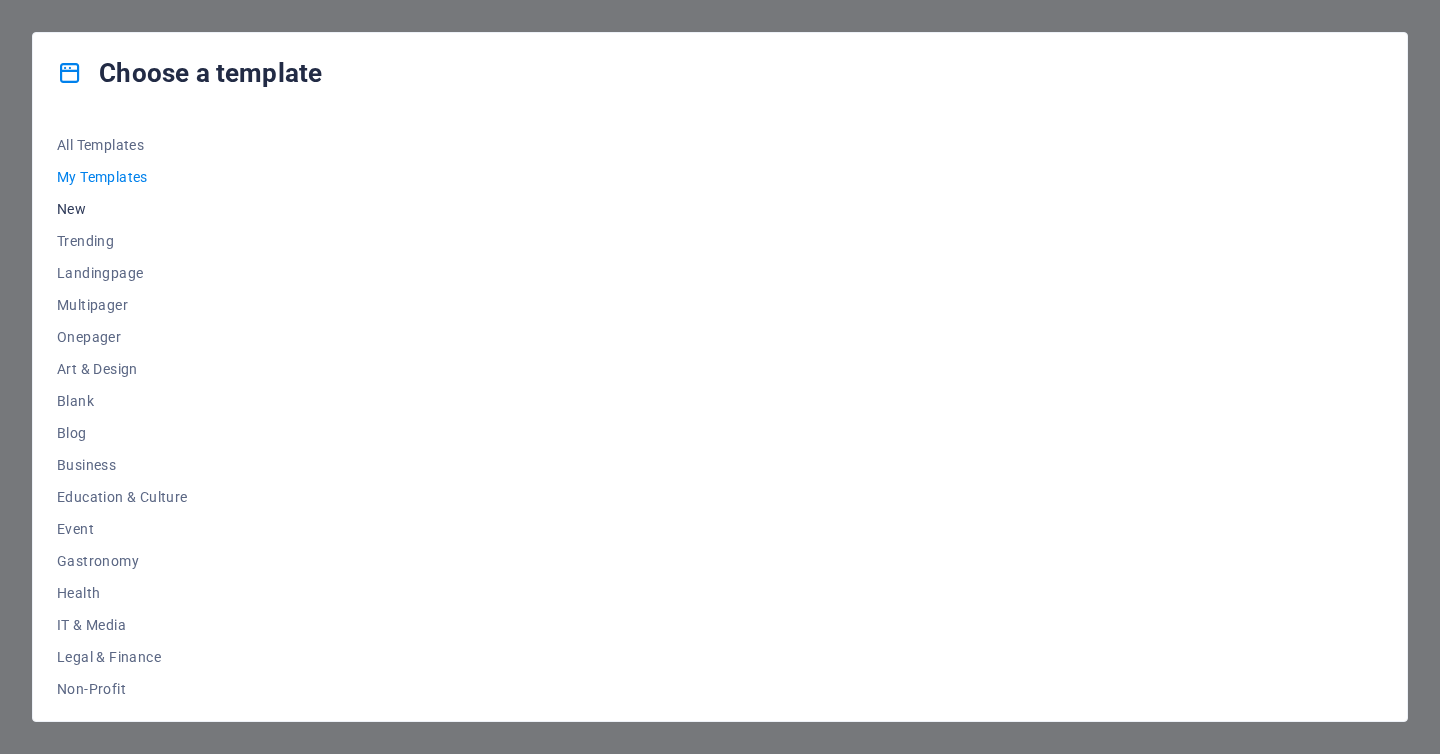 click on "New" at bounding box center (122, 209) 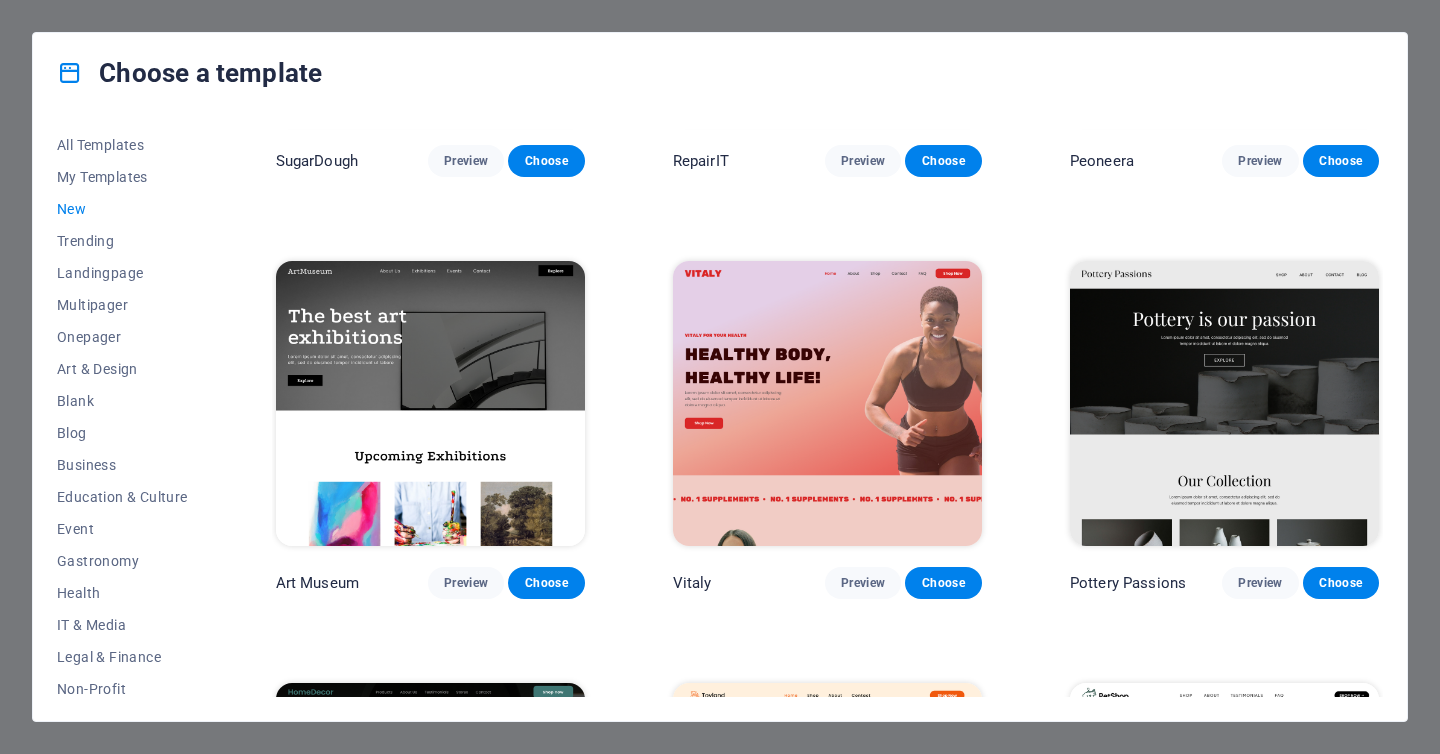 scroll, scrollTop: 0, scrollLeft: 0, axis: both 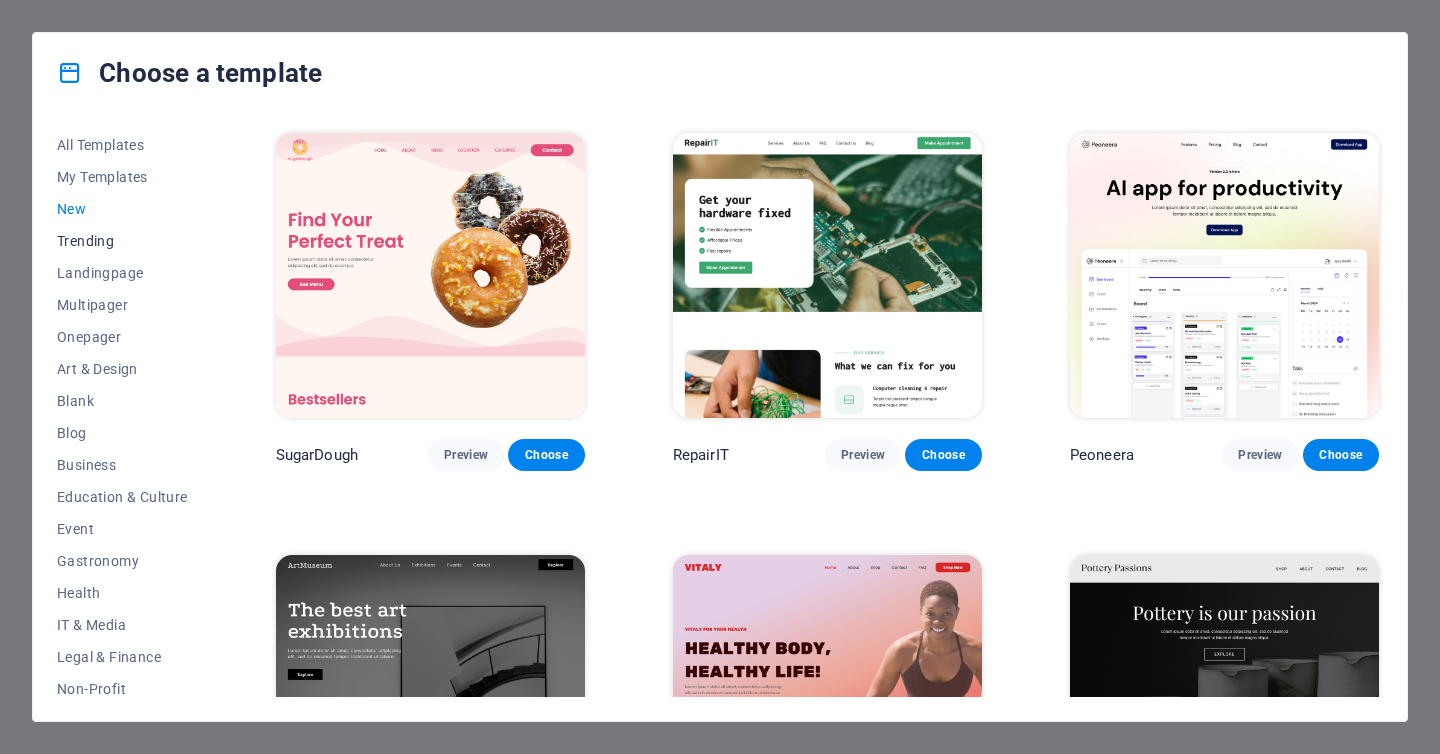 click on "Trending" at bounding box center (122, 241) 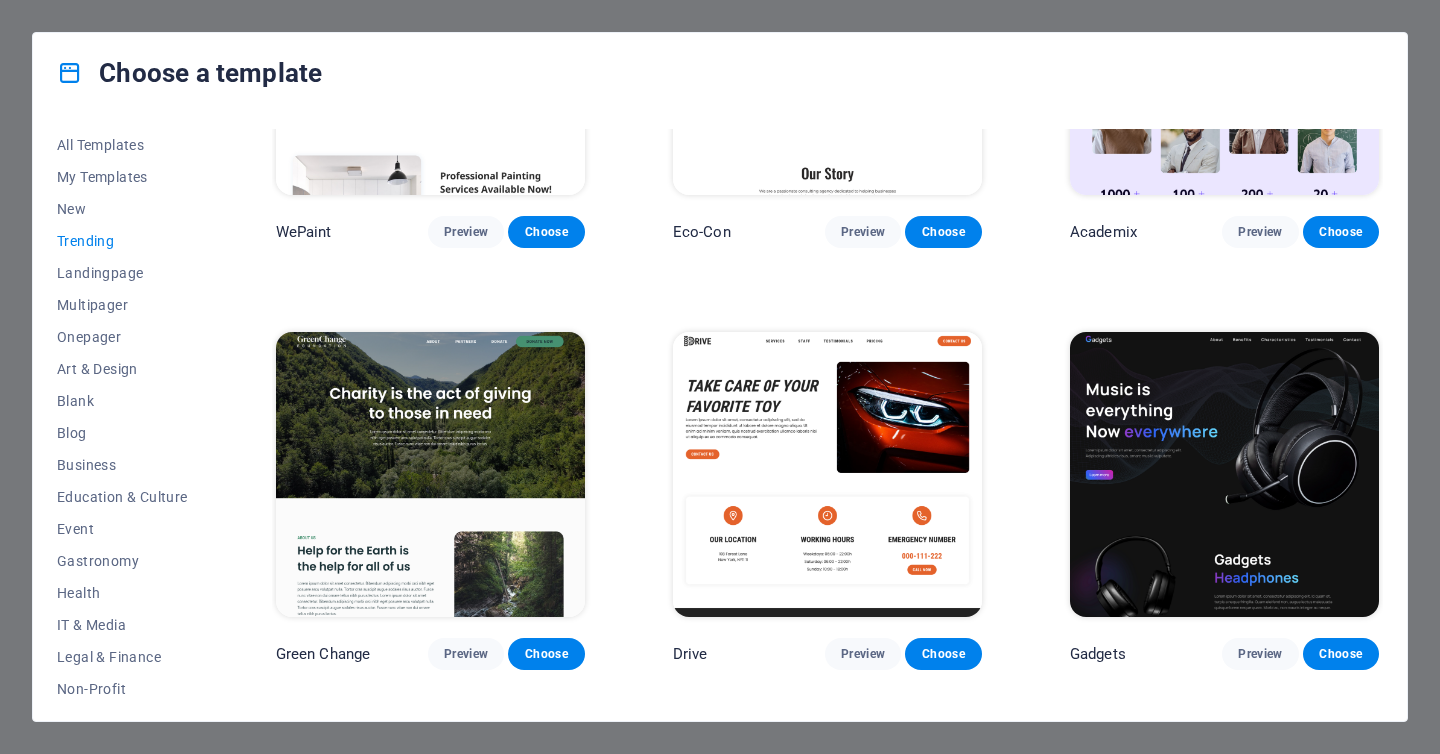 scroll, scrollTop: 1138, scrollLeft: 0, axis: vertical 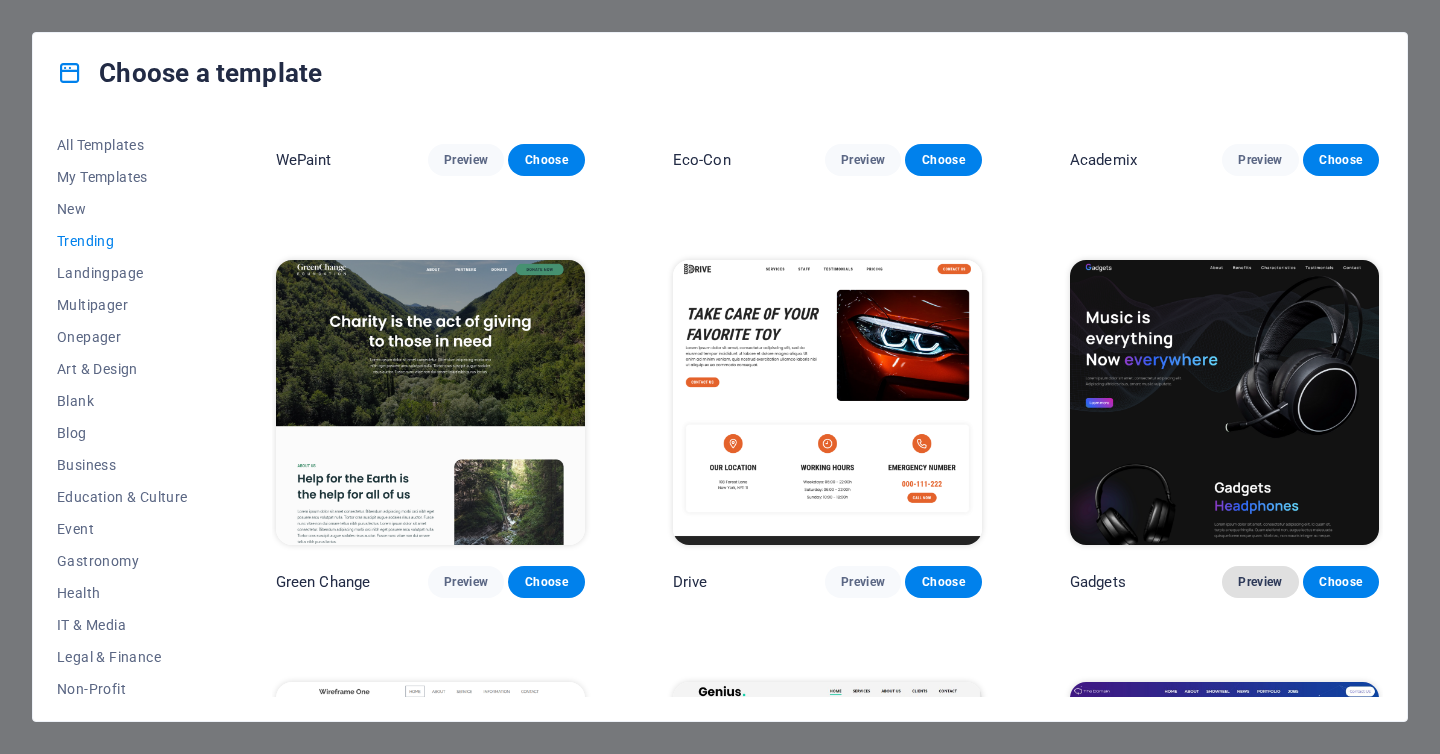 click on "Preview" at bounding box center [1260, 582] 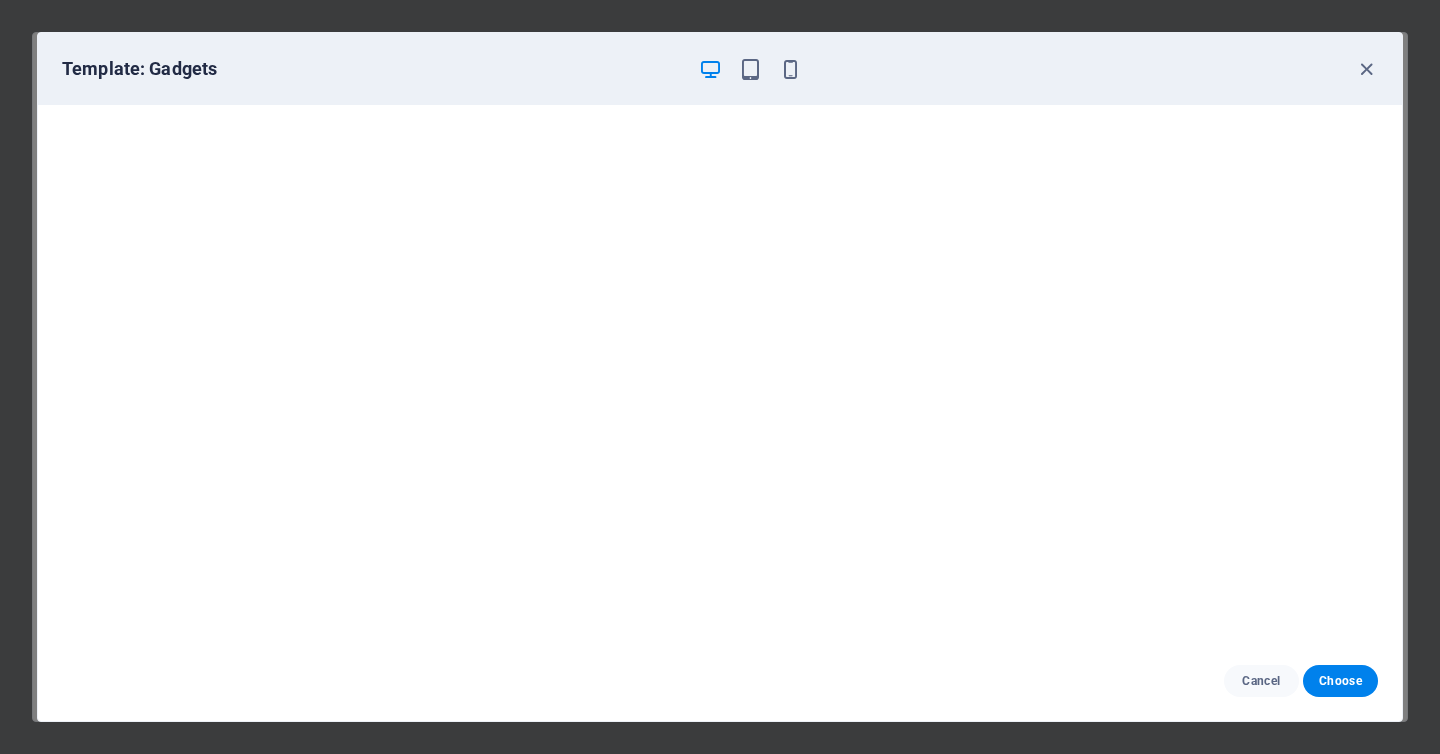 scroll, scrollTop: 0, scrollLeft: 0, axis: both 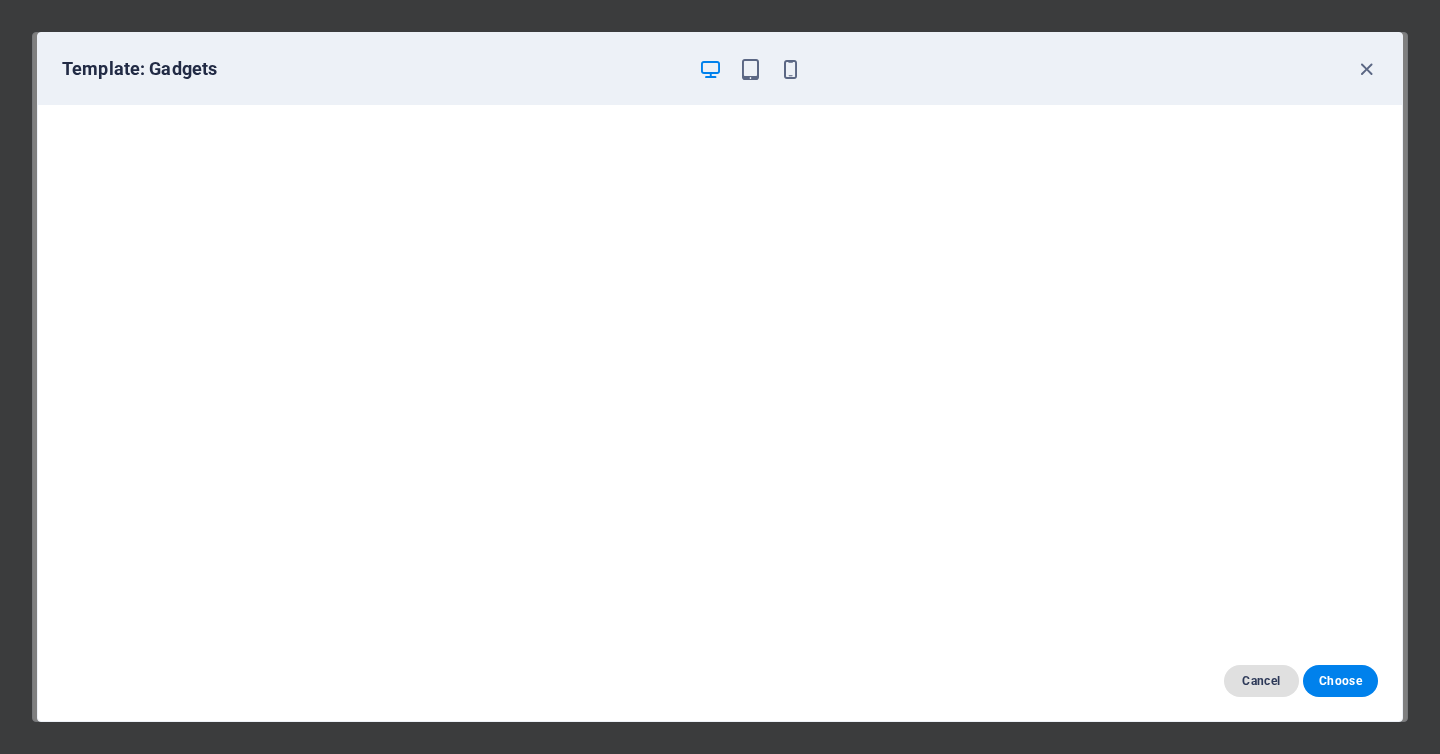 click on "Cancel" at bounding box center (1261, 681) 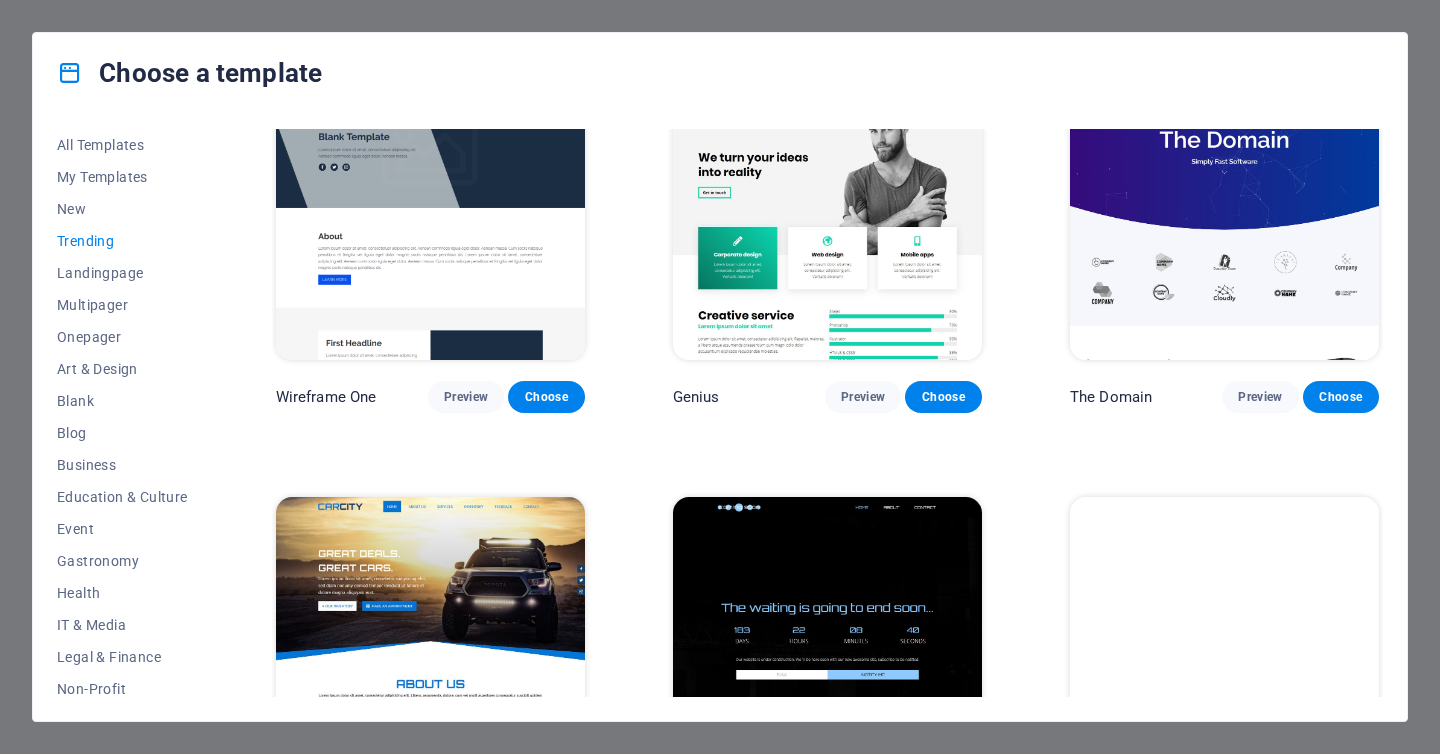 scroll, scrollTop: 1866, scrollLeft: 0, axis: vertical 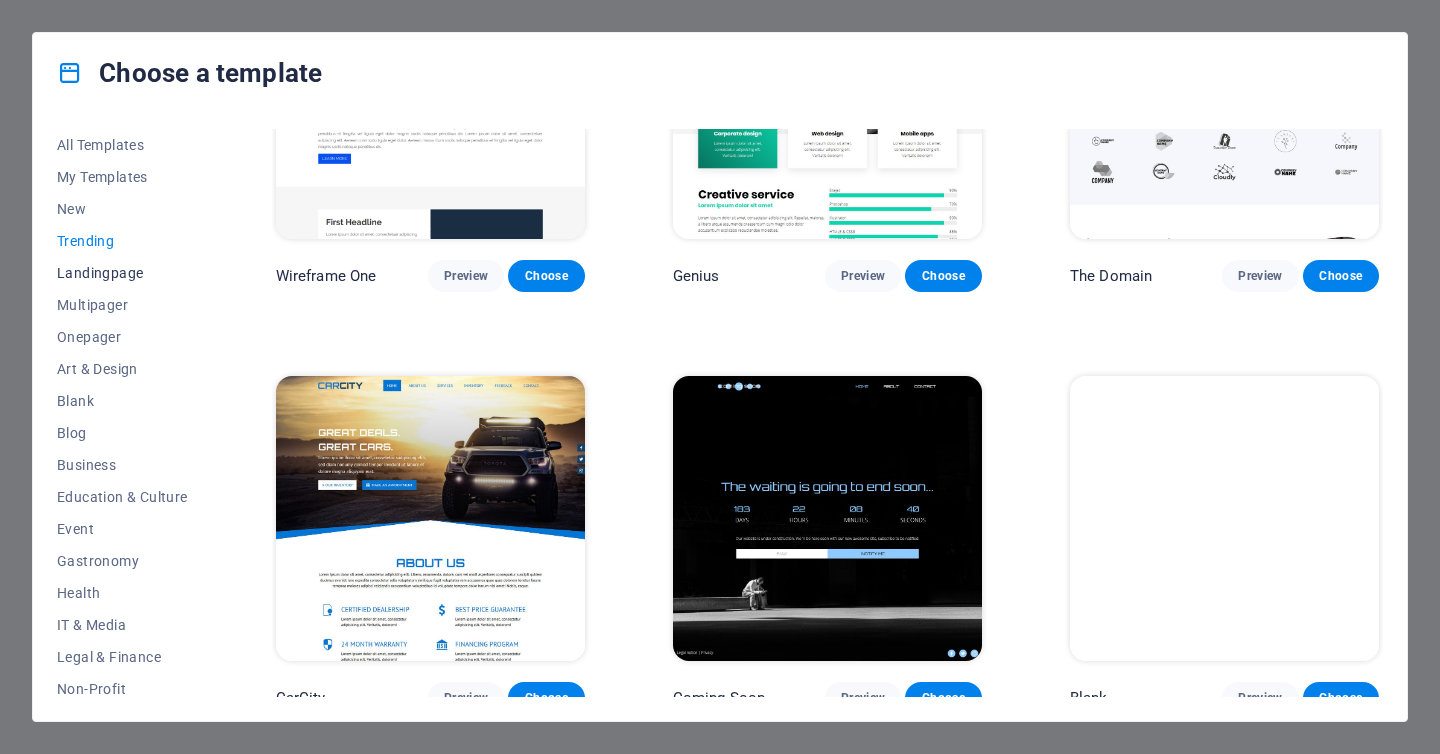 click on "Landingpage" at bounding box center [122, 273] 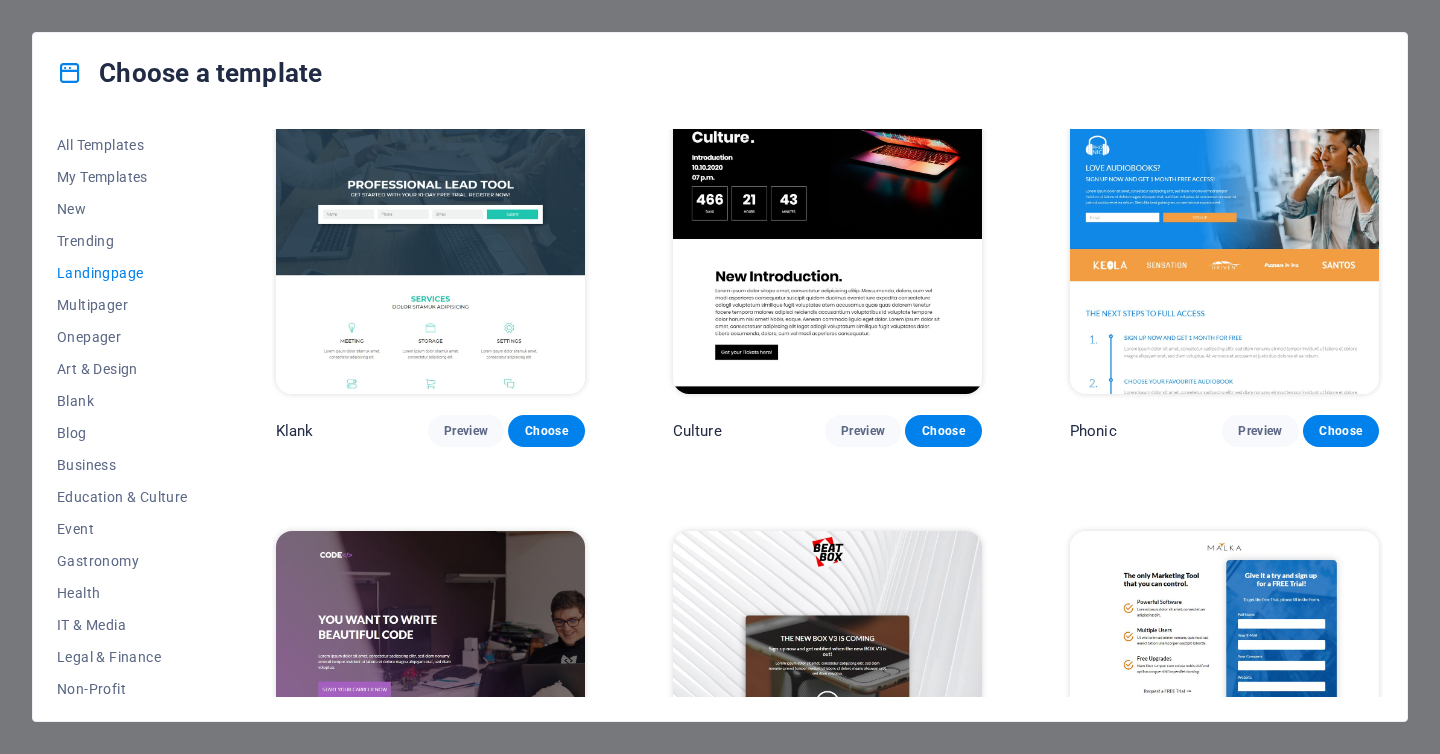 scroll, scrollTop: 0, scrollLeft: 0, axis: both 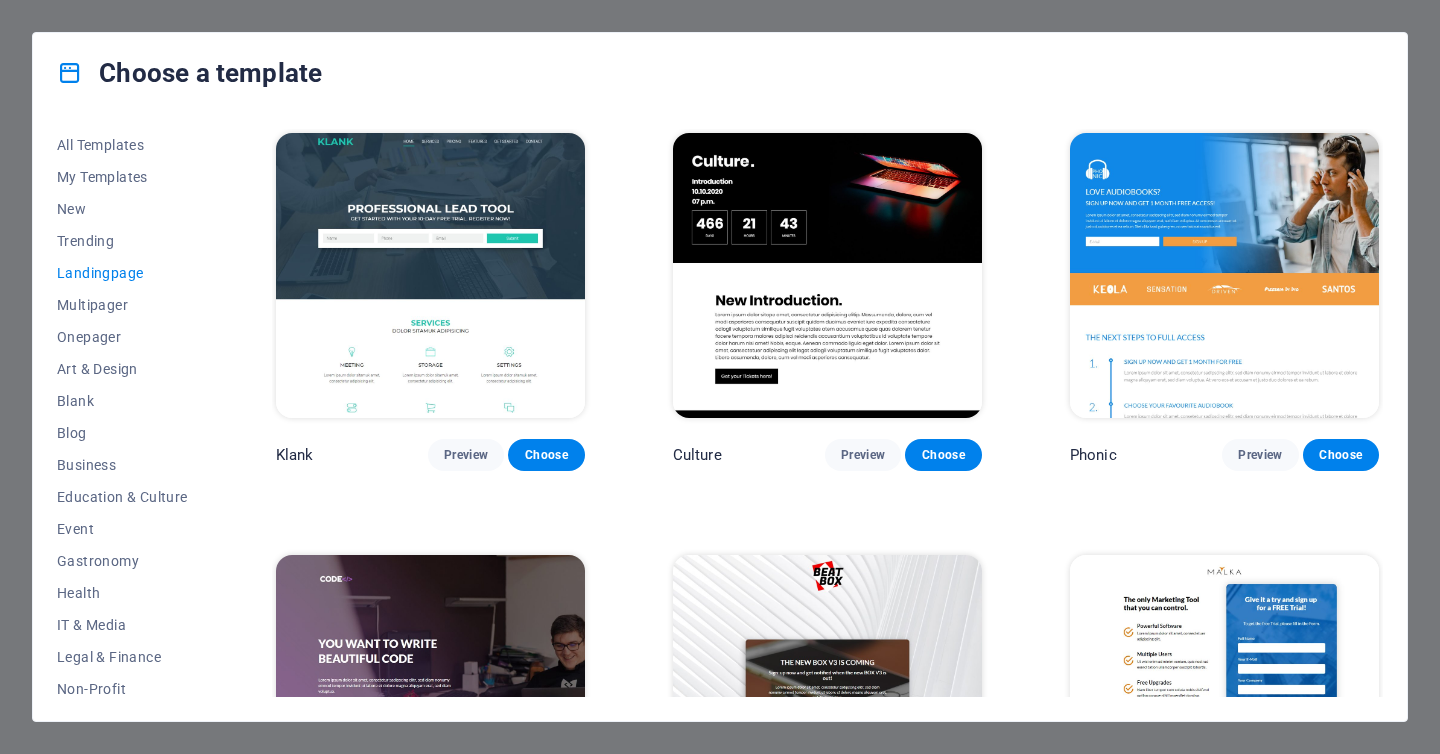 click on "Landingpage" at bounding box center [122, 273] 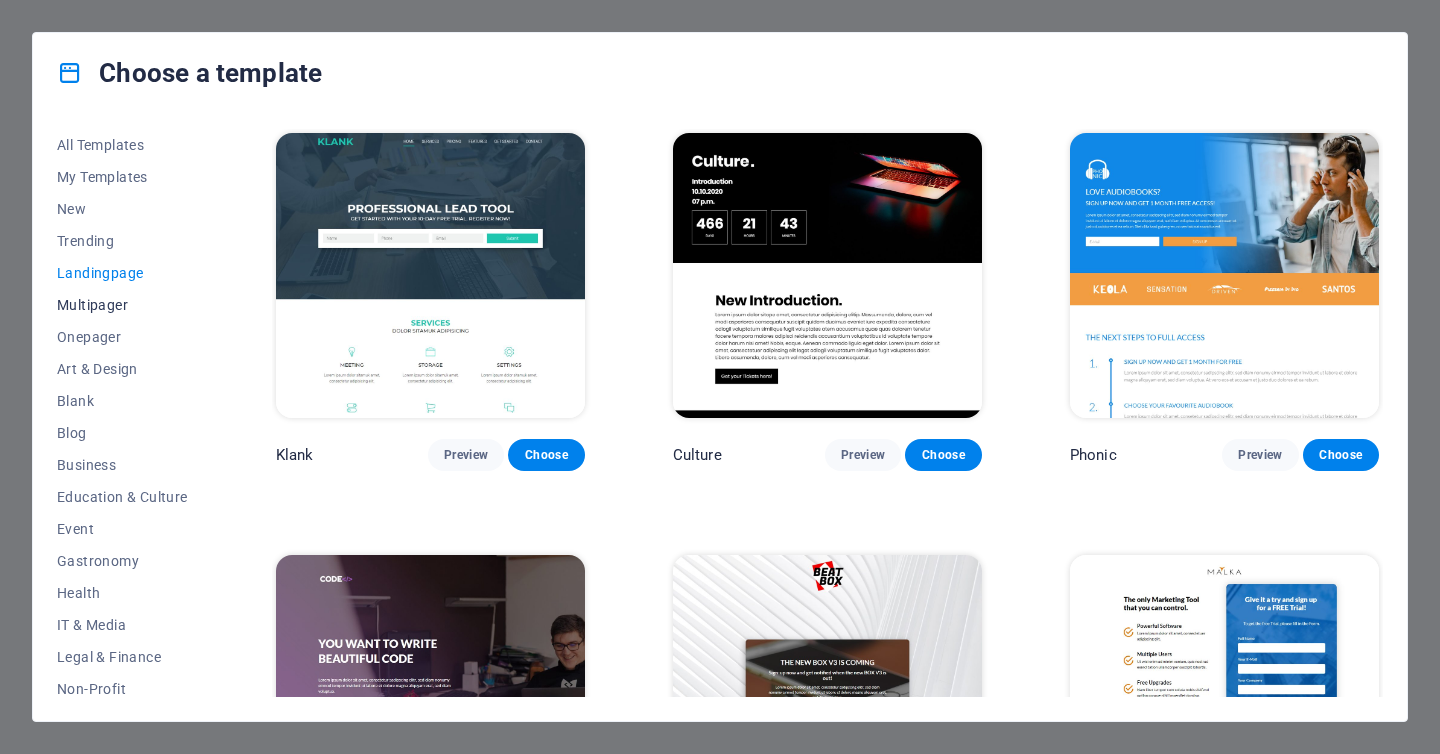 click on "Multipager" at bounding box center (122, 305) 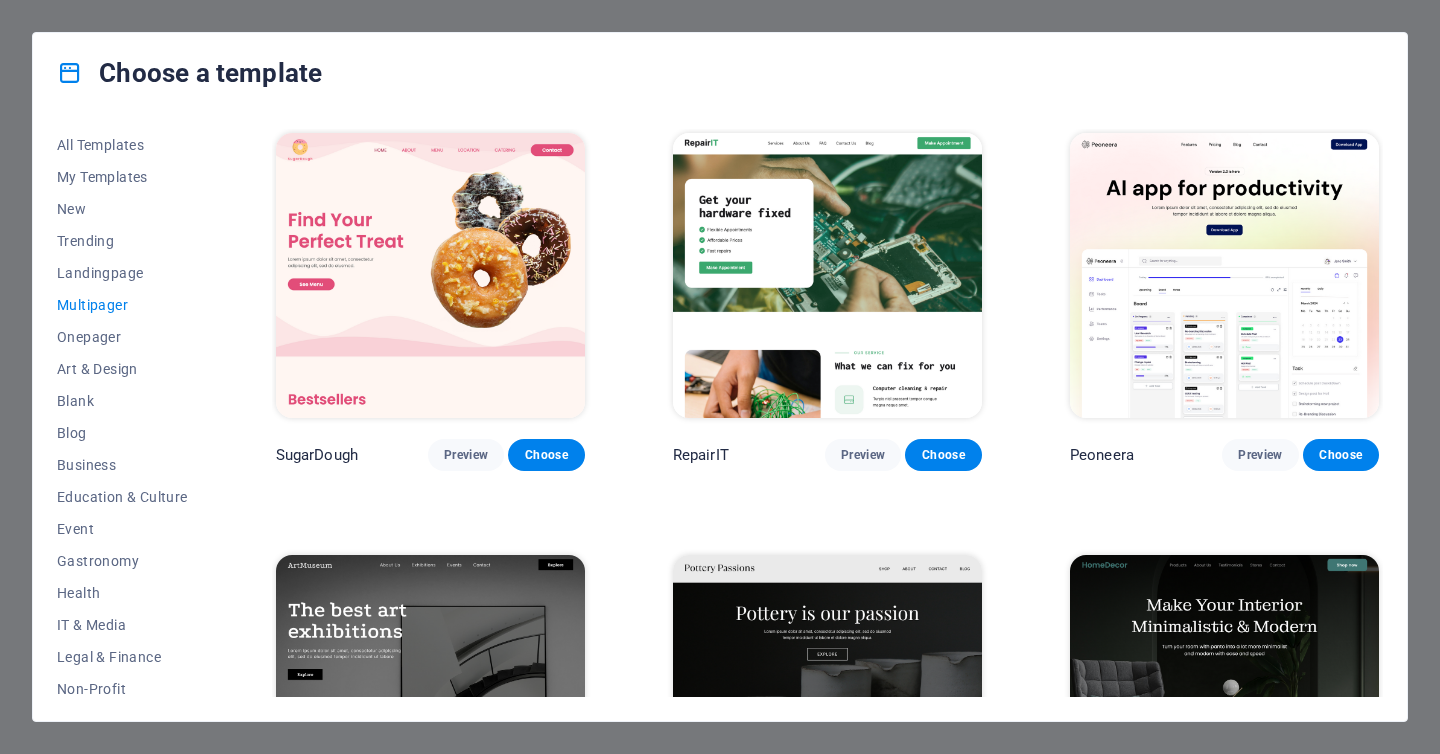 scroll, scrollTop: 328, scrollLeft: 0, axis: vertical 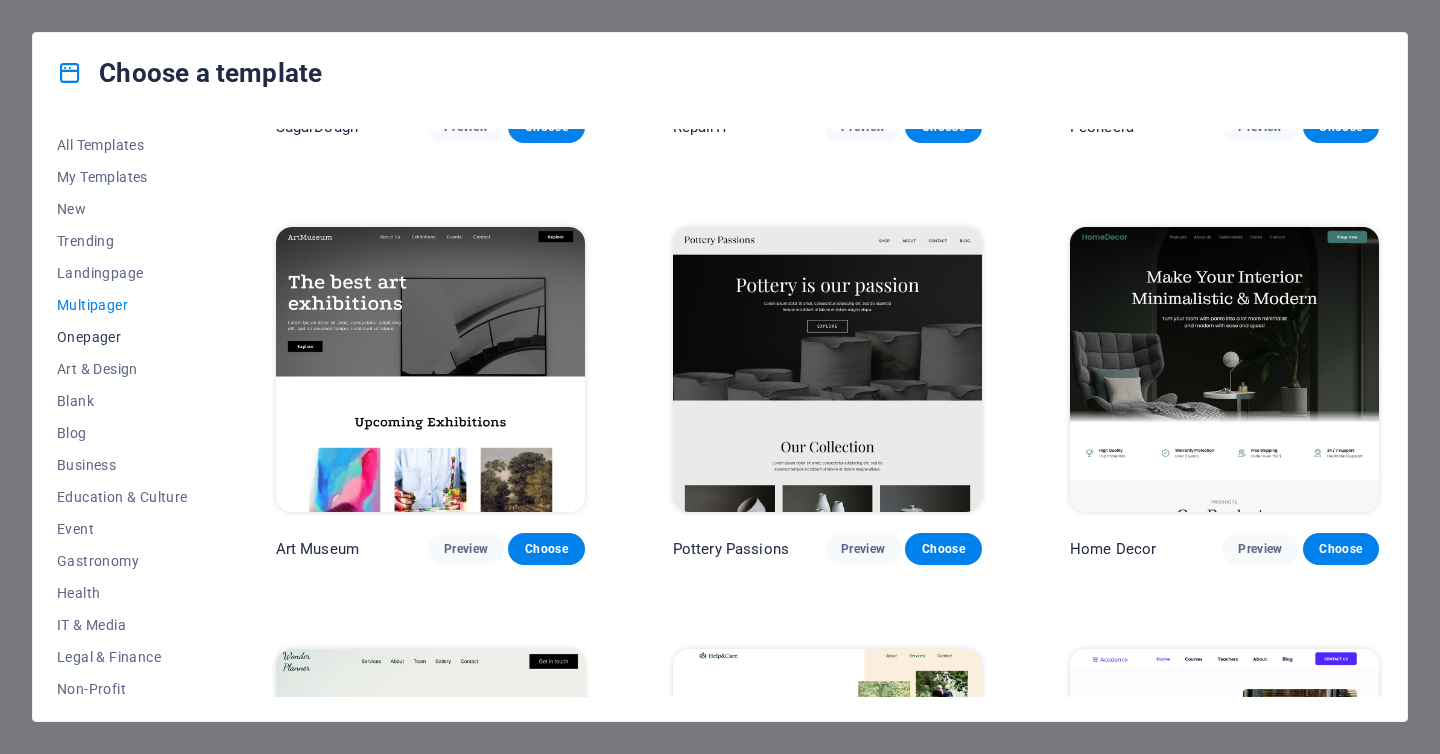click on "Onepager" at bounding box center [122, 337] 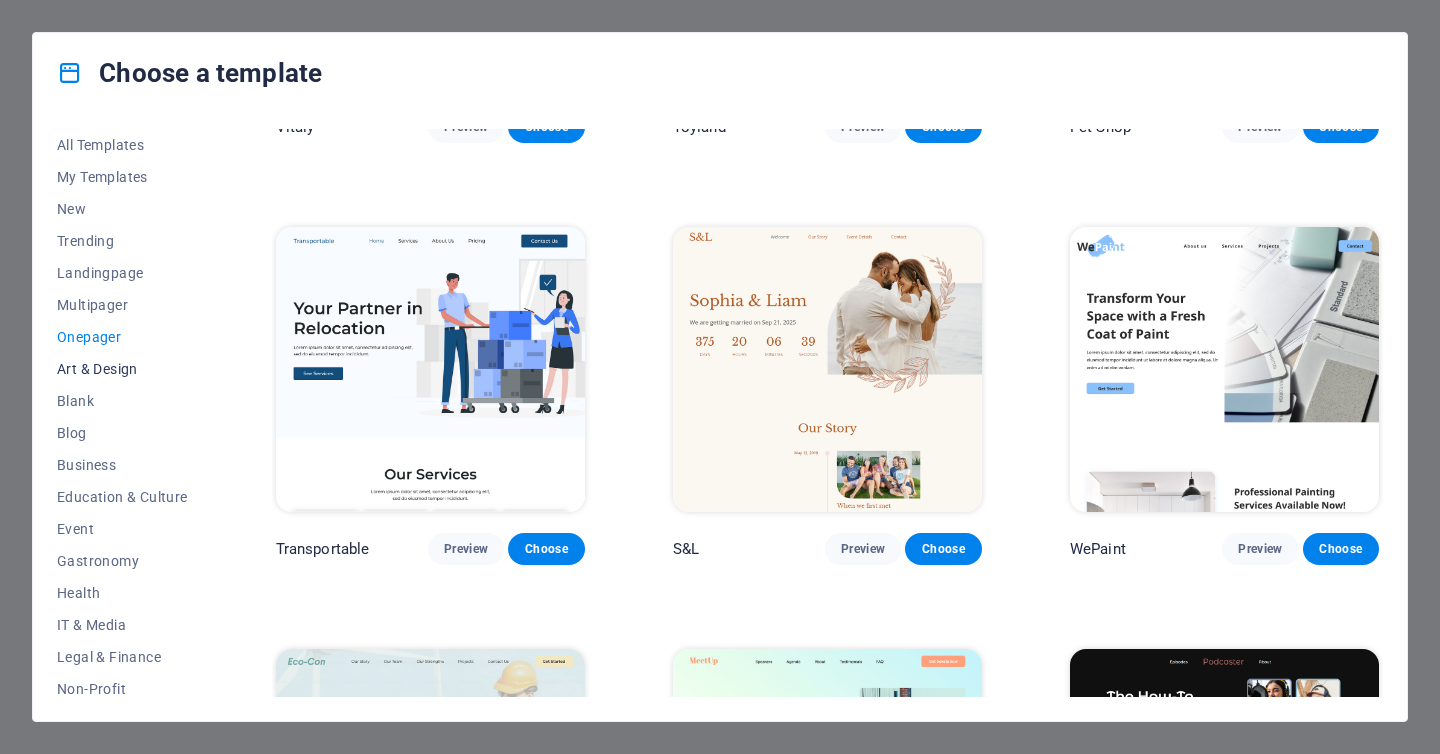 click on "Art & Design" at bounding box center [122, 369] 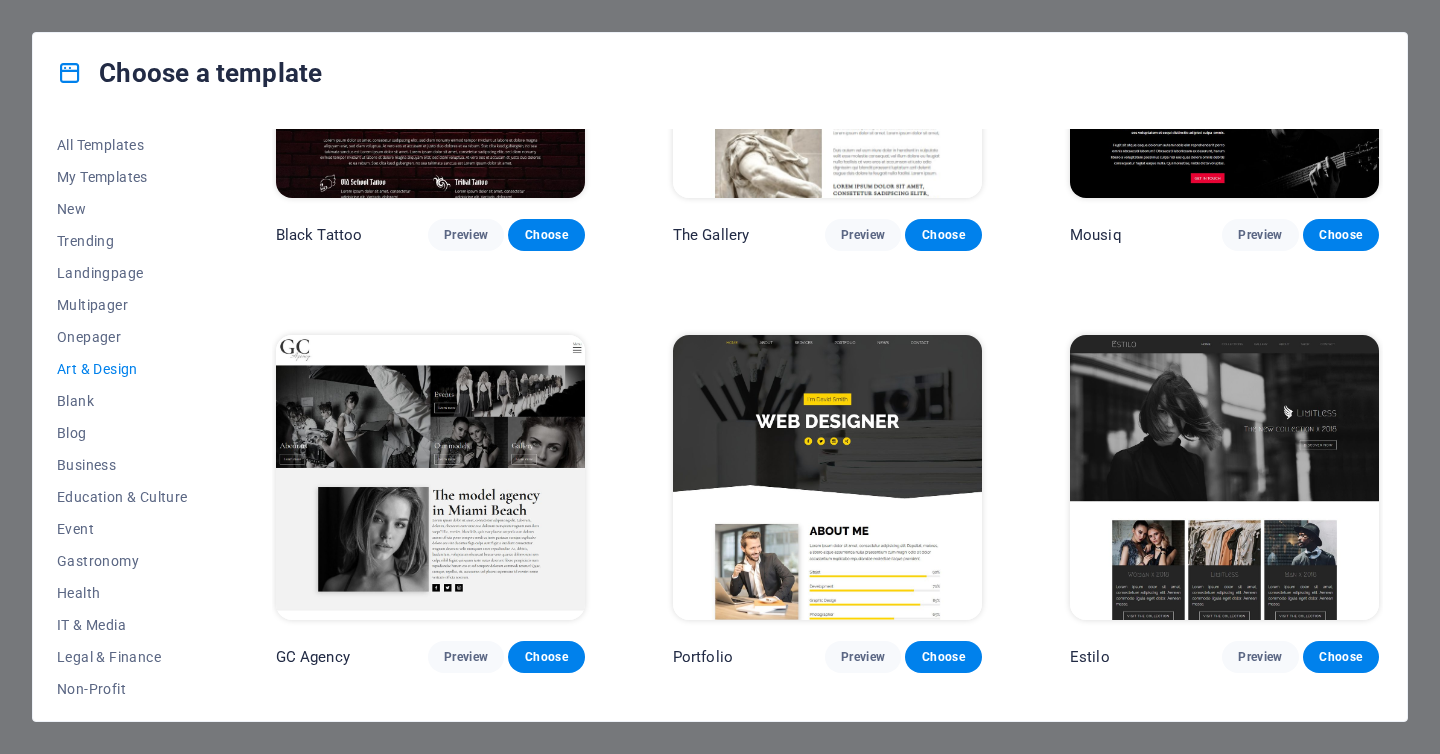 scroll, scrollTop: 0, scrollLeft: 0, axis: both 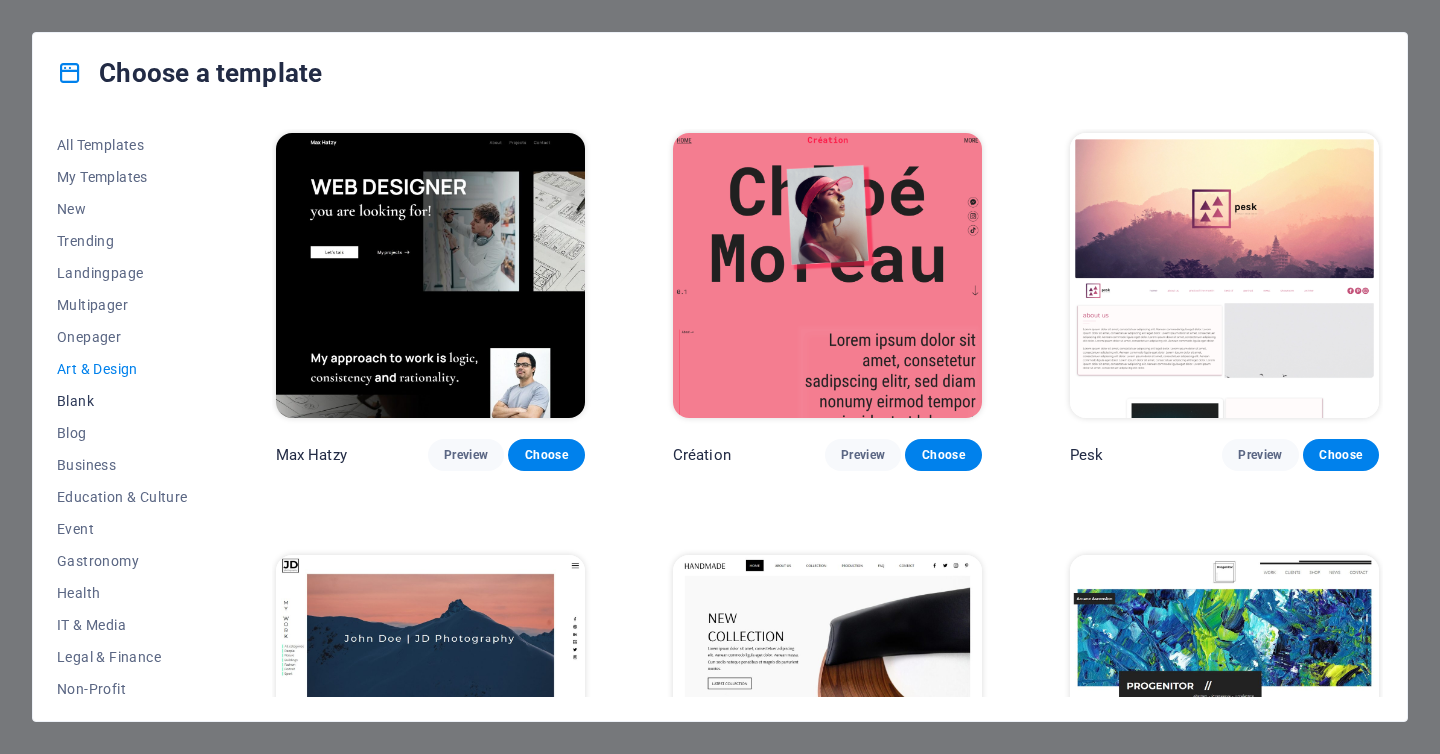 click on "Blank" at bounding box center (122, 401) 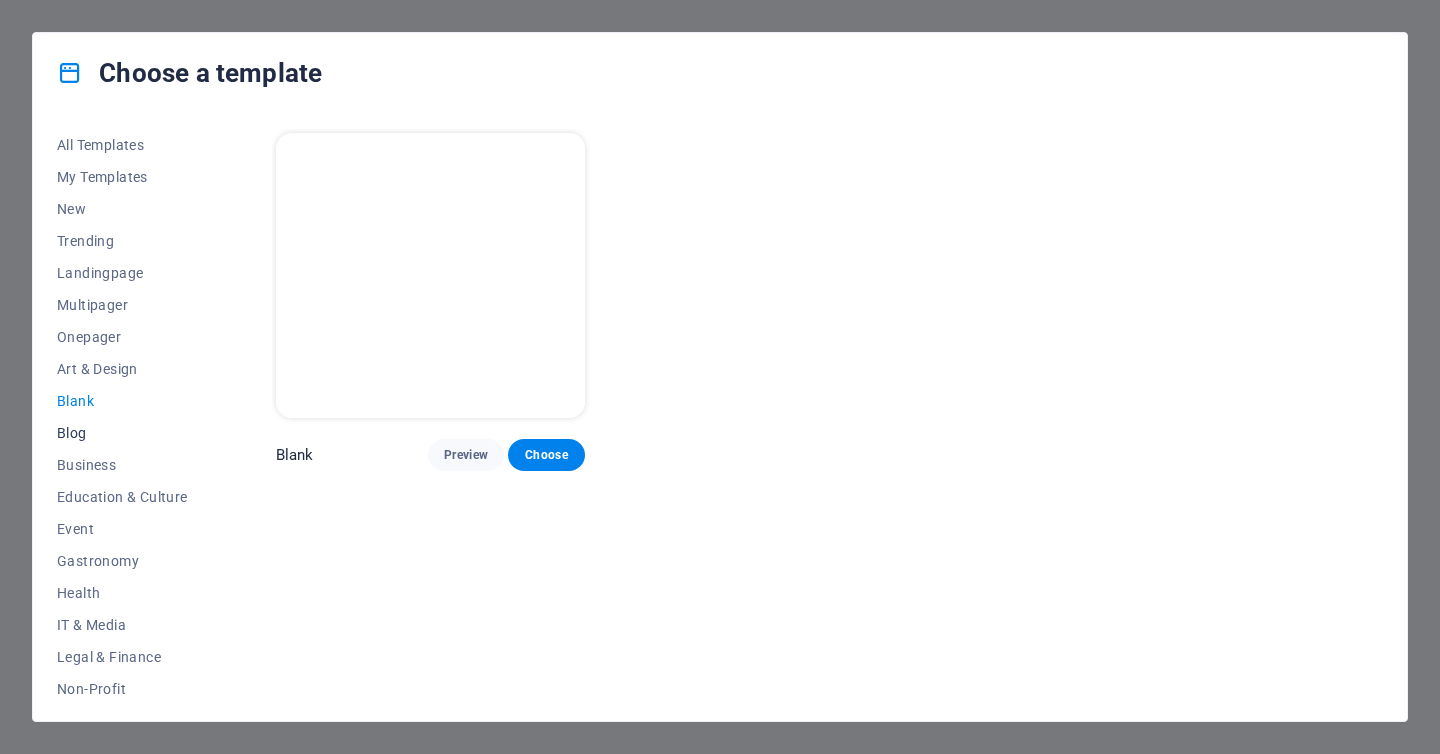 click on "Blog" at bounding box center [122, 433] 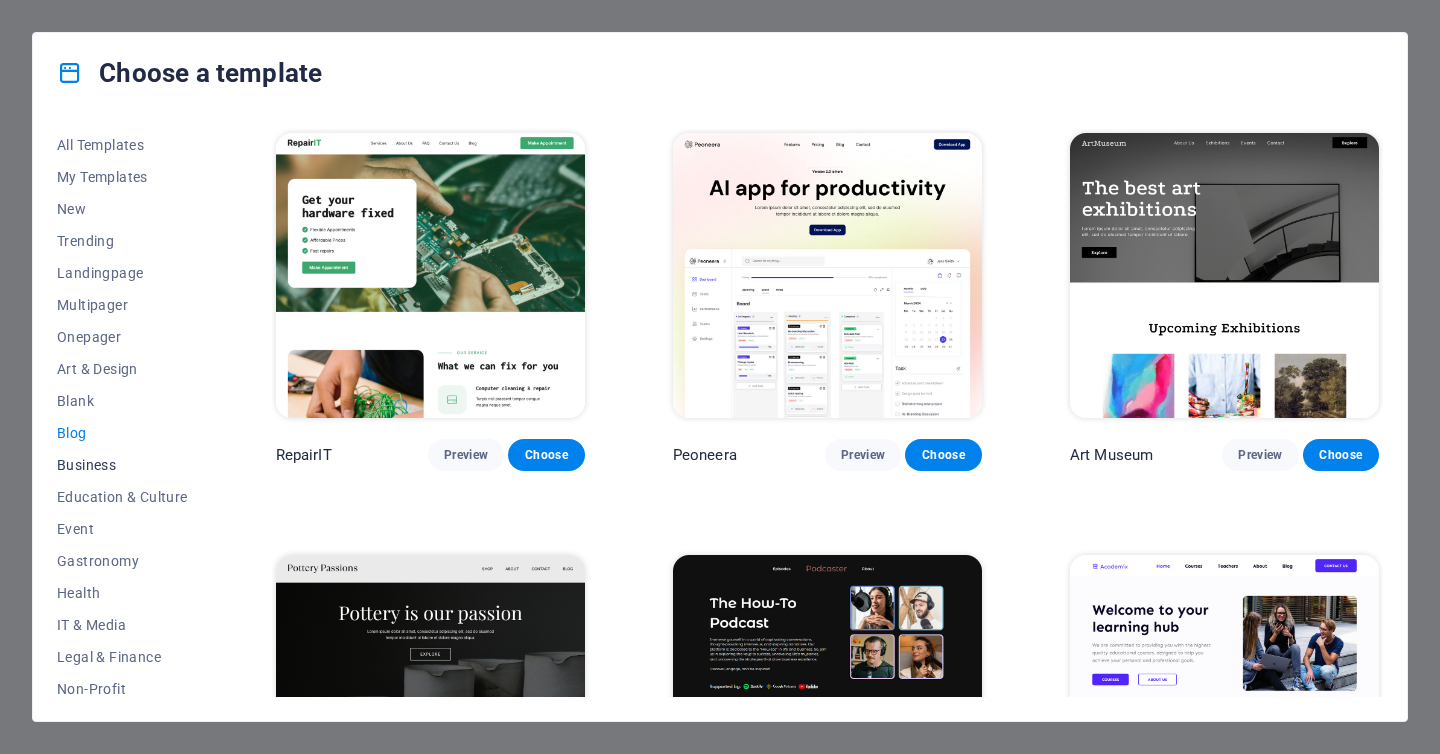 click on "Business" at bounding box center [122, 465] 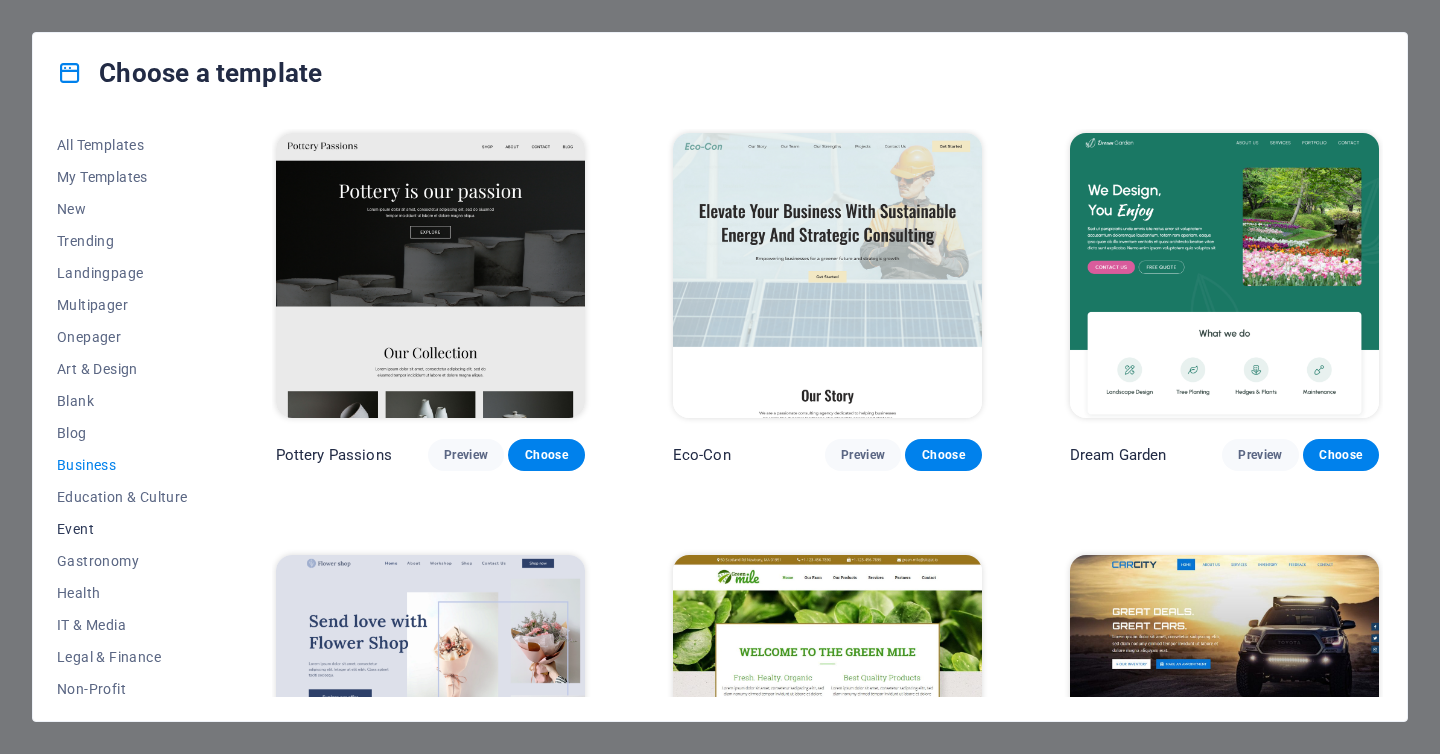 click on "Event" at bounding box center (122, 529) 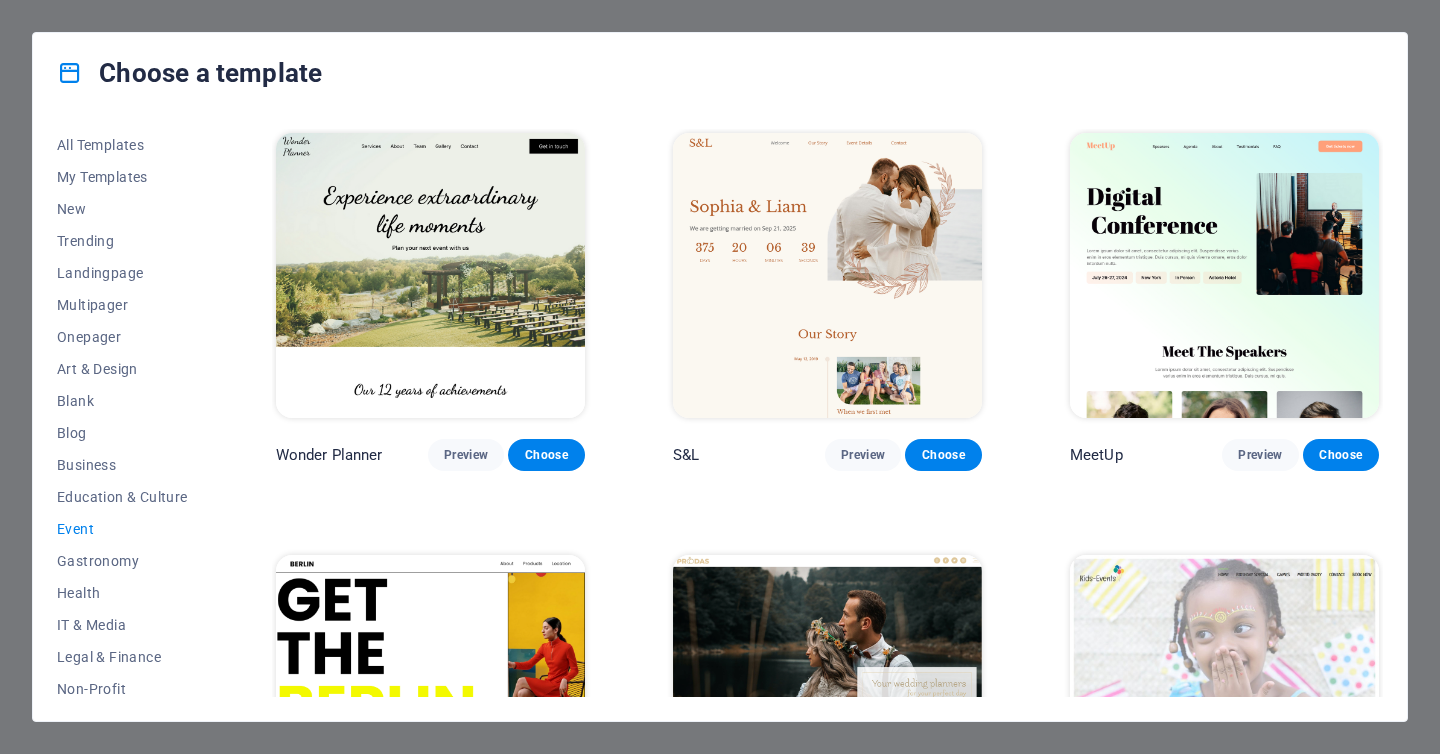 scroll, scrollTop: 264, scrollLeft: 0, axis: vertical 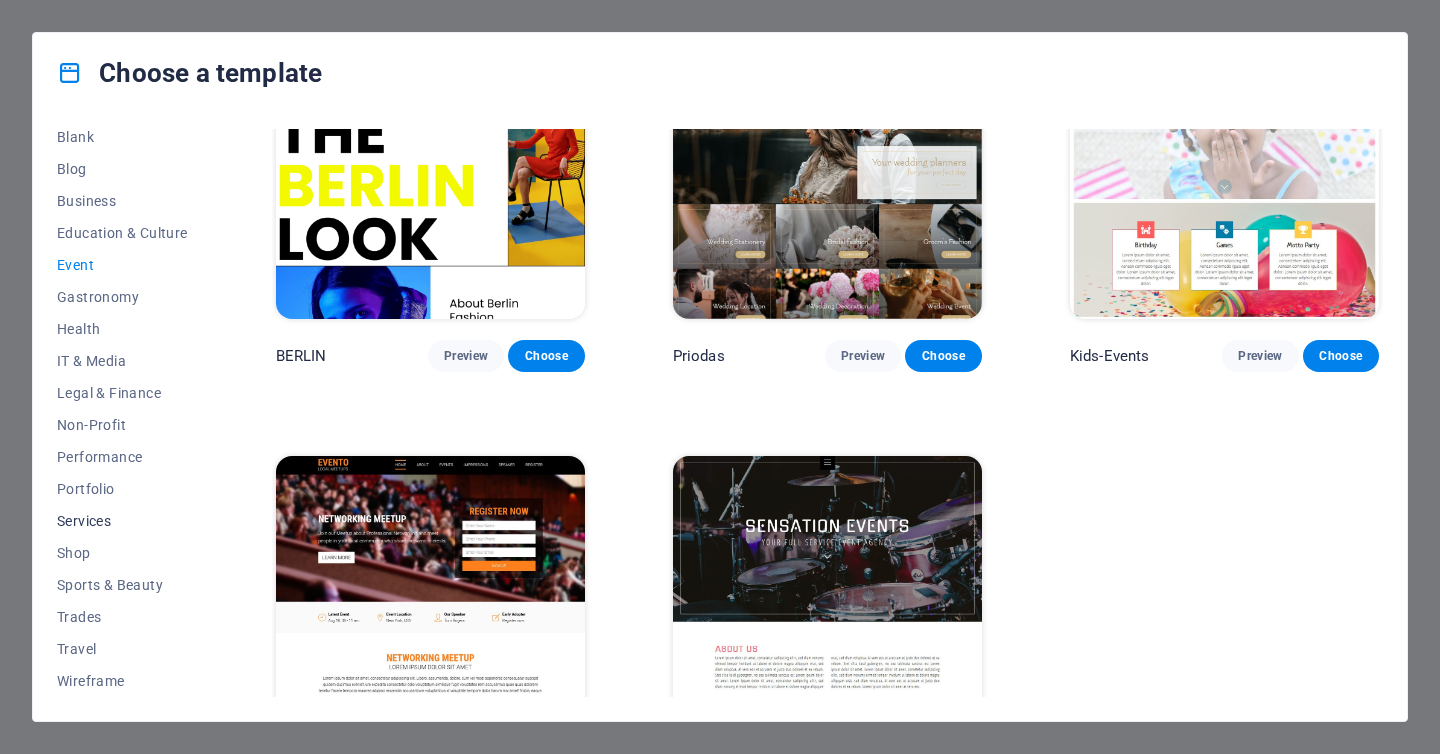 click on "Services" at bounding box center (122, 521) 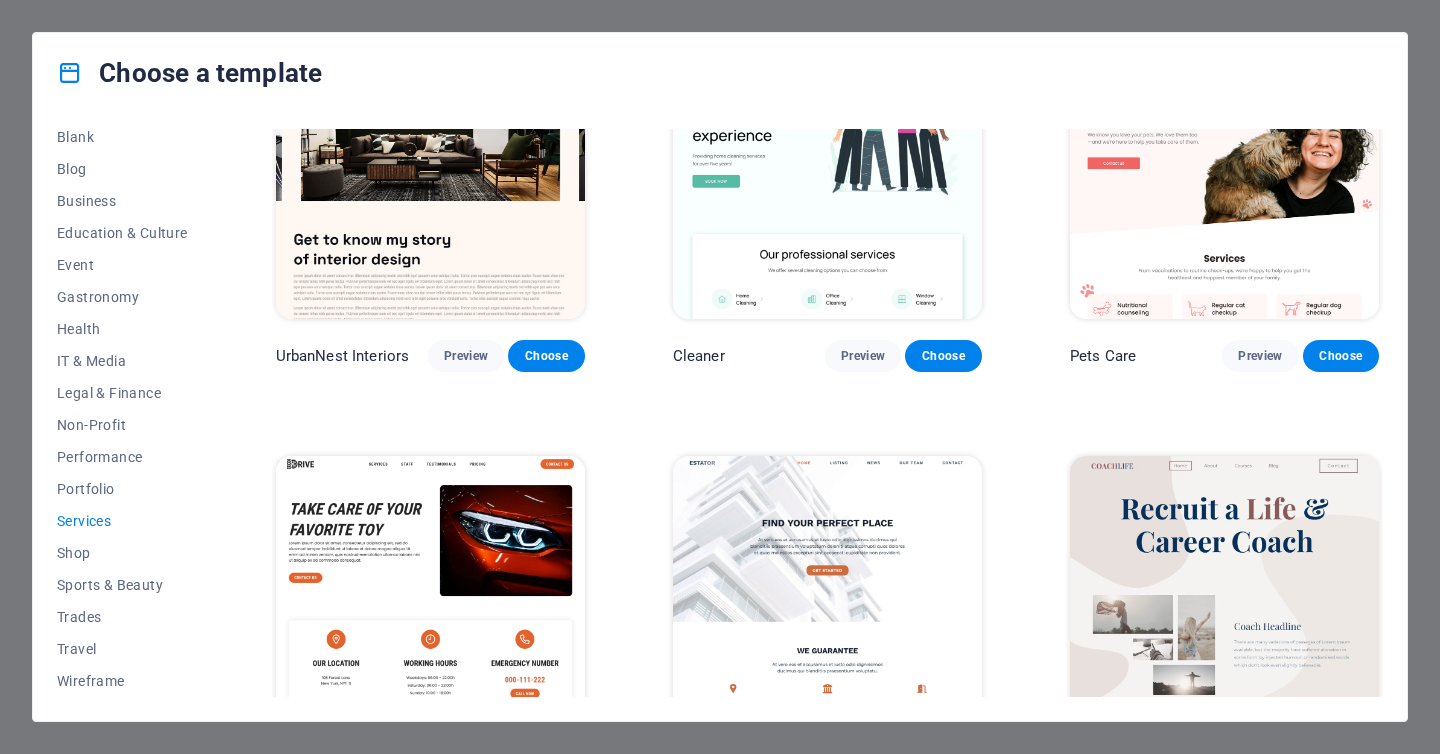 scroll, scrollTop: 1359, scrollLeft: 0, axis: vertical 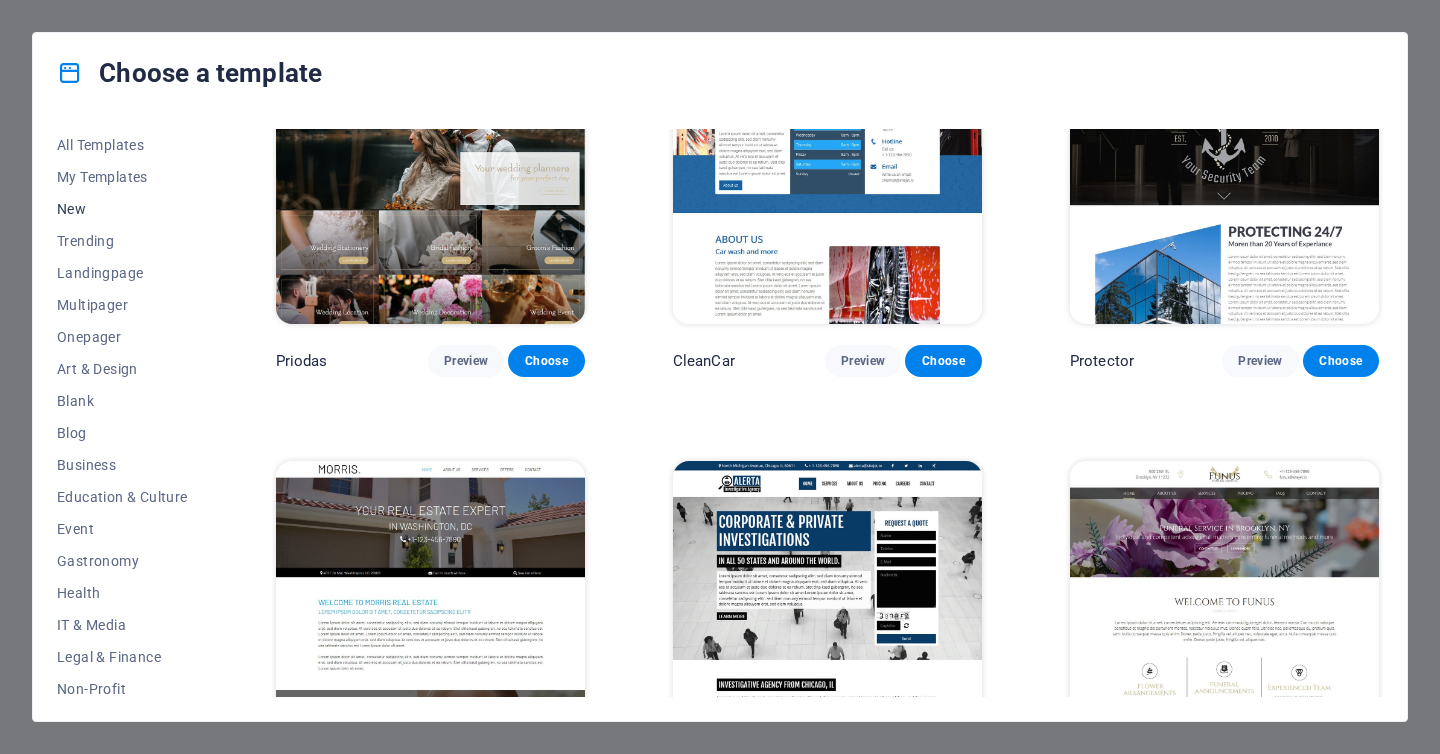 click on "New" at bounding box center (122, 209) 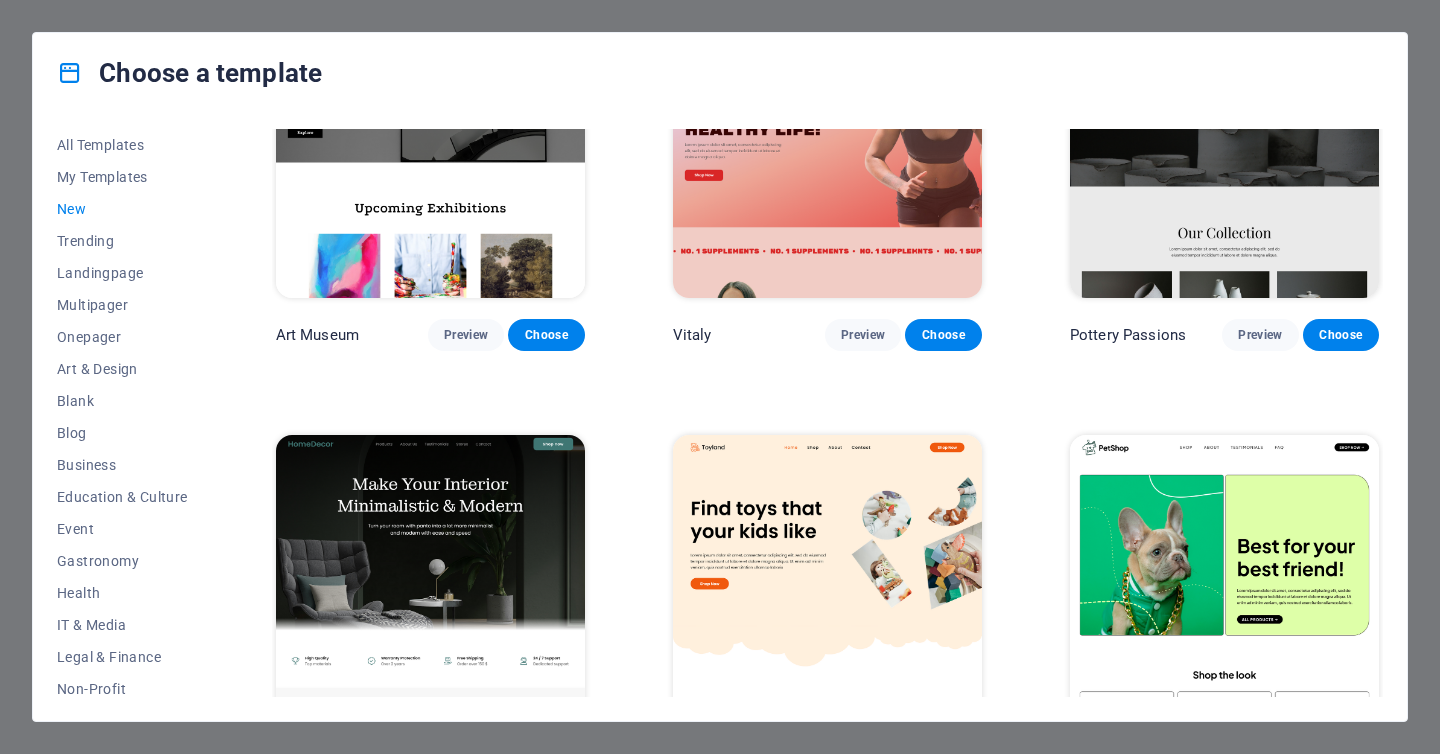 scroll, scrollTop: 0, scrollLeft: 0, axis: both 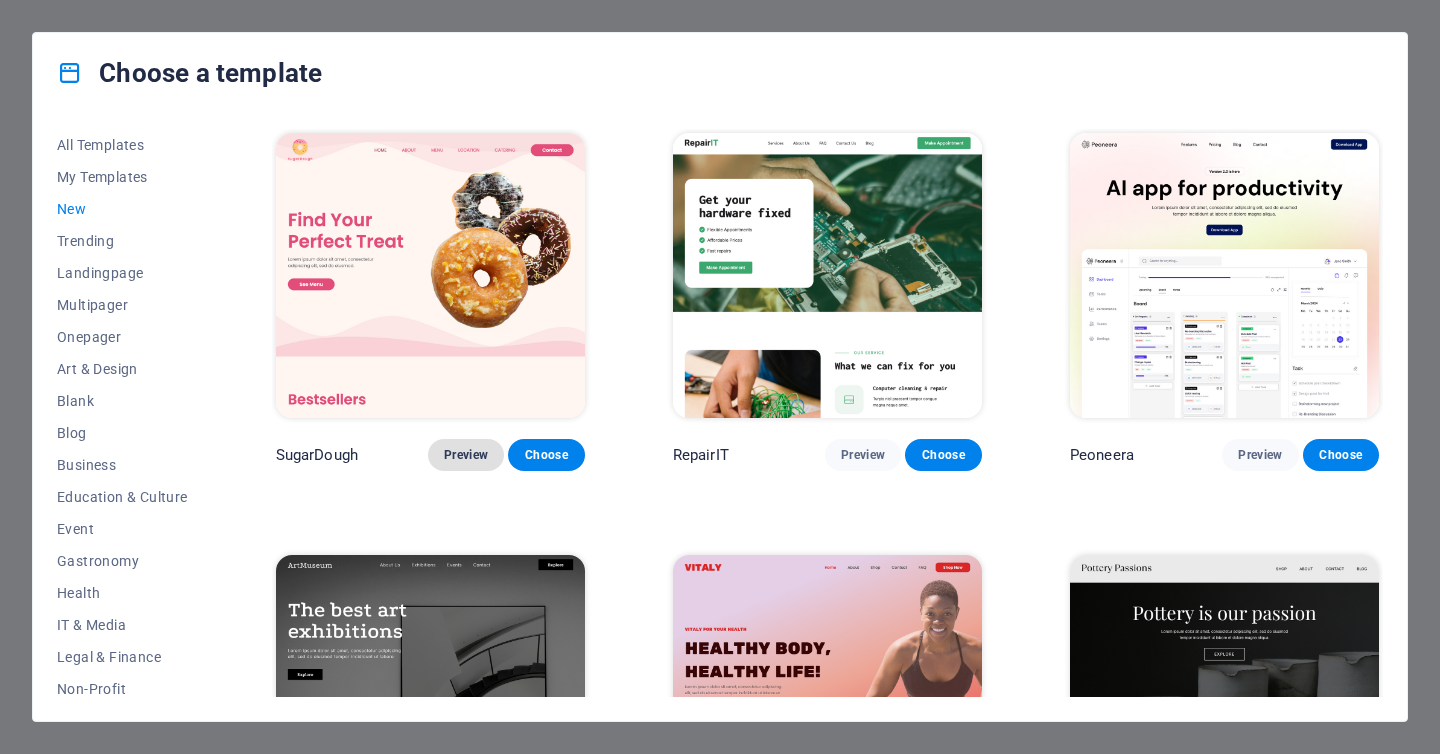 click on "Preview" at bounding box center (466, 455) 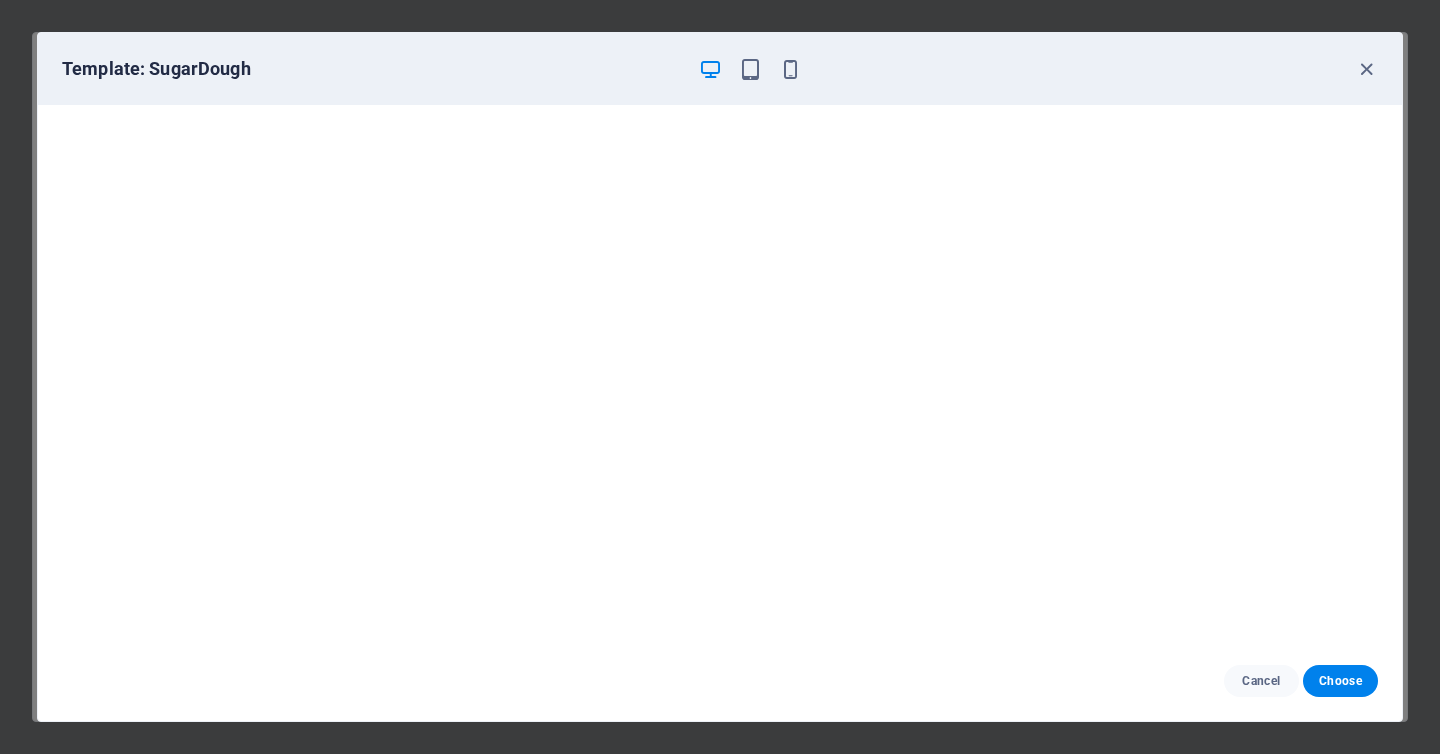 scroll, scrollTop: 0, scrollLeft: 0, axis: both 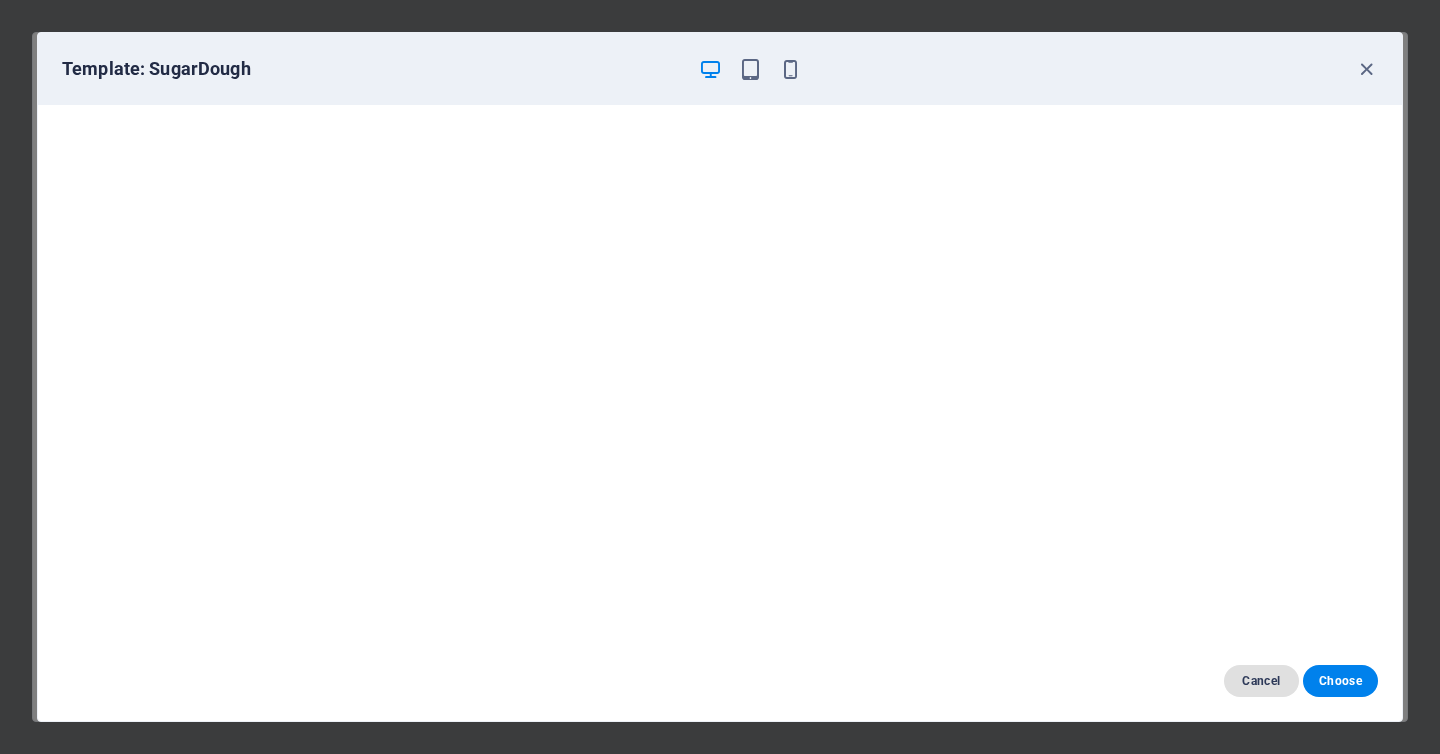 click on "Cancel" at bounding box center [1261, 681] 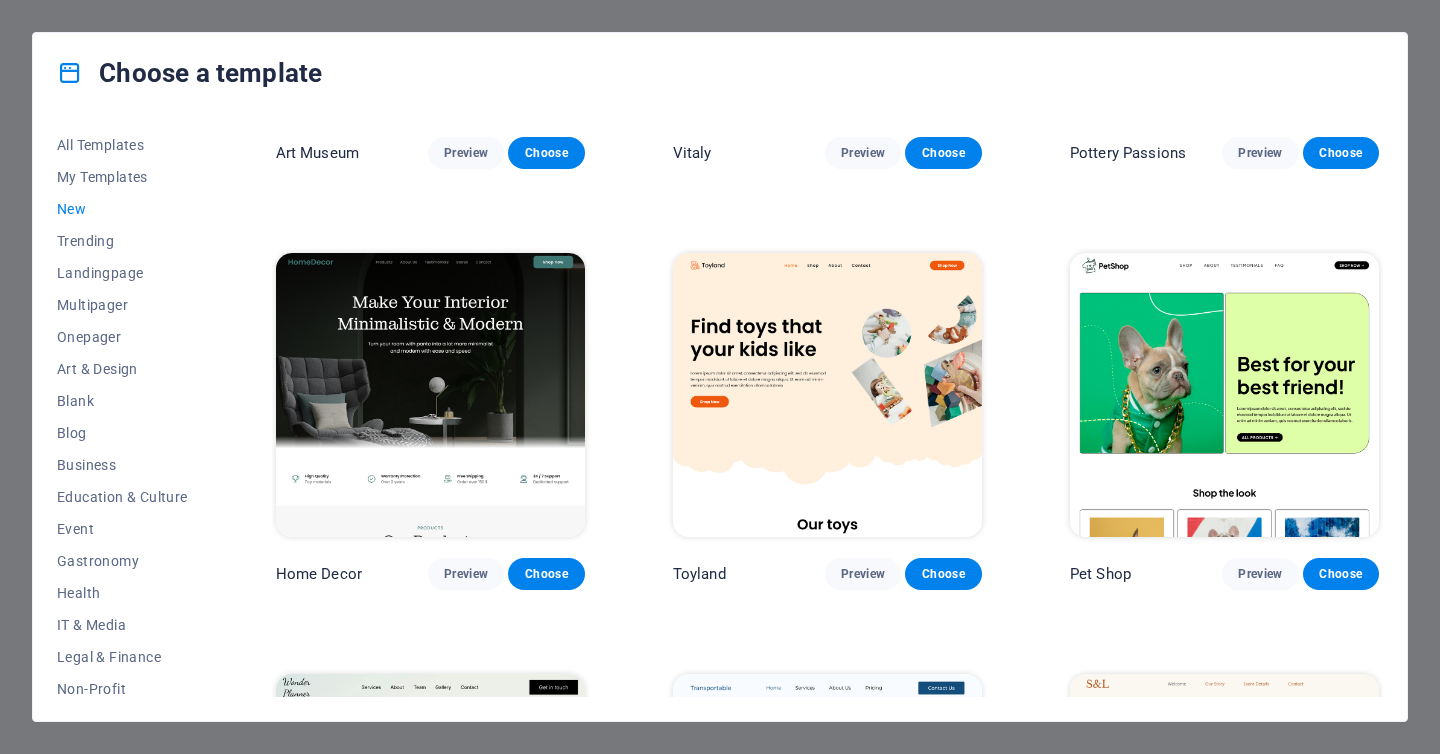 scroll, scrollTop: 735, scrollLeft: 0, axis: vertical 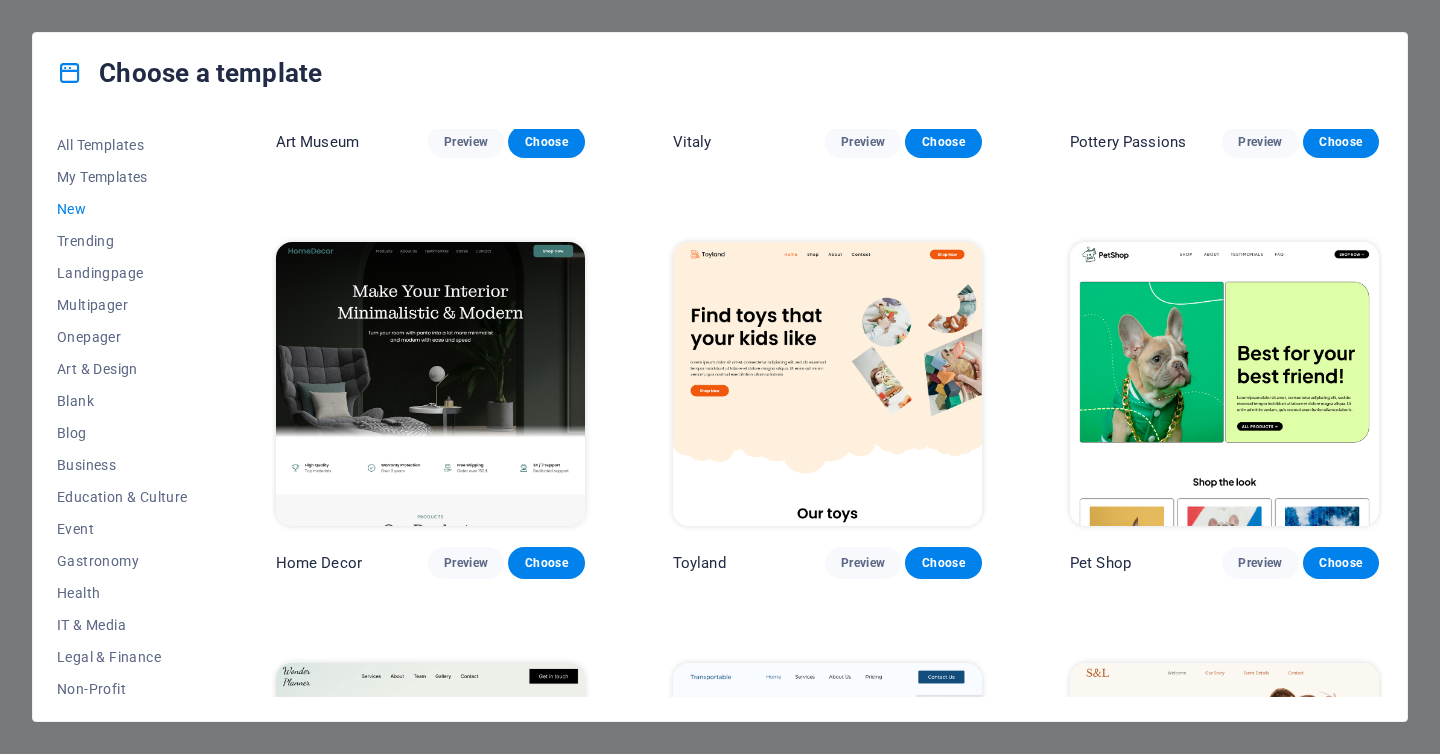 click at bounding box center [1224, 384] 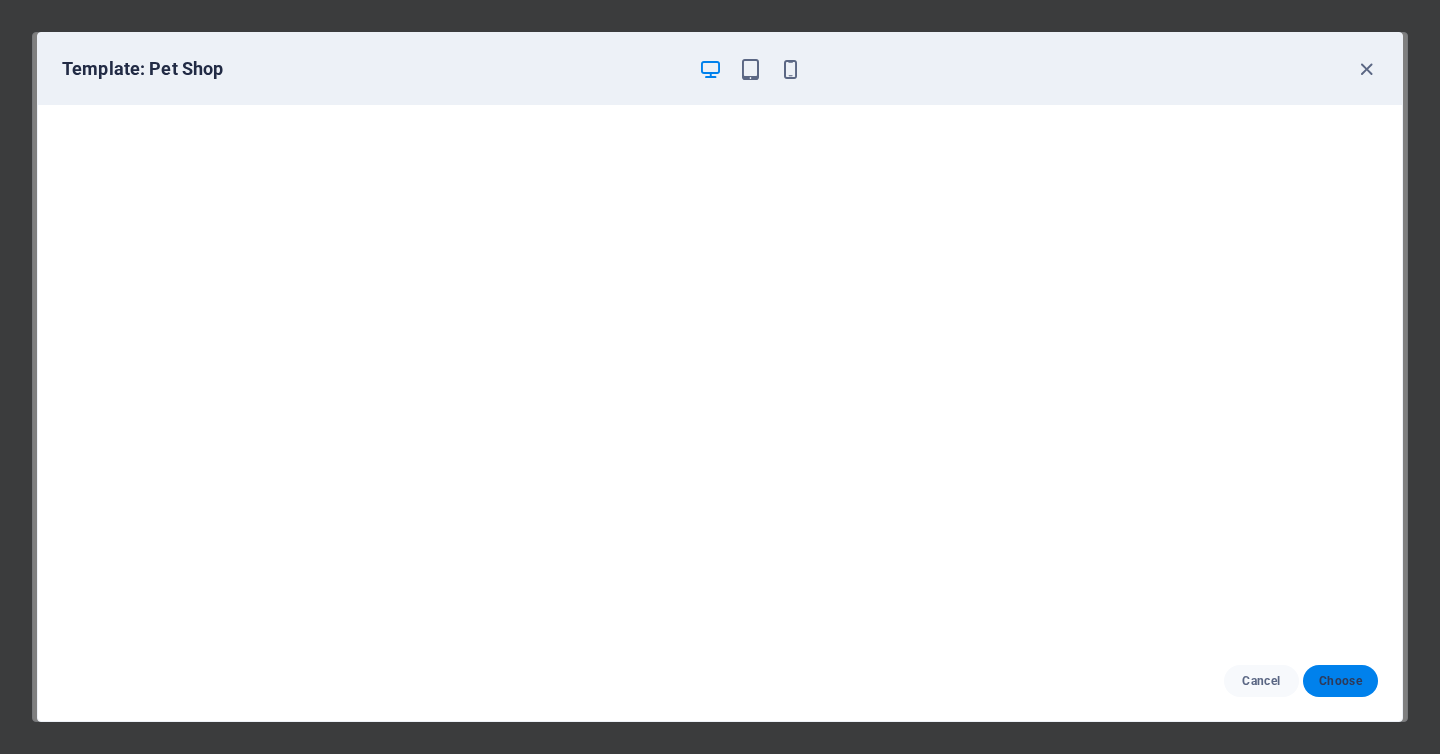 click on "Choose" at bounding box center (1340, 681) 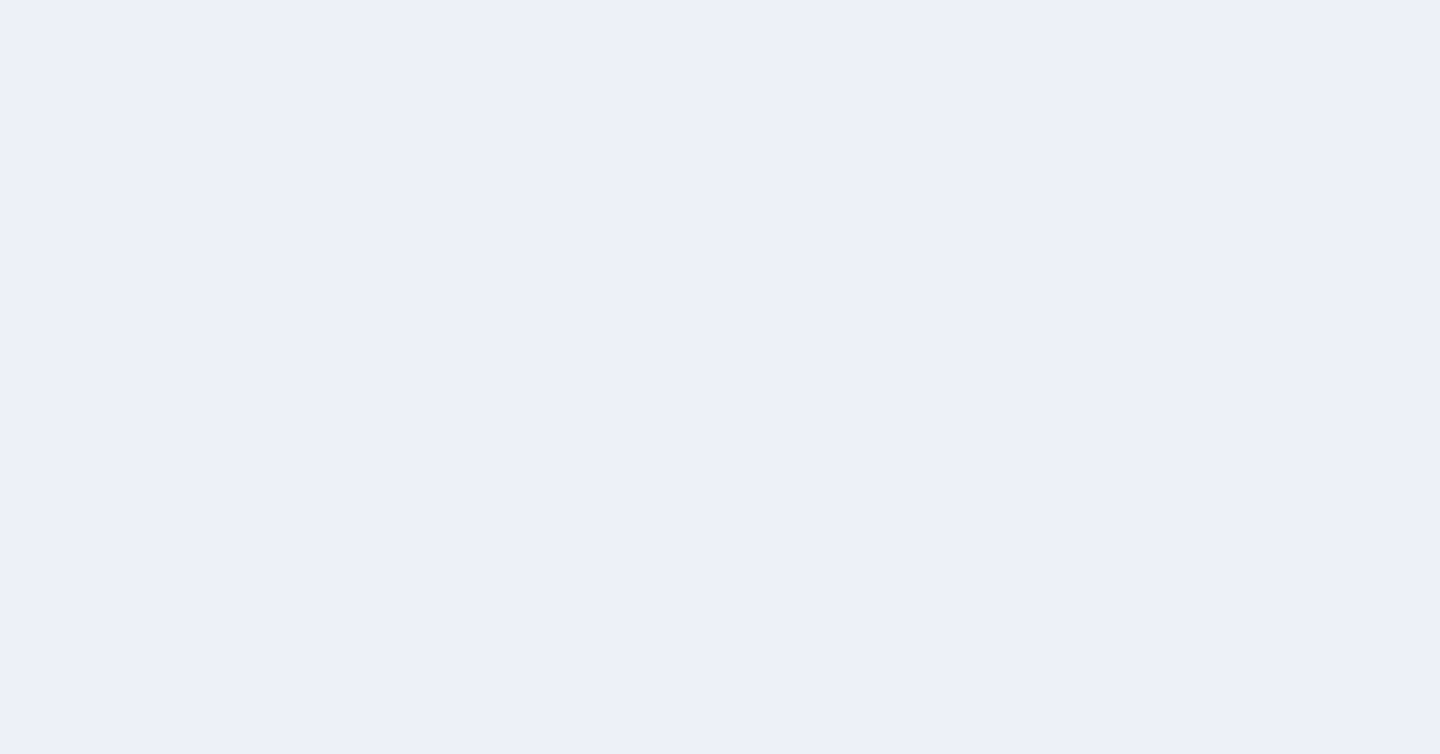 scroll, scrollTop: 0, scrollLeft: 0, axis: both 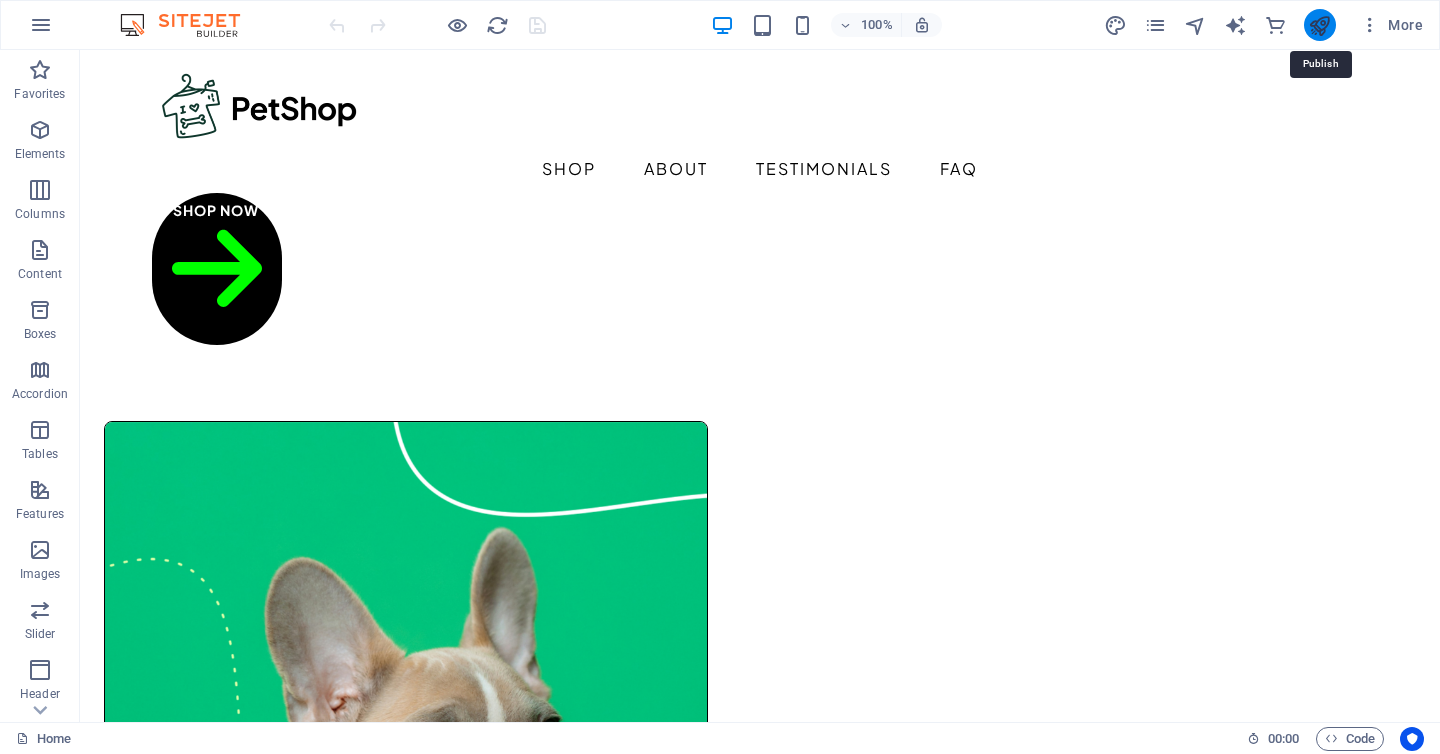 click at bounding box center [1319, 25] 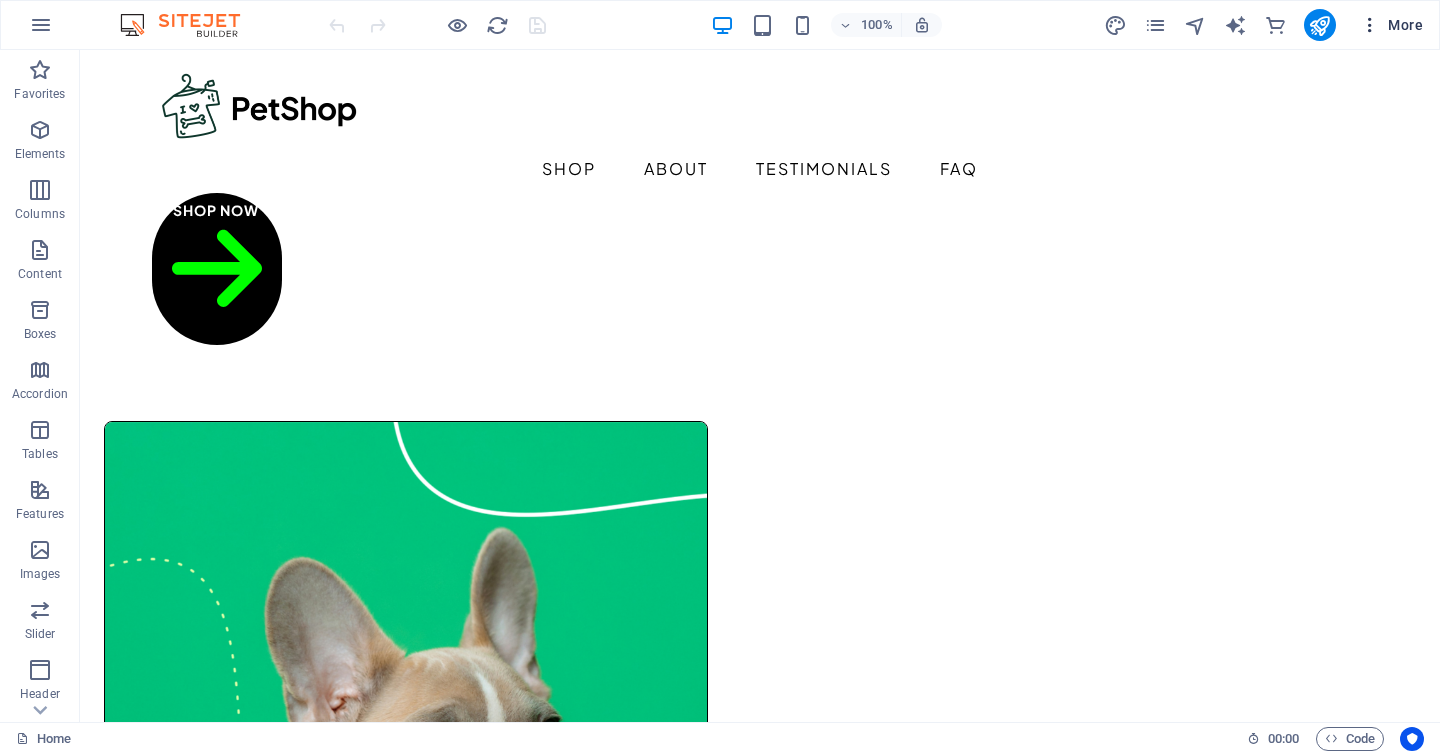 click at bounding box center [1370, 25] 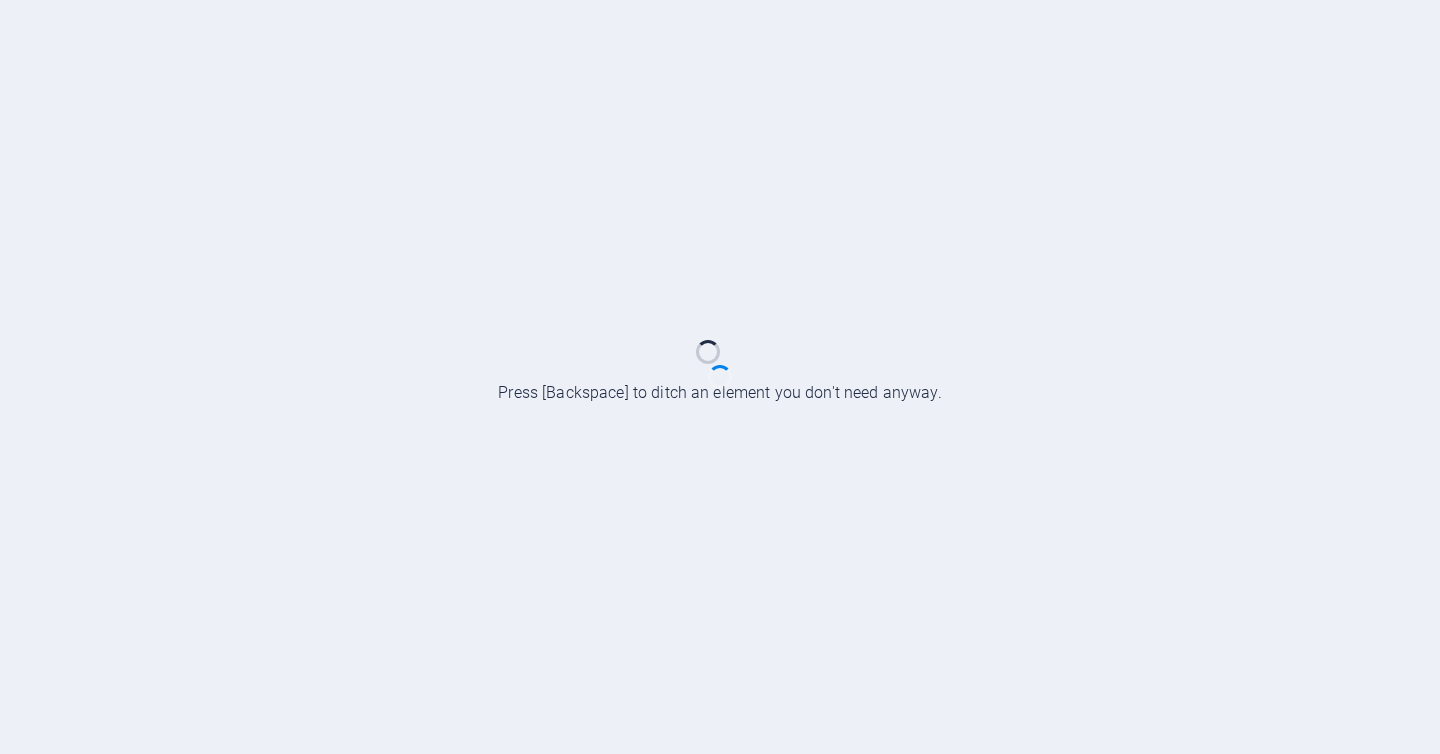scroll, scrollTop: 0, scrollLeft: 0, axis: both 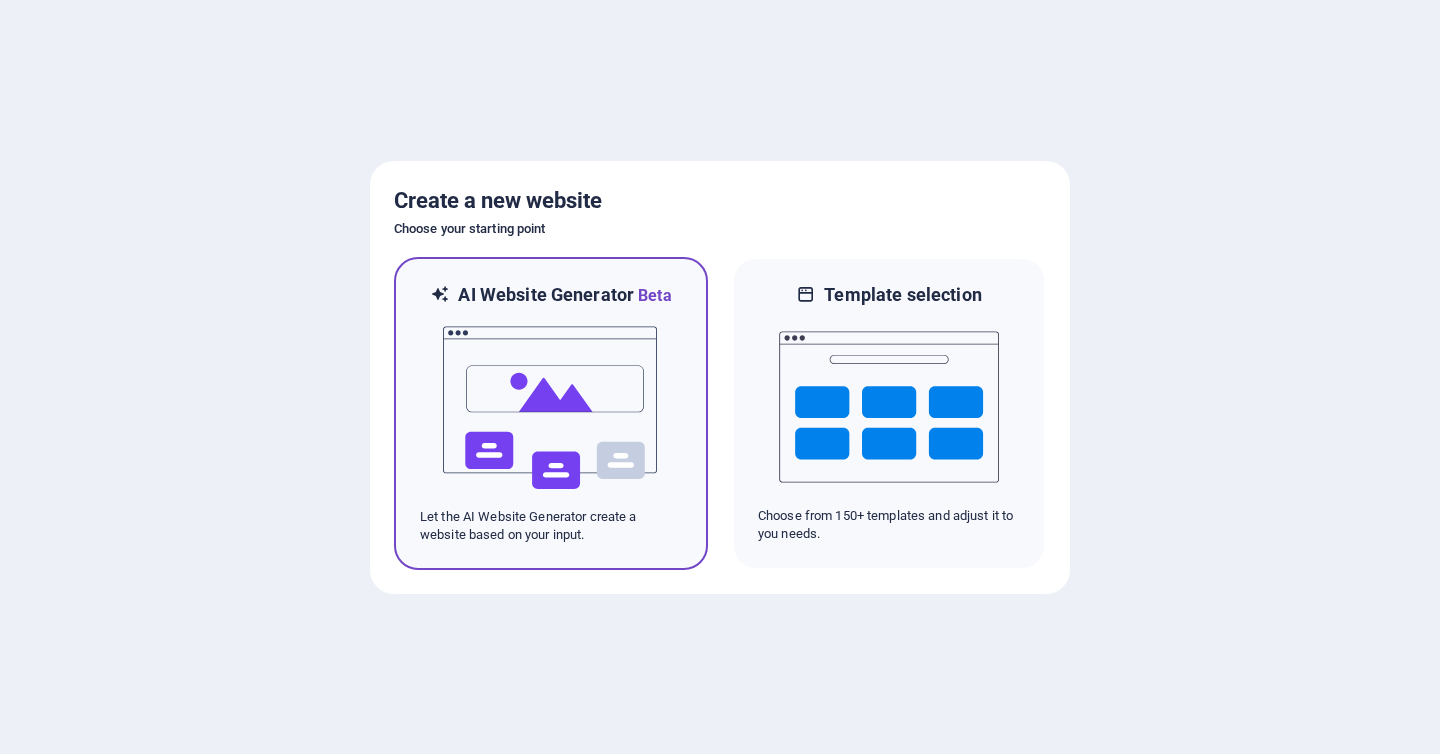 click at bounding box center (551, 408) 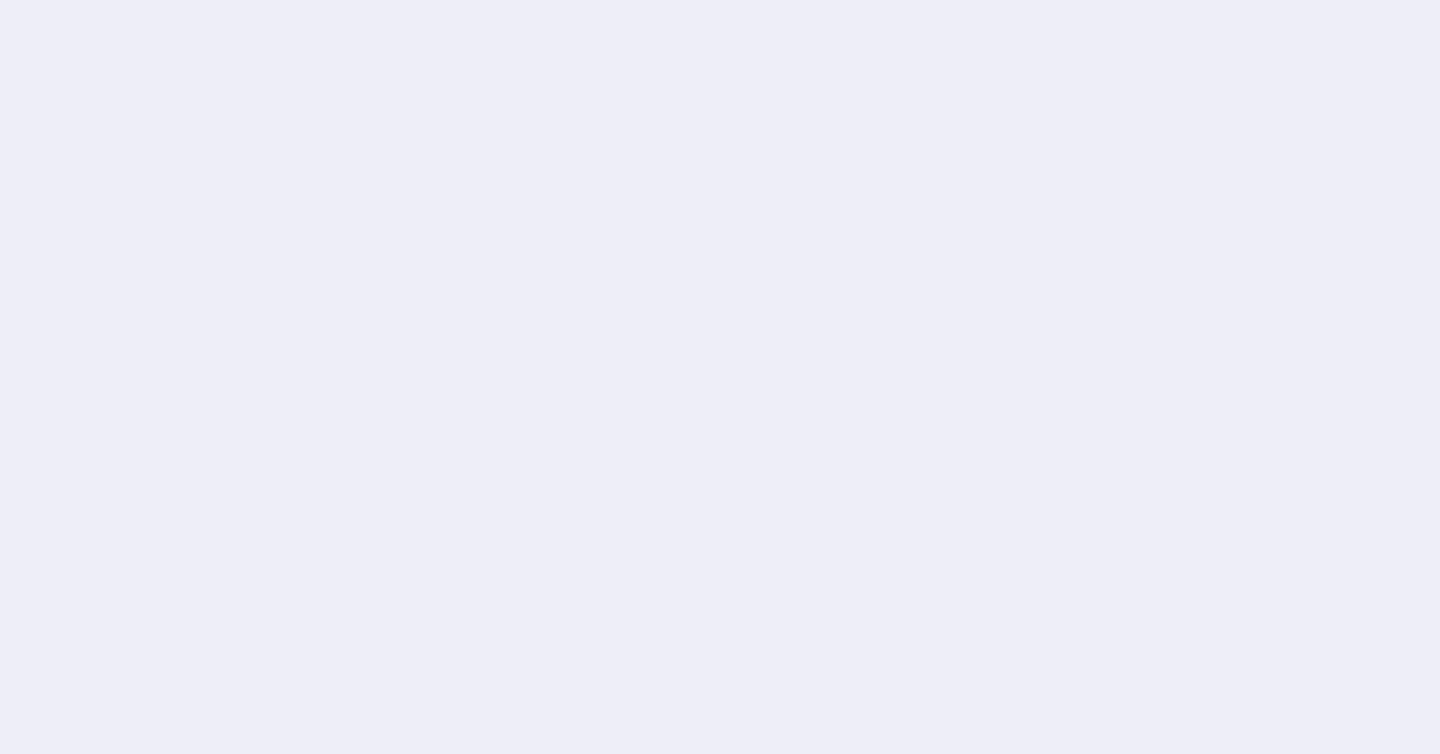 scroll, scrollTop: 0, scrollLeft: 0, axis: both 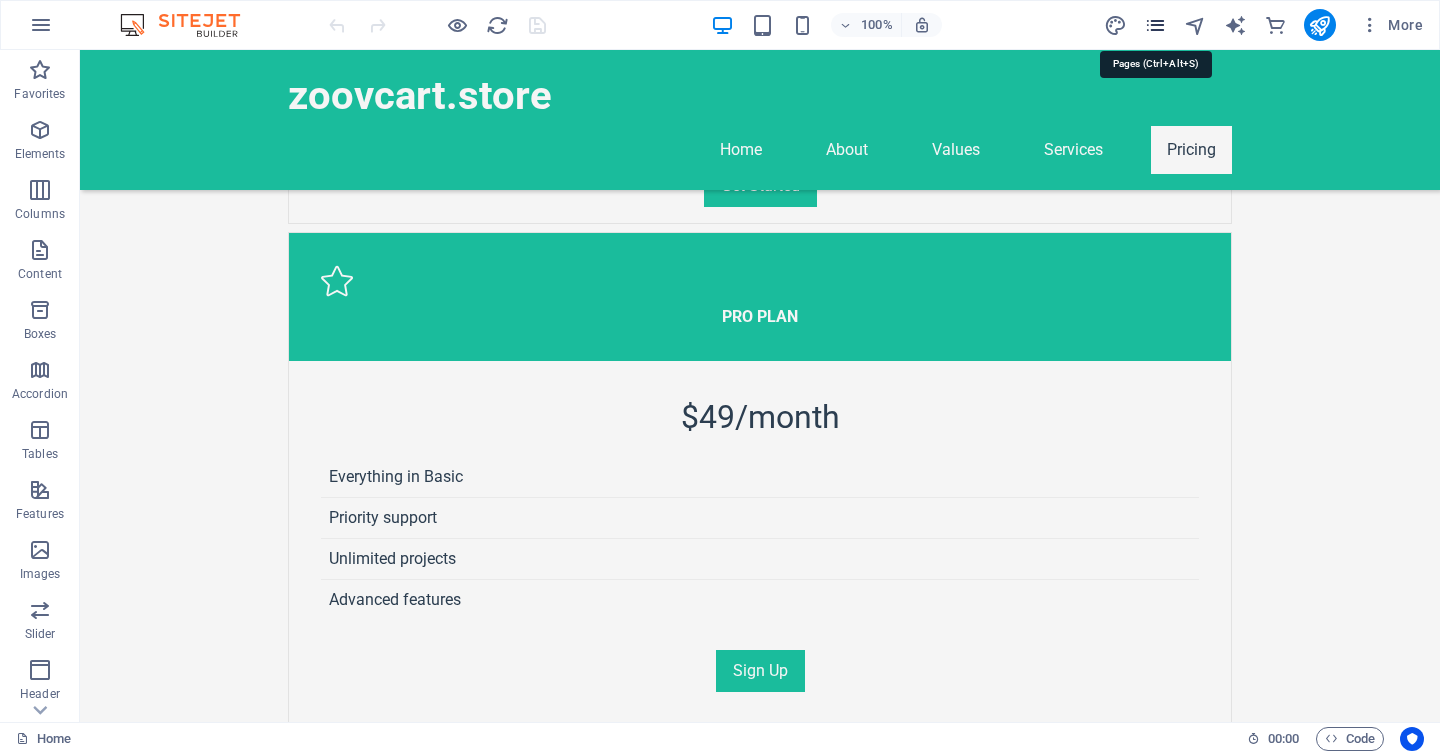 click at bounding box center (1155, 25) 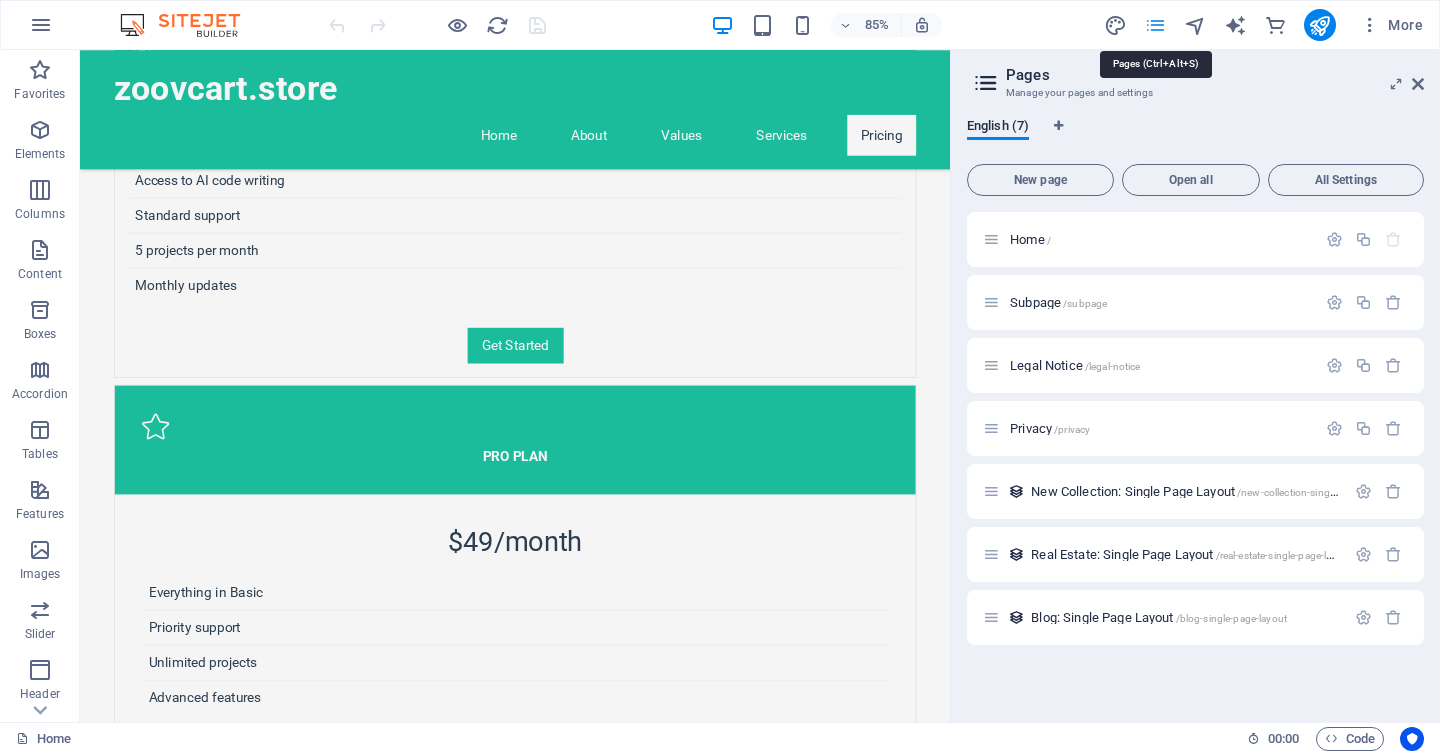 click at bounding box center [1155, 25] 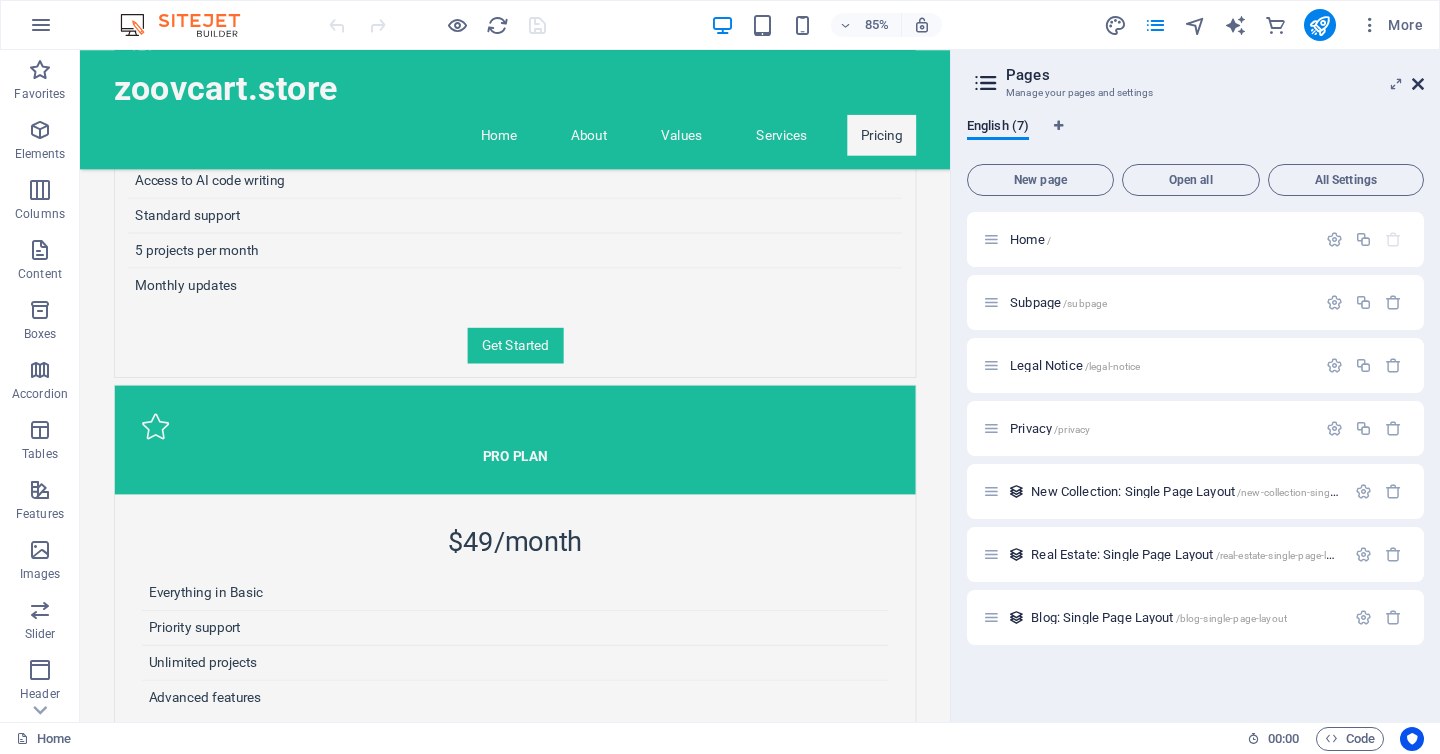 click at bounding box center [1418, 84] 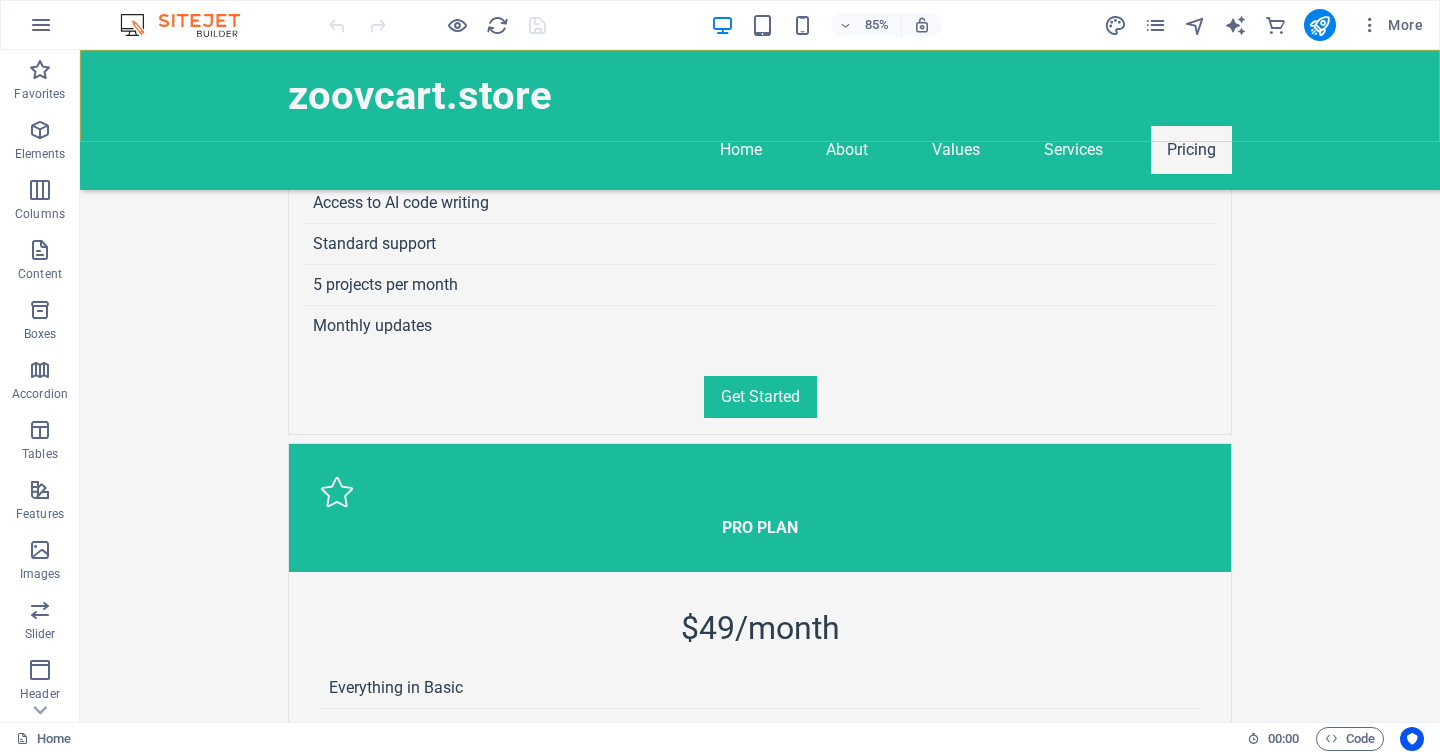 scroll, scrollTop: 5121, scrollLeft: 0, axis: vertical 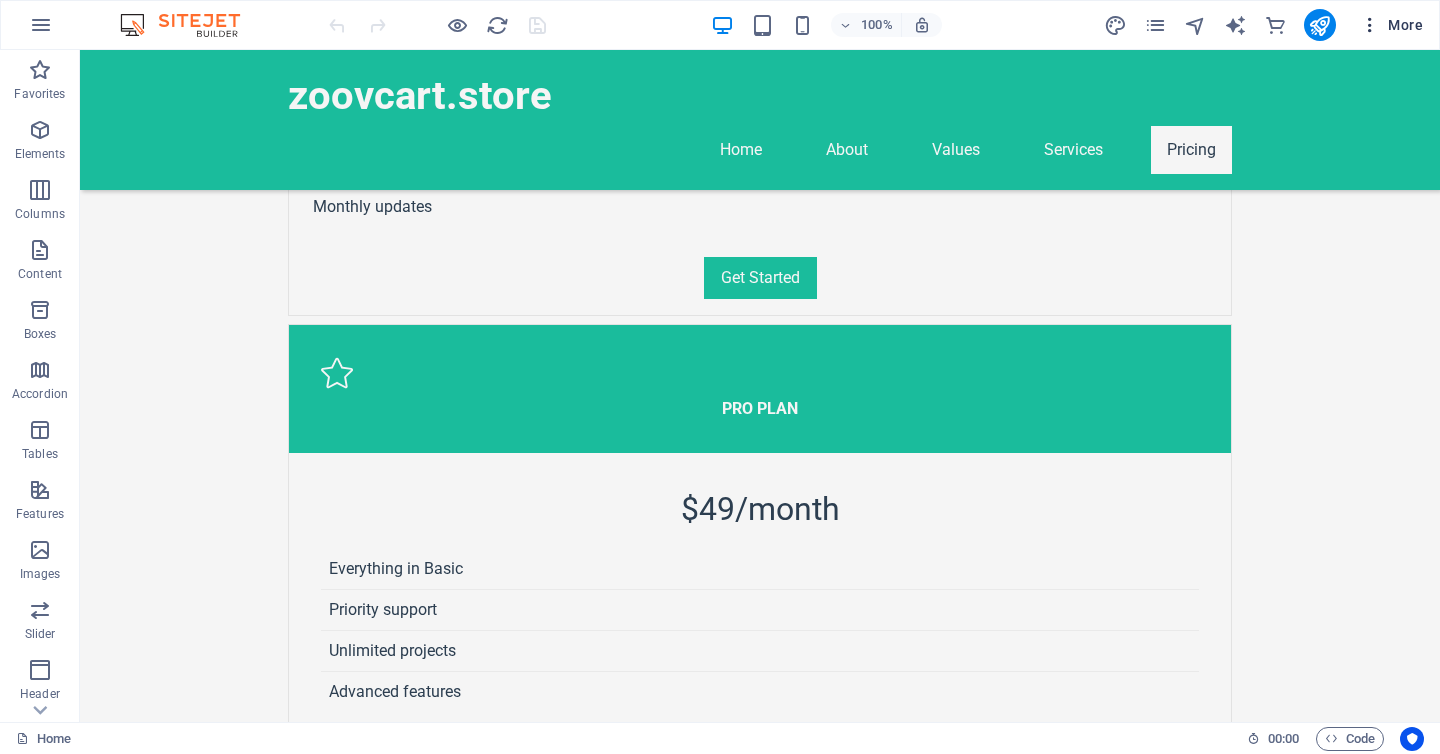 click at bounding box center (1370, 25) 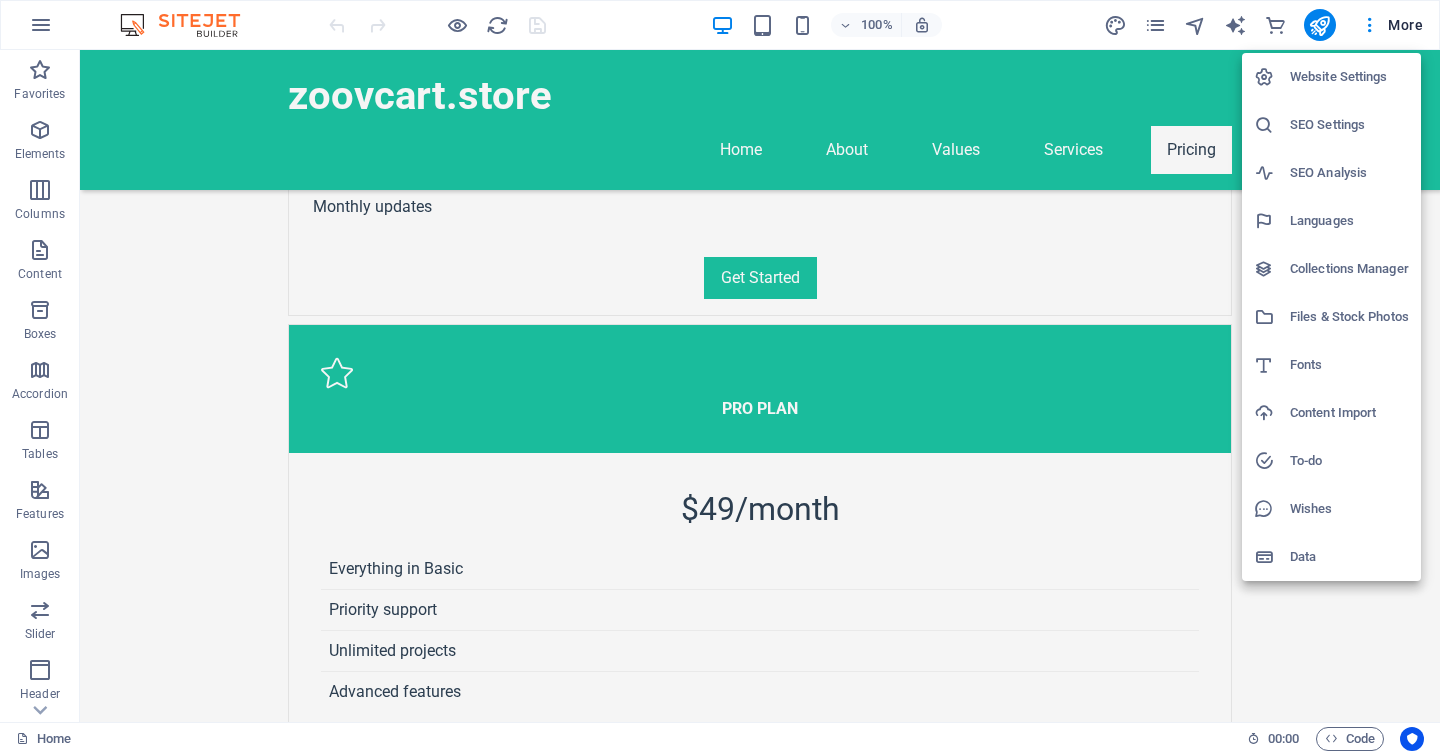 click at bounding box center [720, 377] 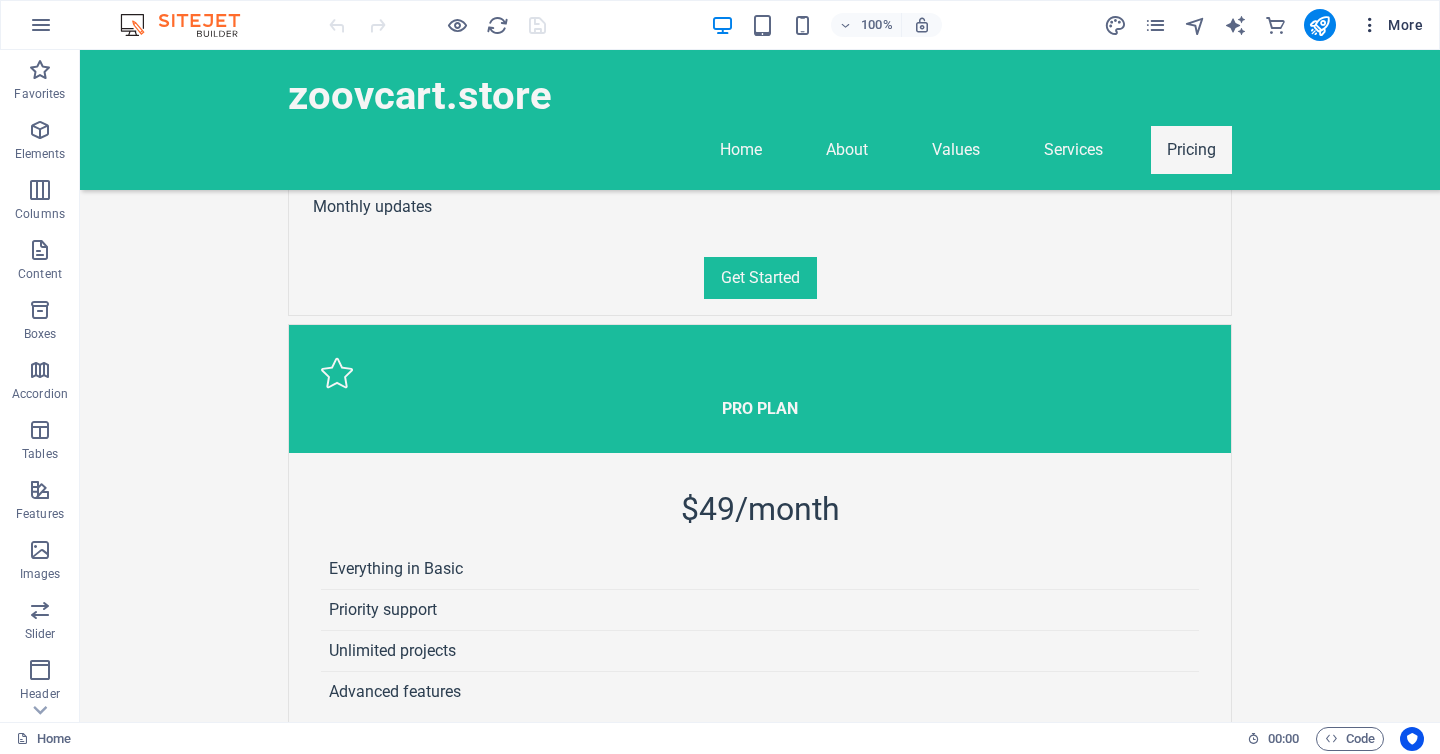 click on "More" at bounding box center (1391, 25) 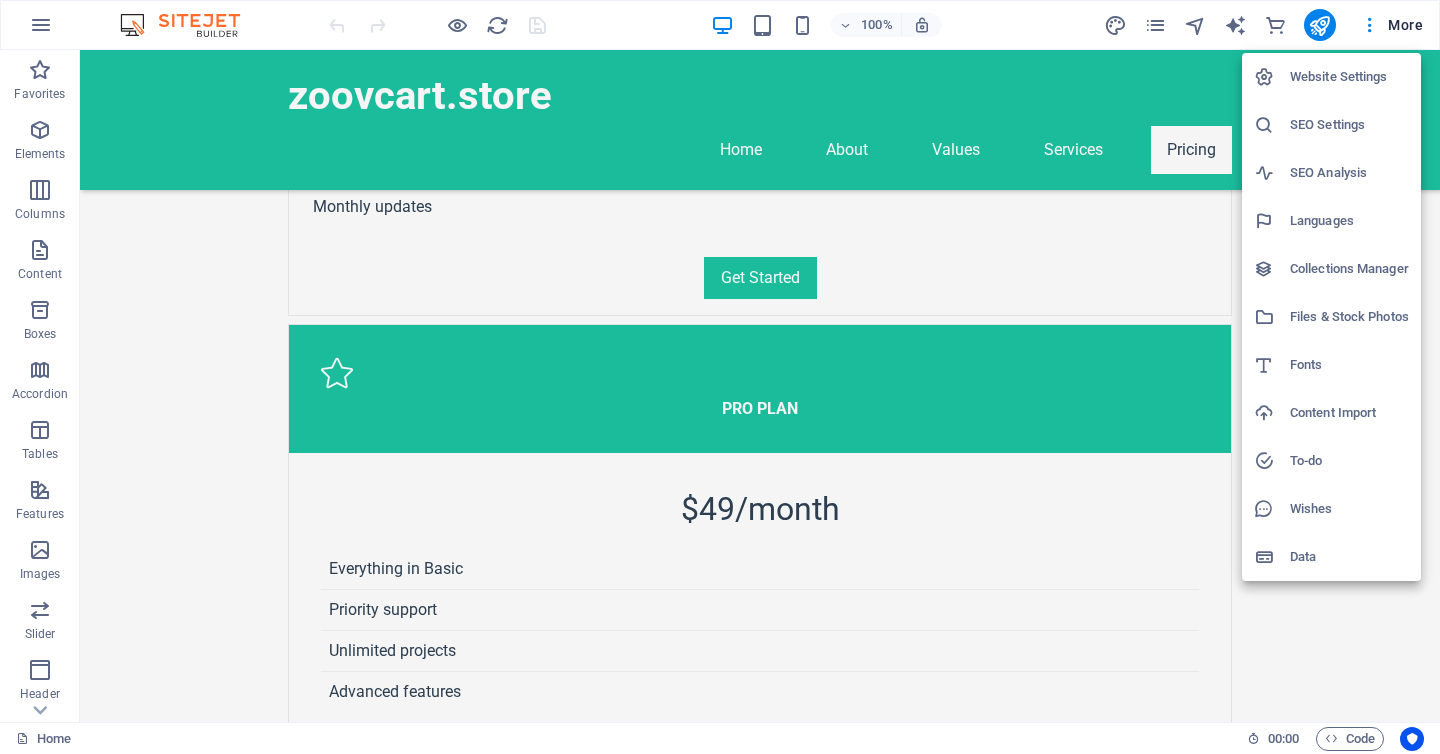 click at bounding box center (720, 377) 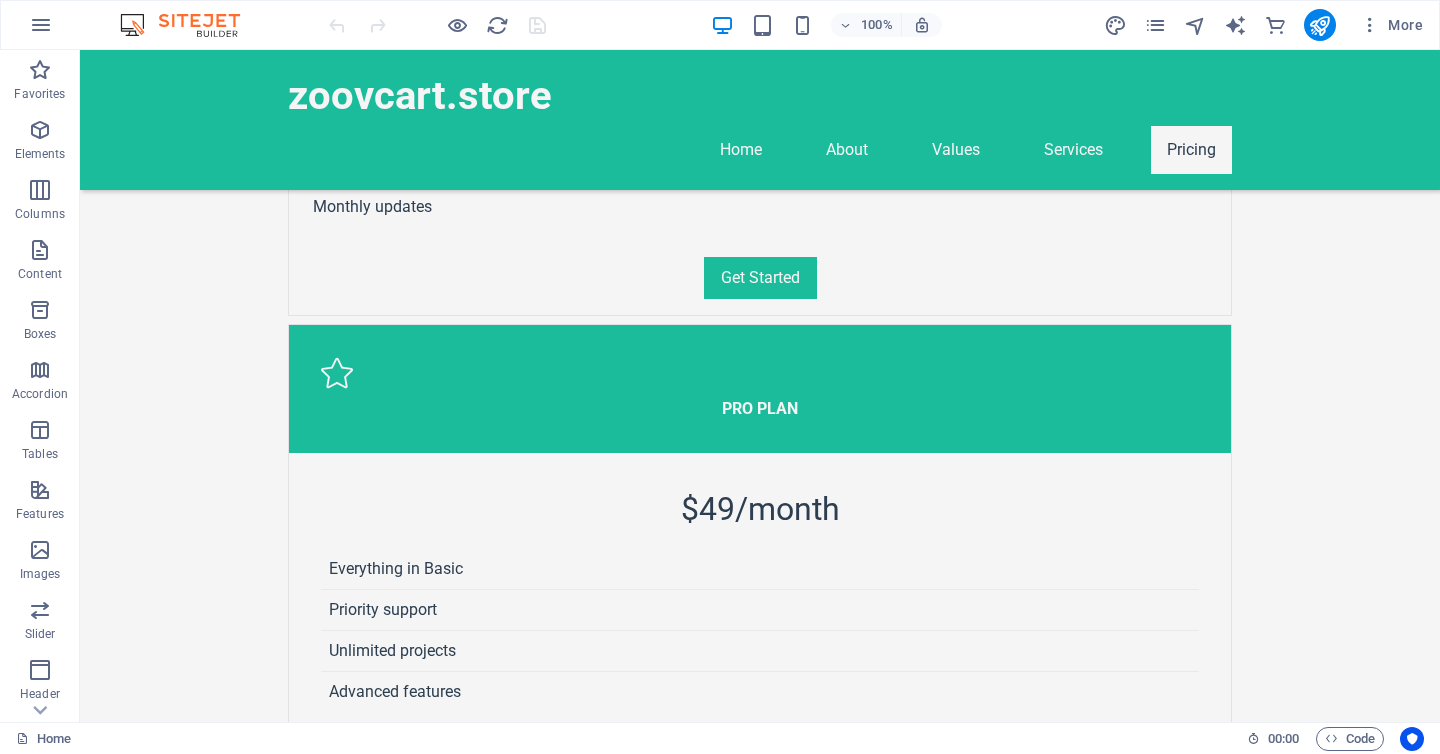click at bounding box center [1319, 25] 